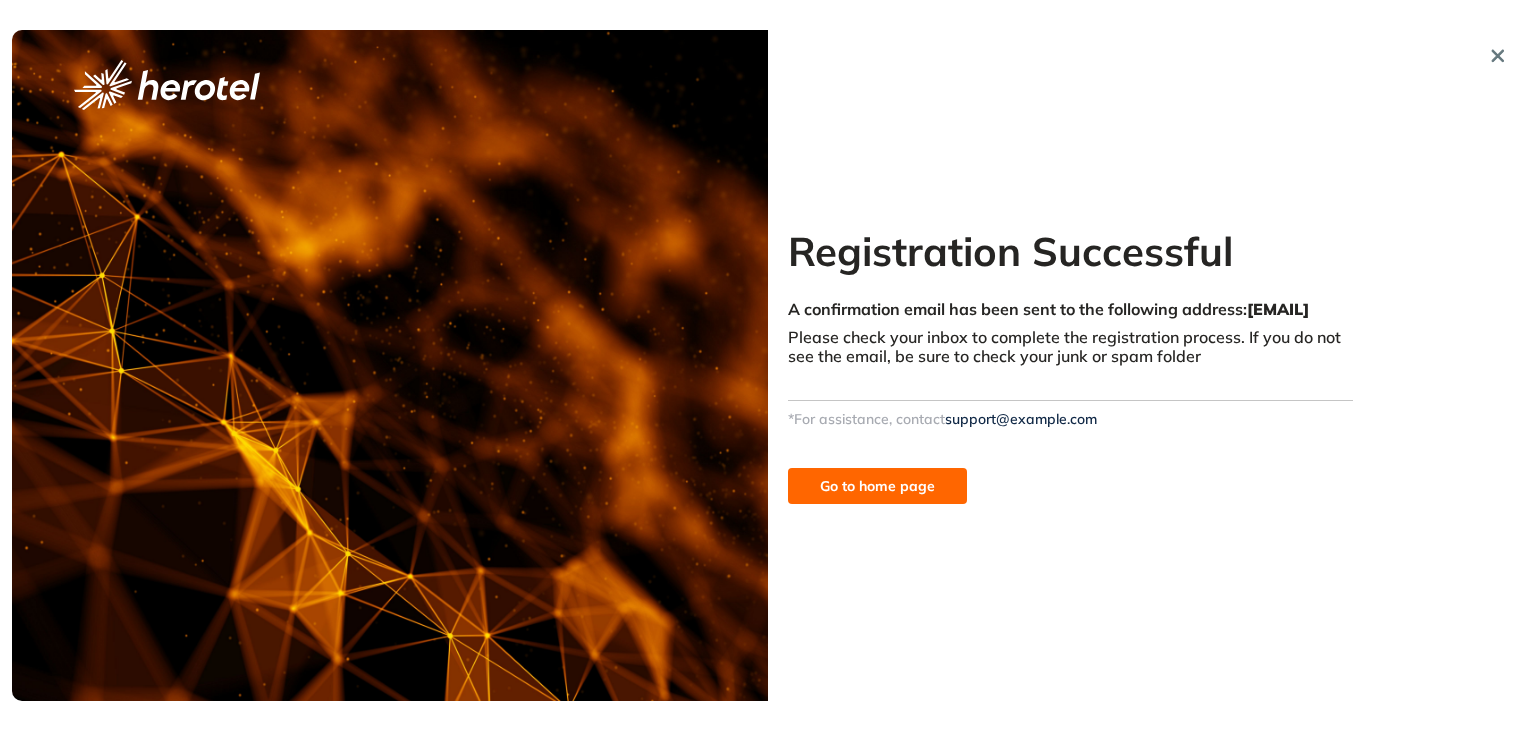 scroll, scrollTop: 0, scrollLeft: 0, axis: both 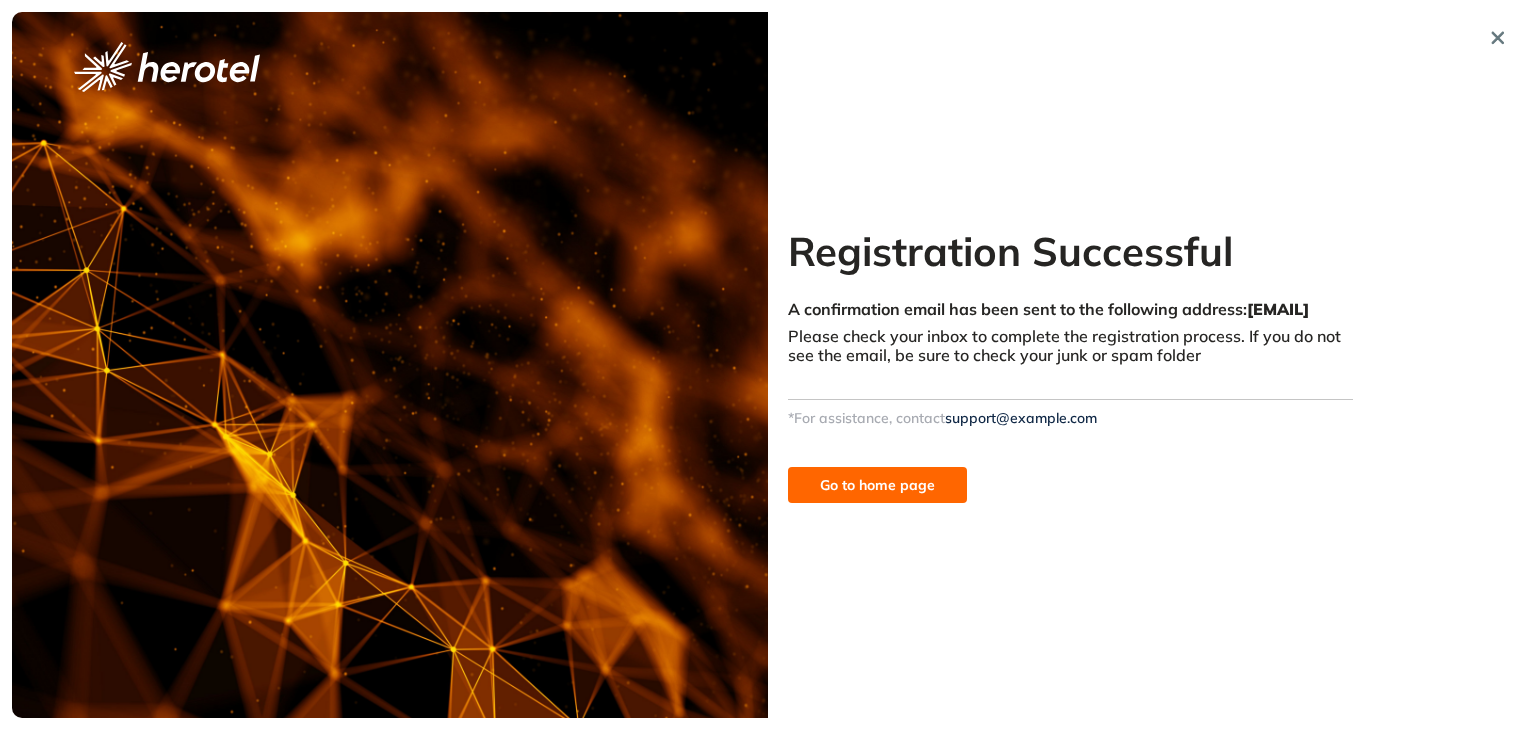 click on "Registration Successful A confirmation email has been sent to the following address: [EMAIL] Please check your inbox to complete the registration process. If you do not see the email, be sure to check your junk or spam folder *For assistance, contact support@example.com Go to home page" at bounding box center [1070, 365] 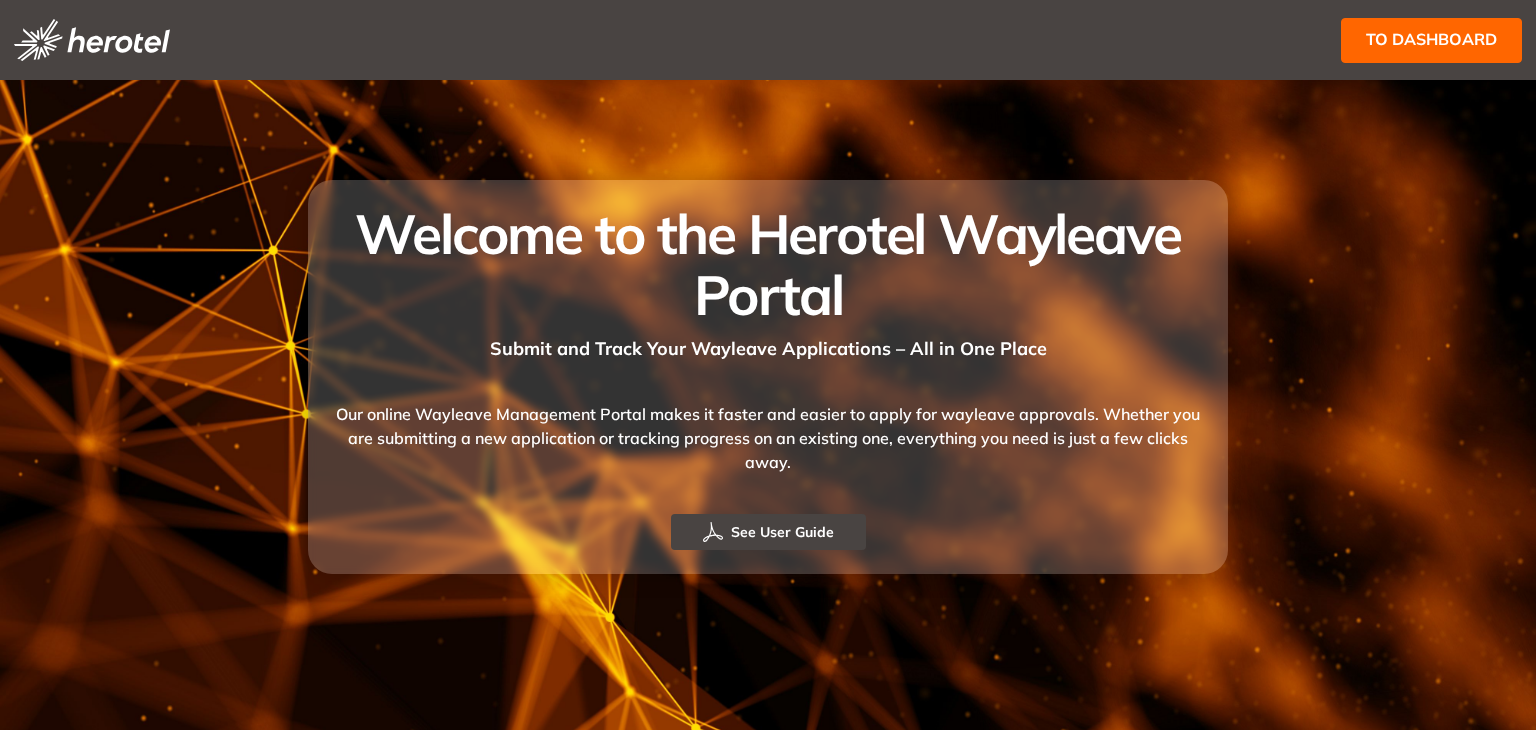 click on "to dashboard" at bounding box center [1431, 39] 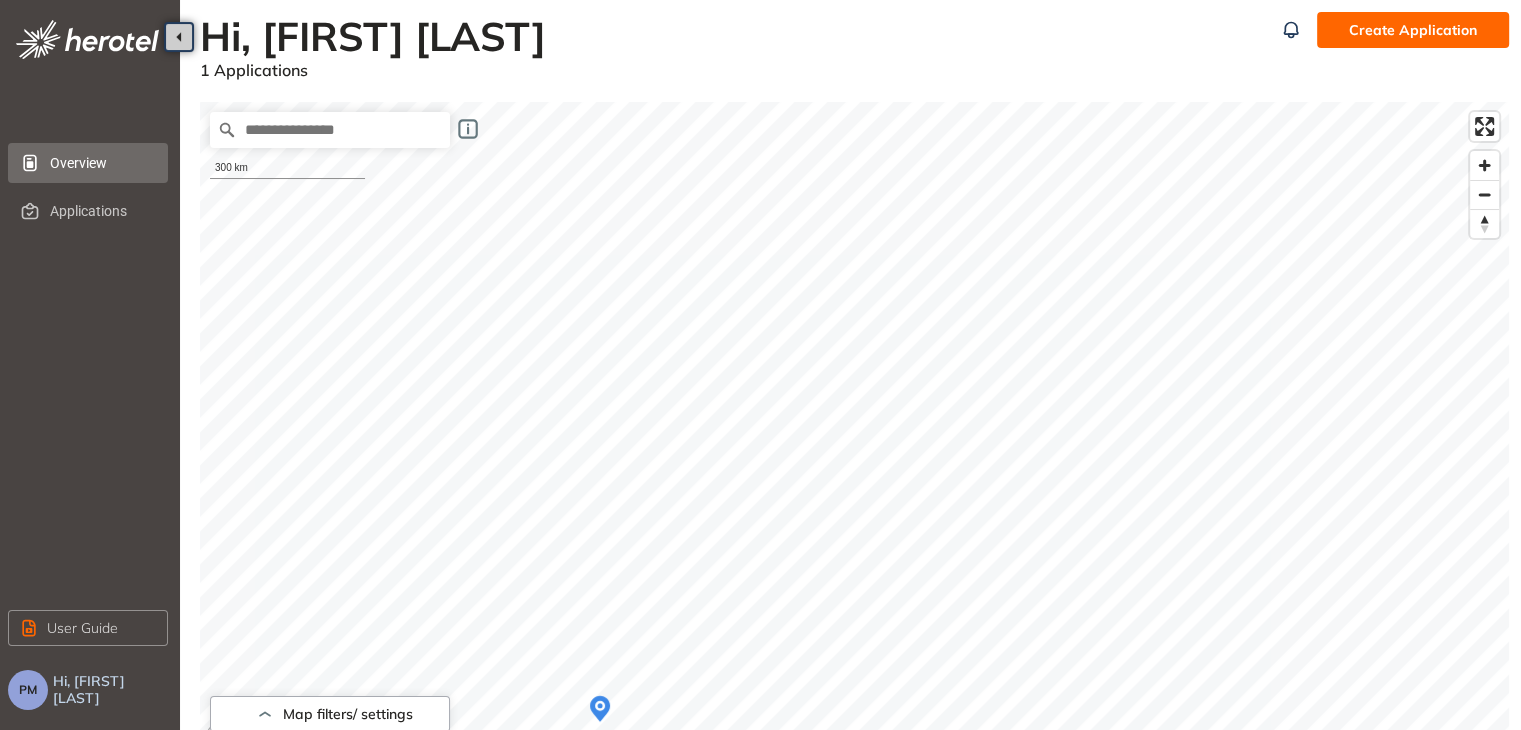 click on "Create Application" at bounding box center (1413, 30) 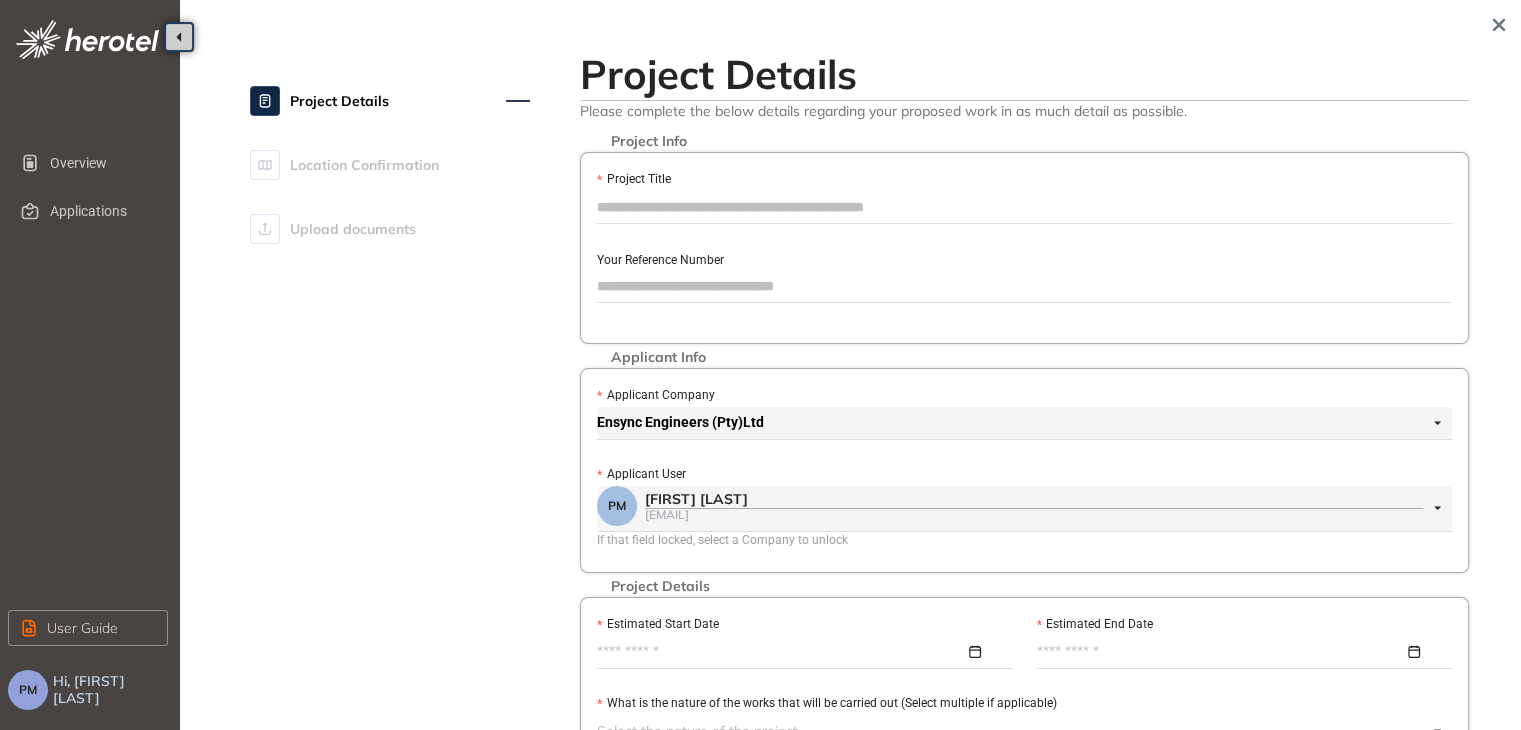 click on "Project Title" at bounding box center (1024, 207) 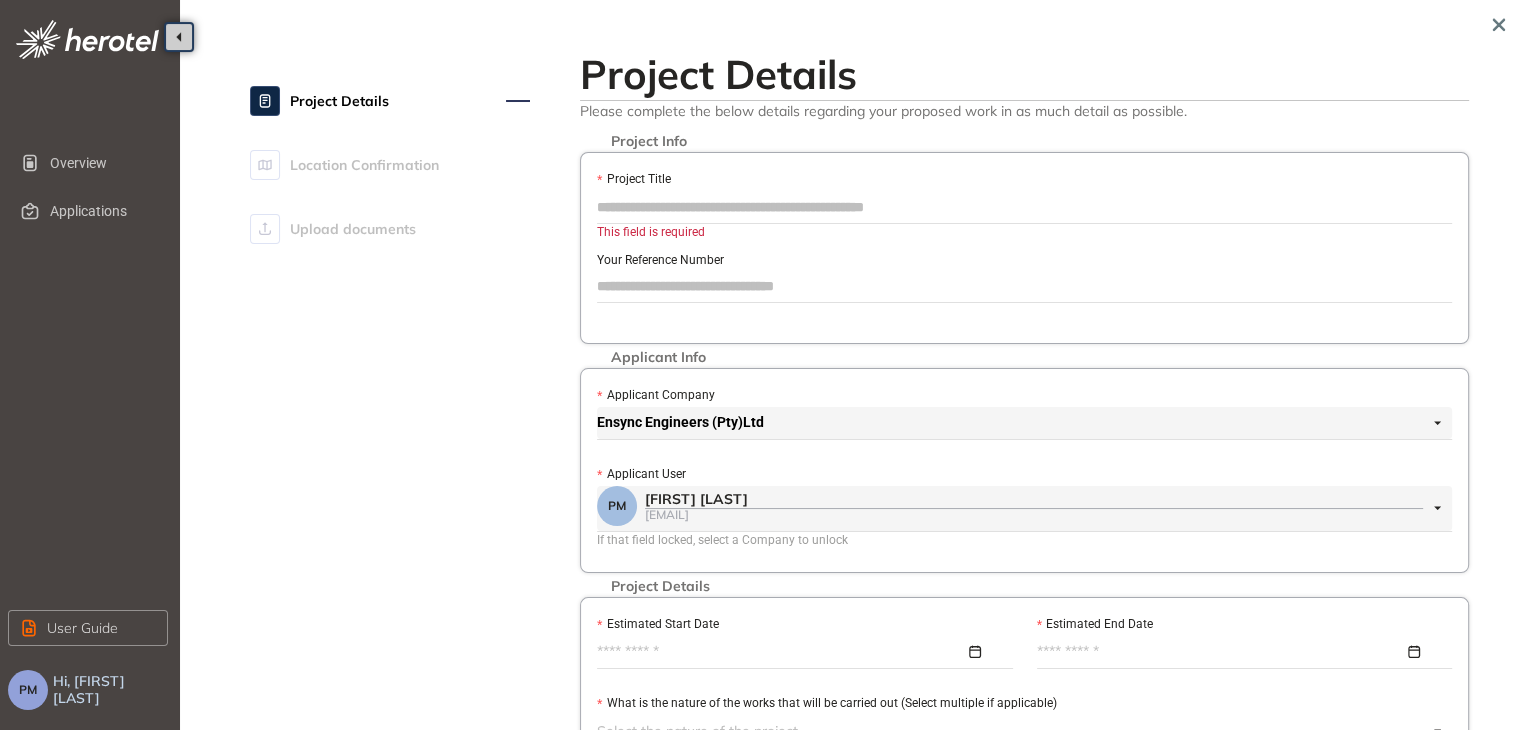 type on "*" 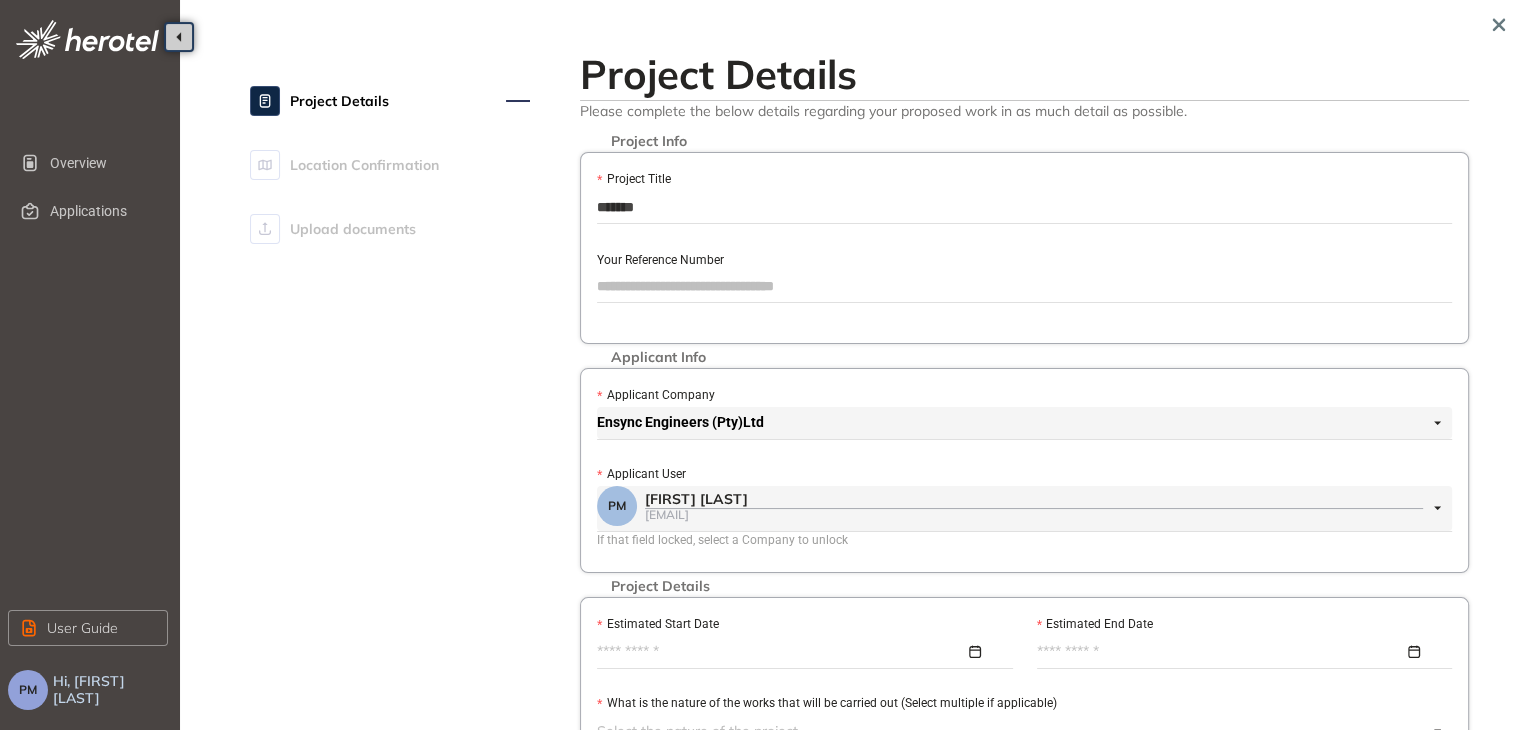 click on "*******" at bounding box center [1024, 207] 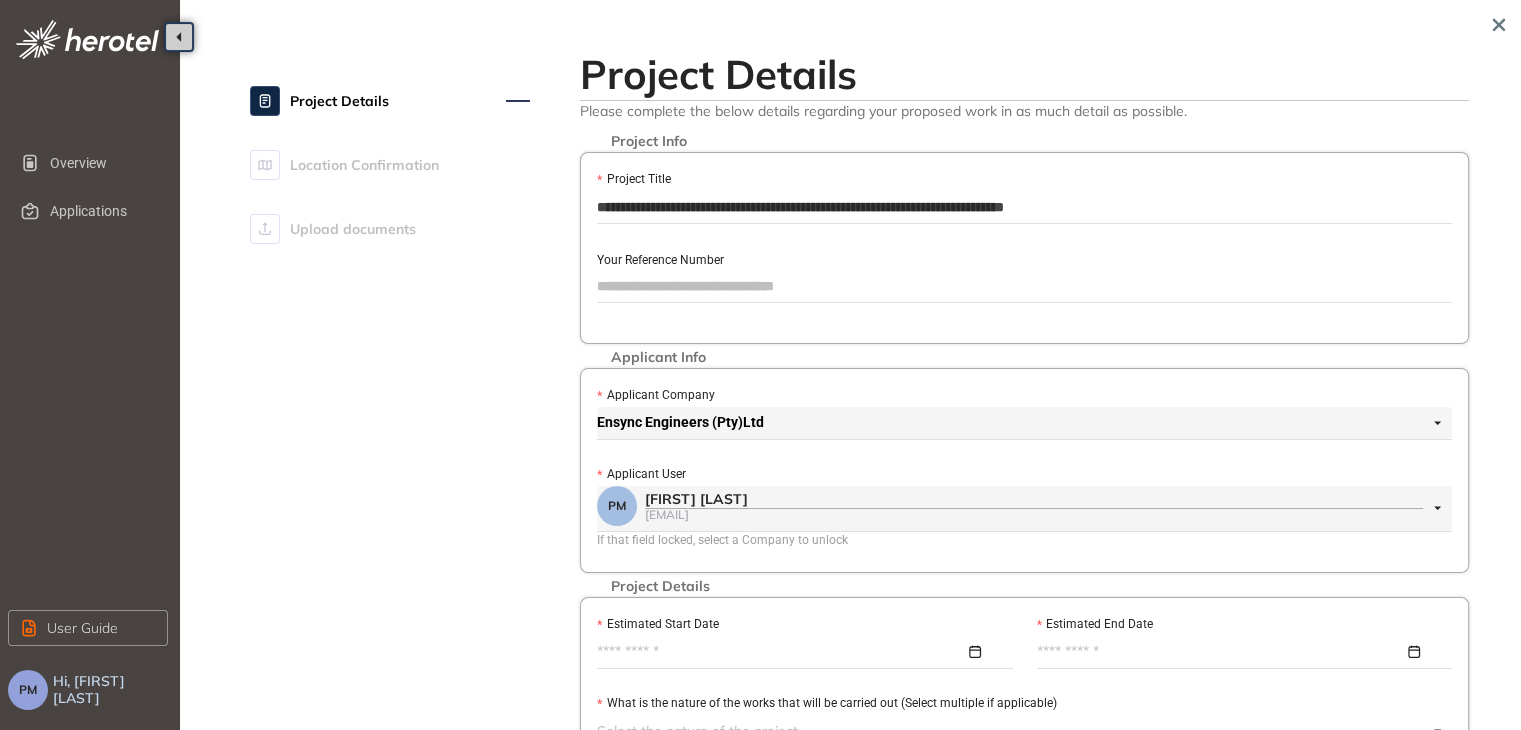 click on "**********" at bounding box center [1024, 207] 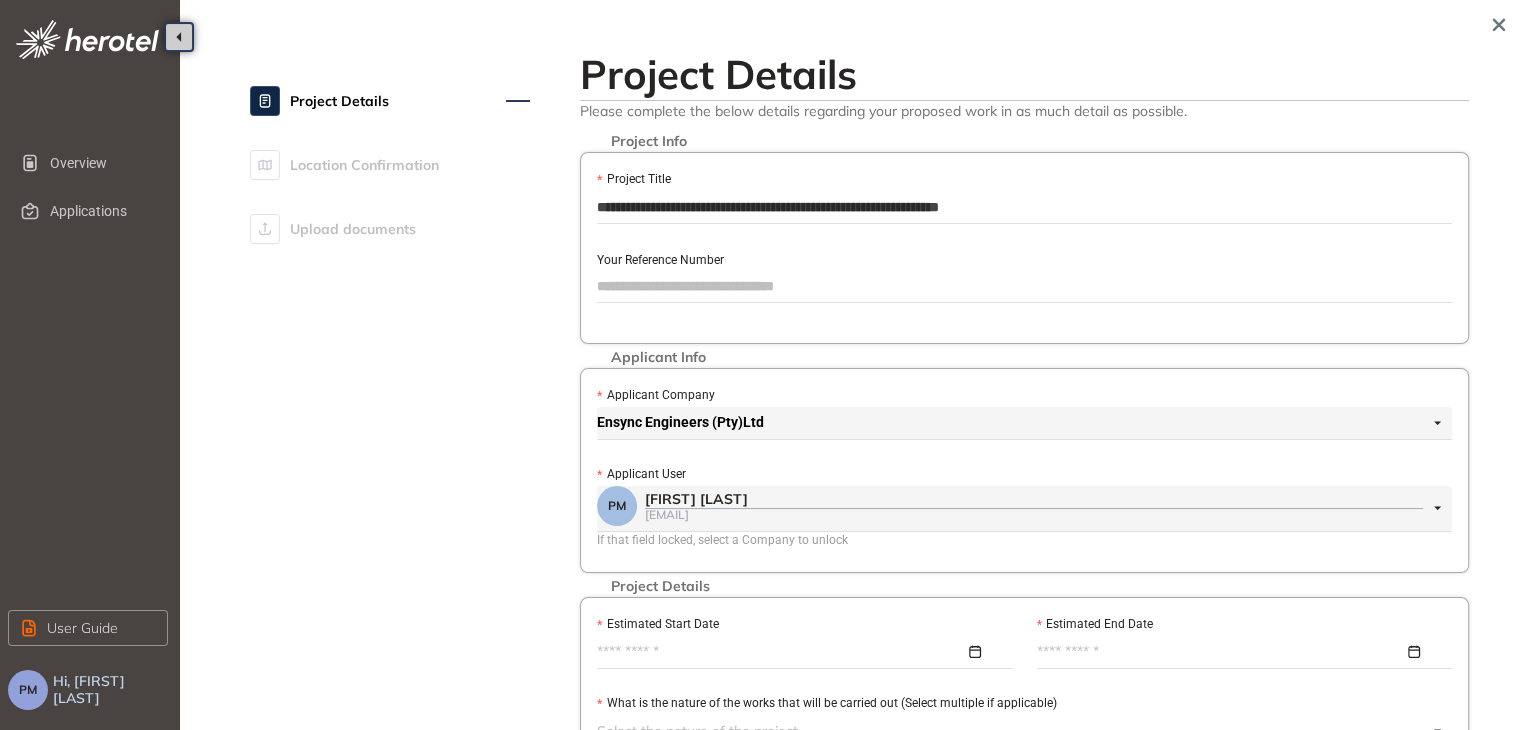 type on "**********" 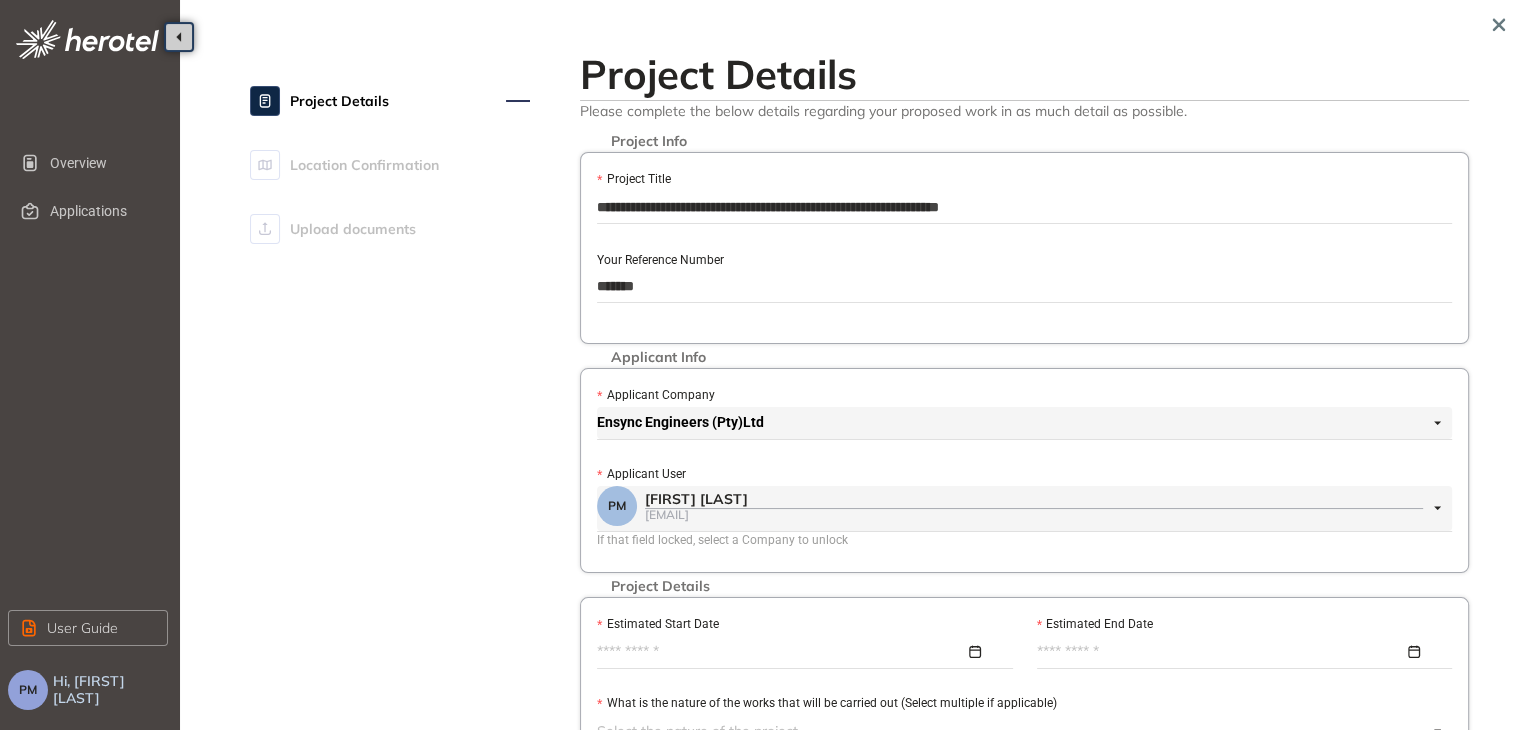 type on "*****" 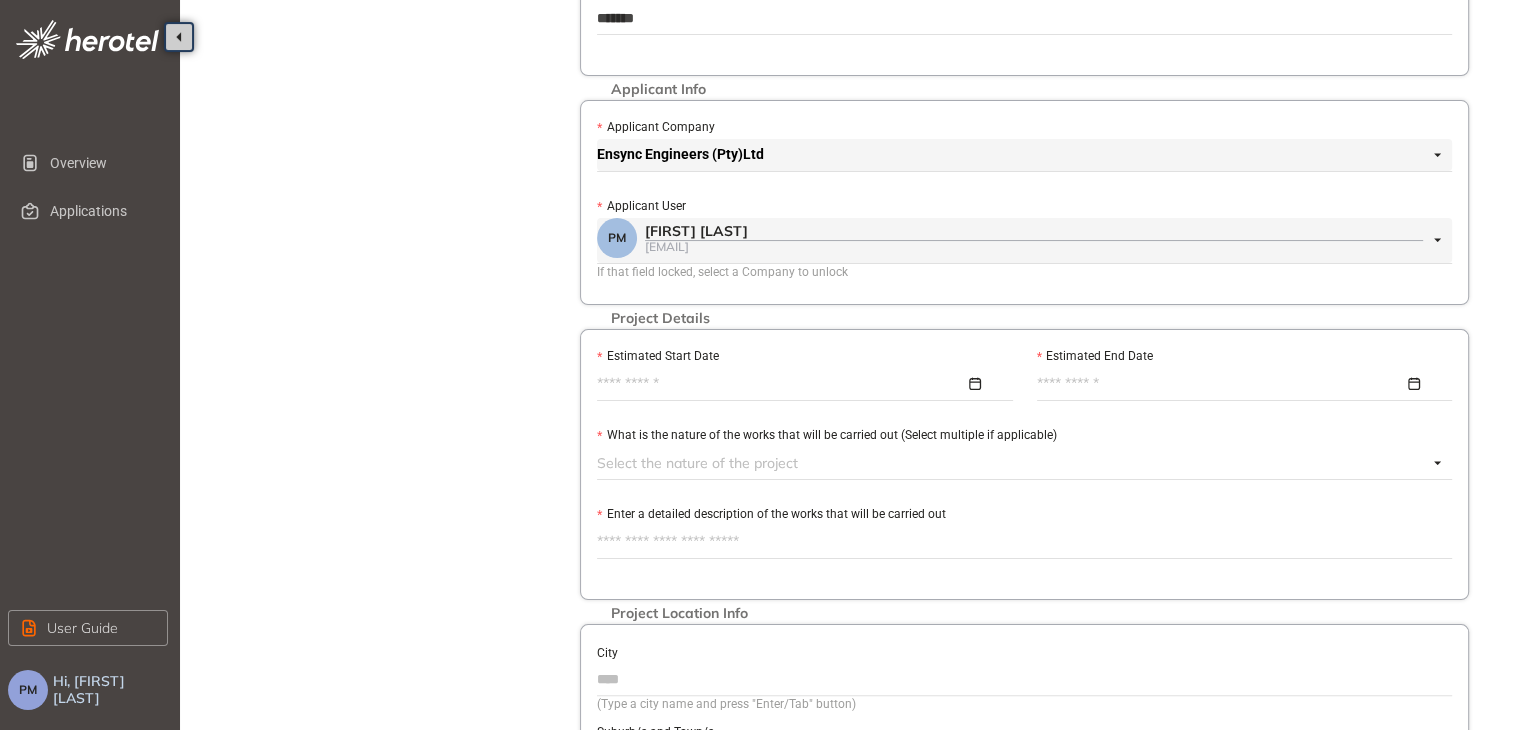 scroll, scrollTop: 303, scrollLeft: 0, axis: vertical 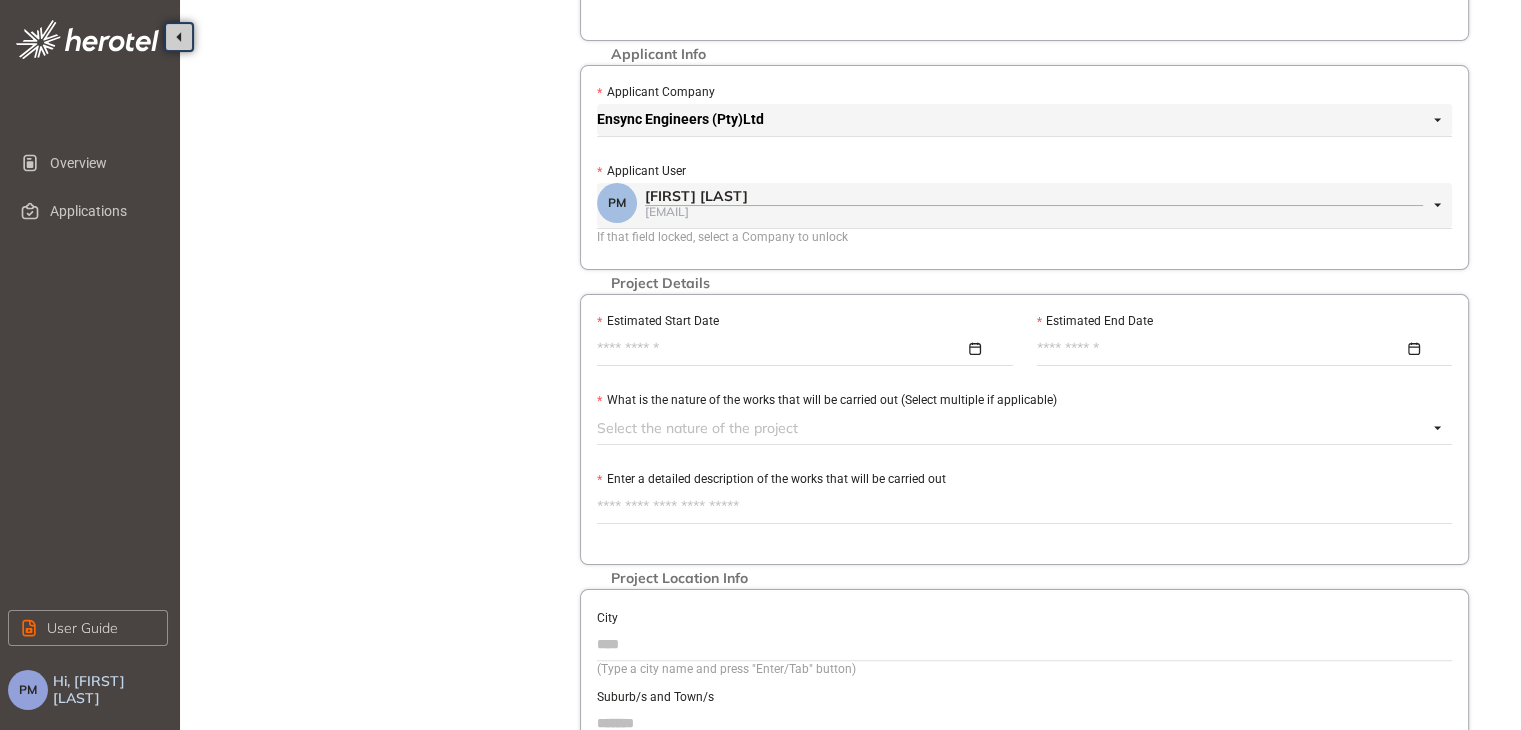 click at bounding box center (799, 349) 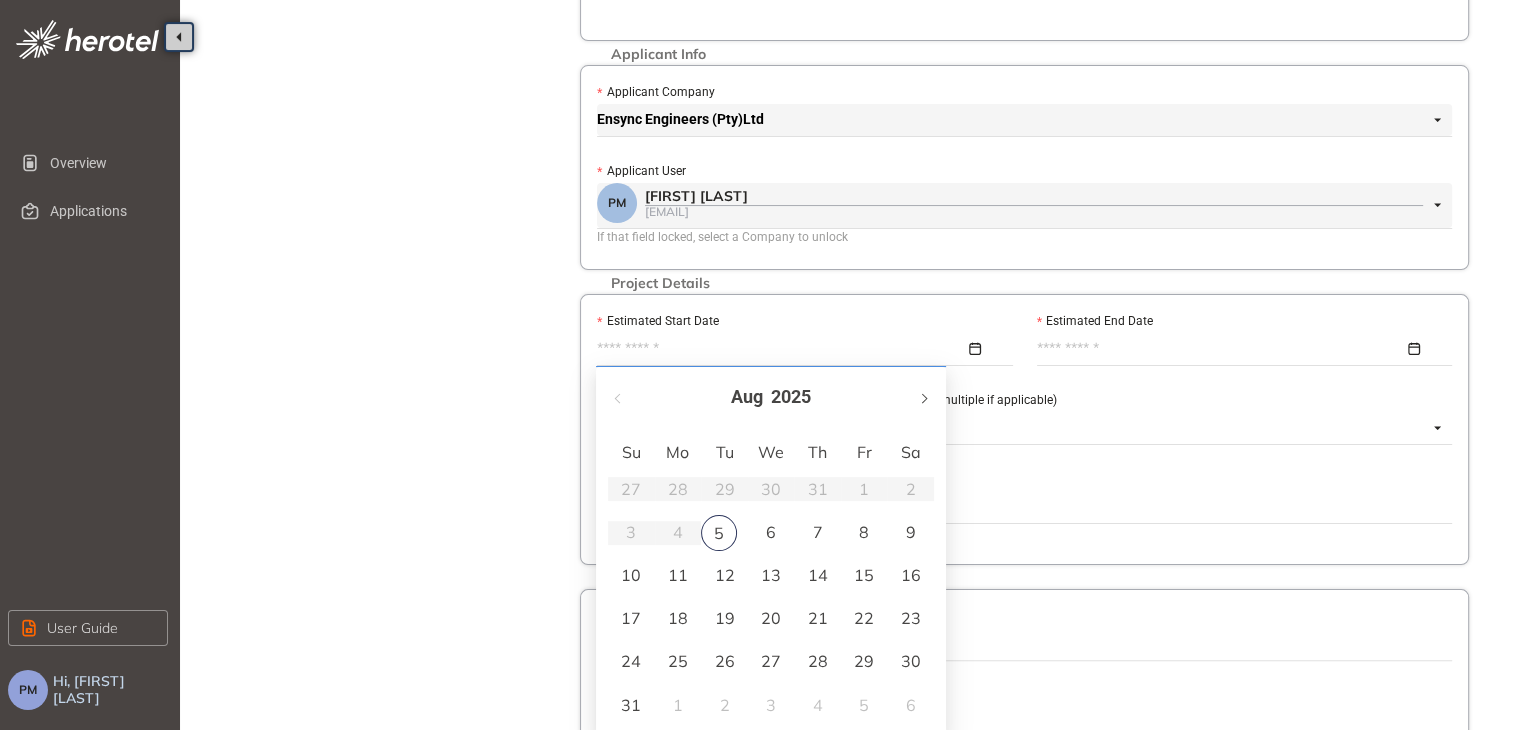 click at bounding box center [923, 397] 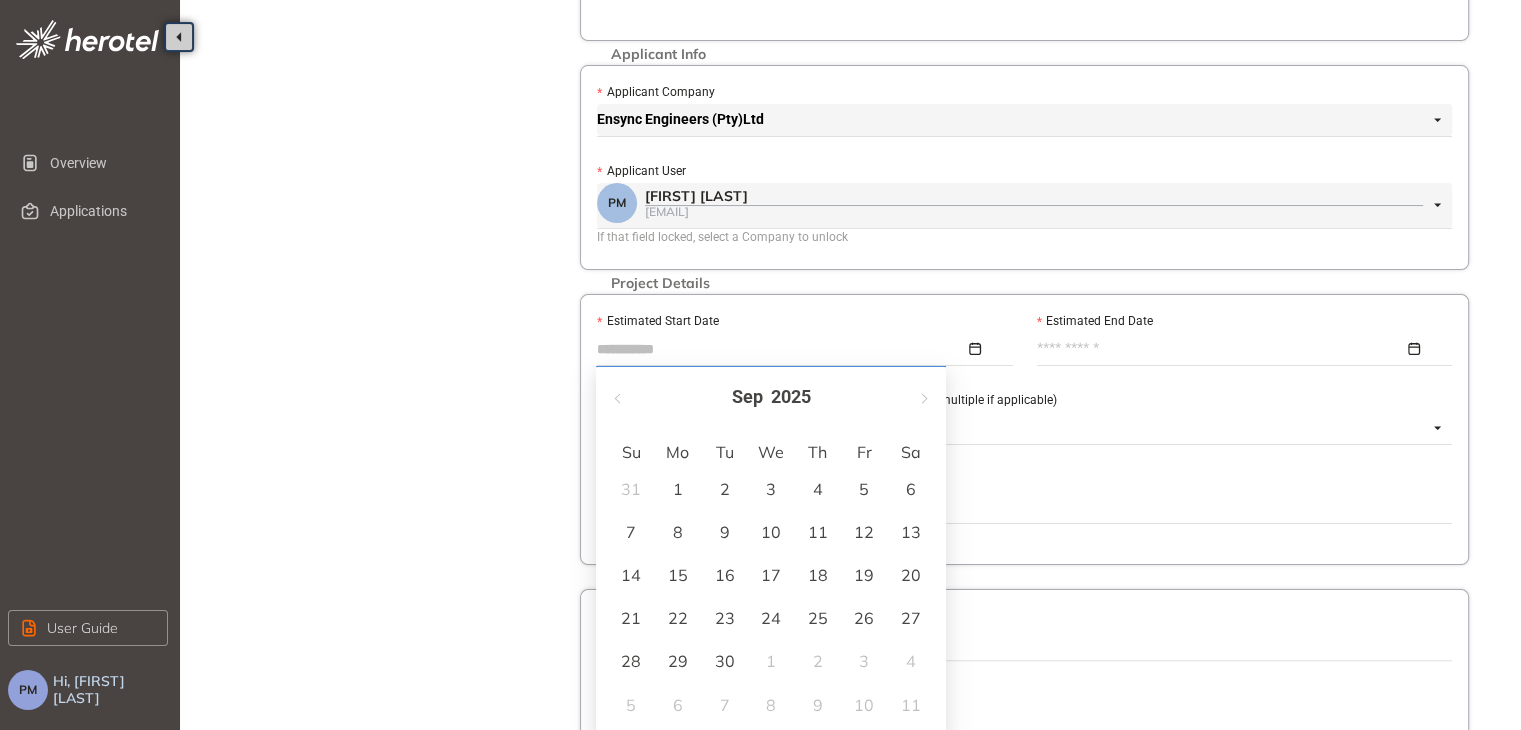 click on "5" at bounding box center (864, 489) 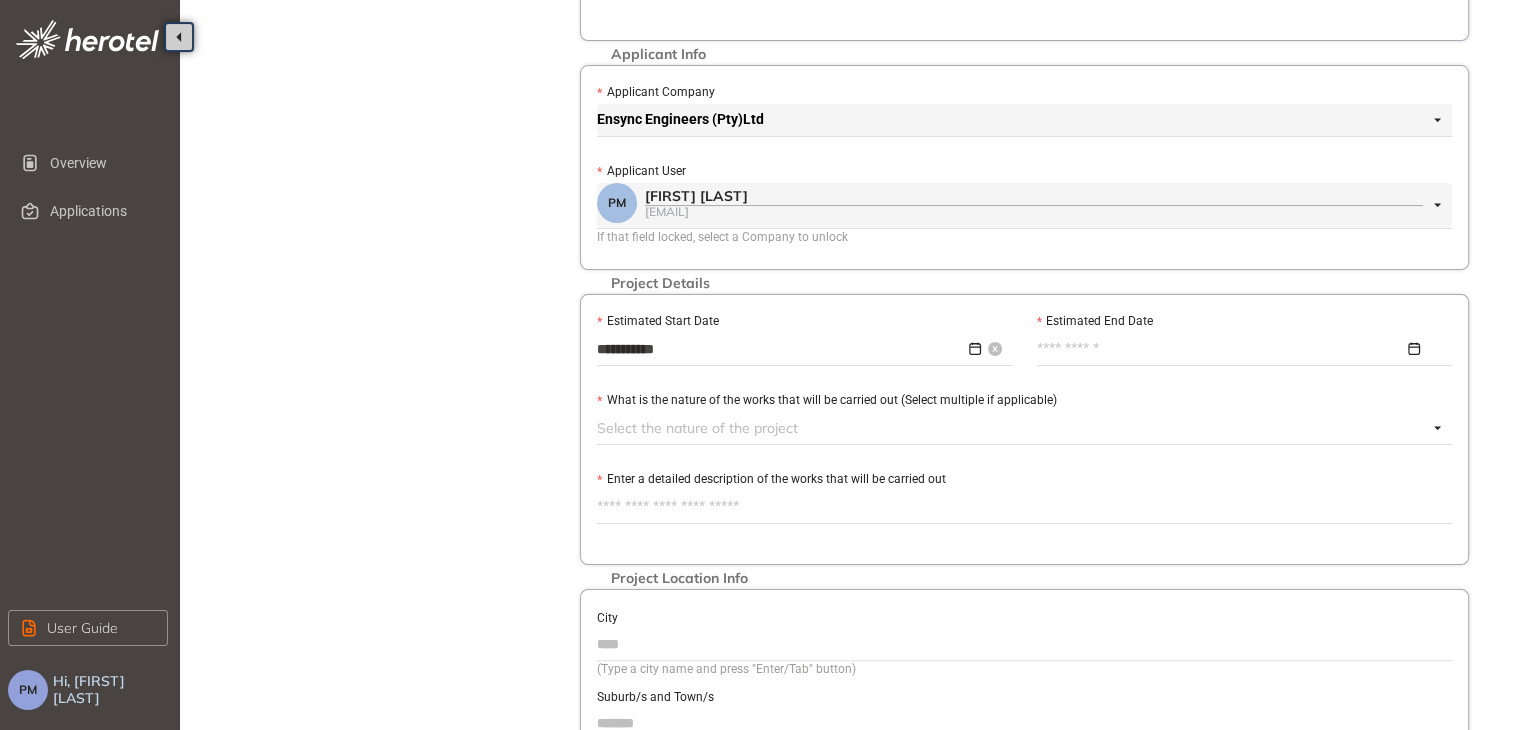 click on "**********" at bounding box center (799, 349) 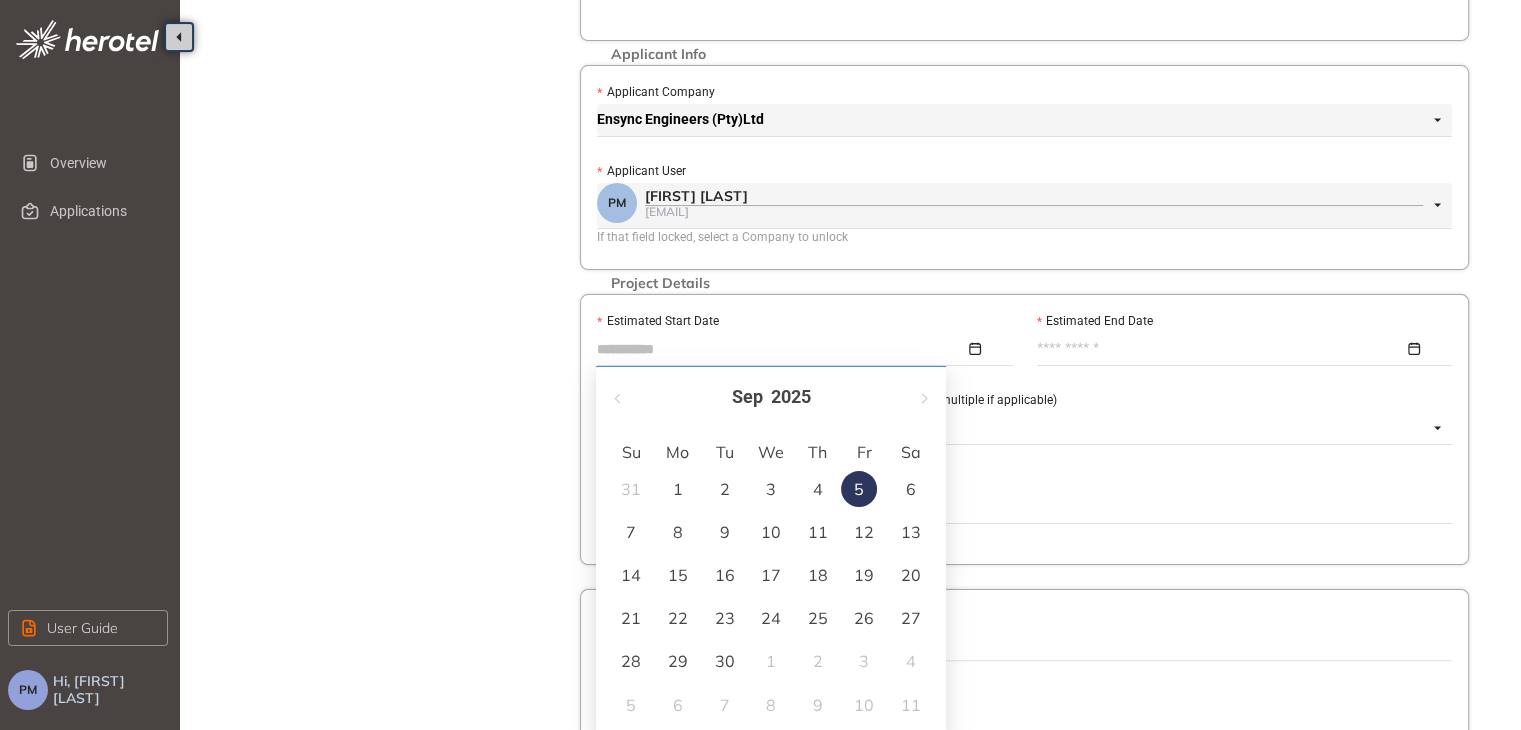 type on "**********" 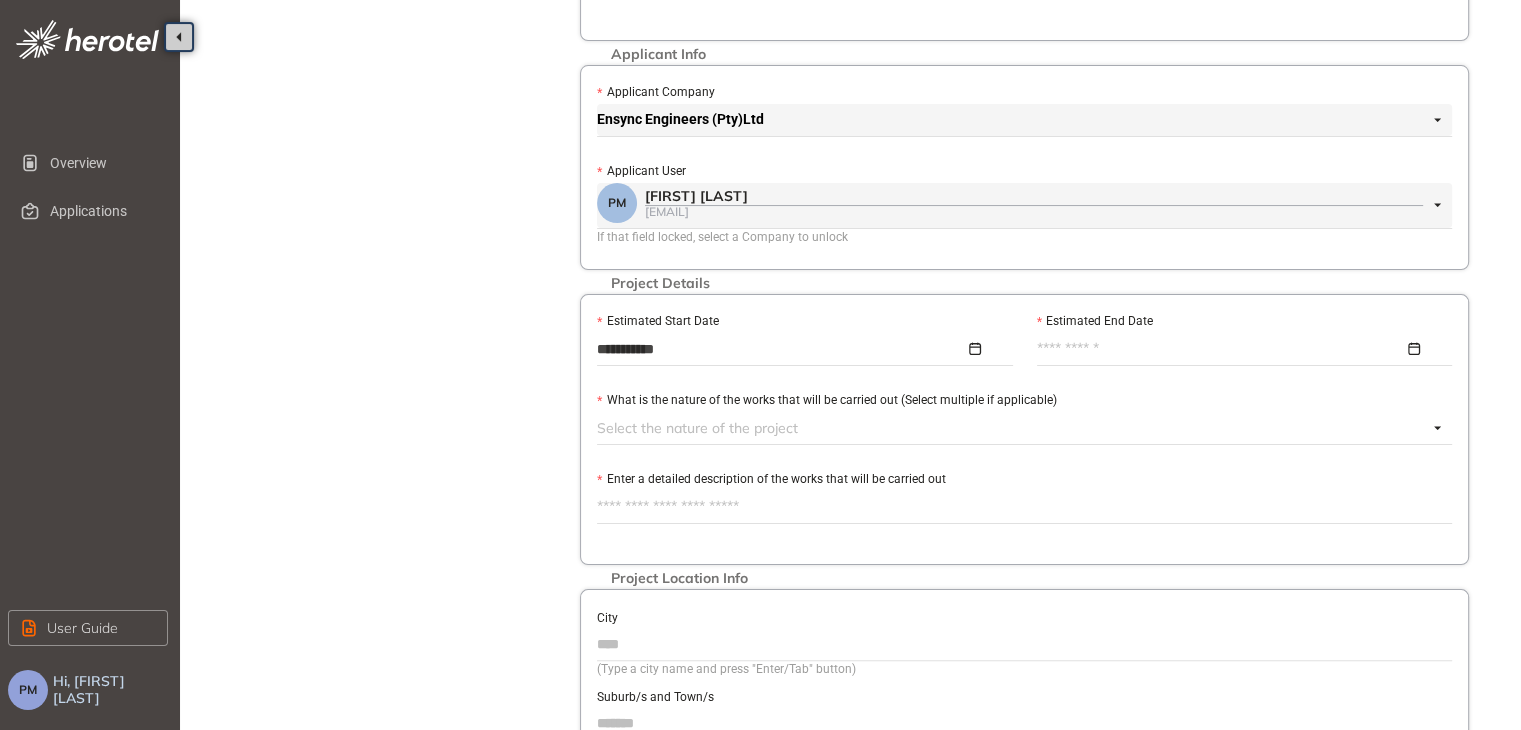 click at bounding box center [1239, 349] 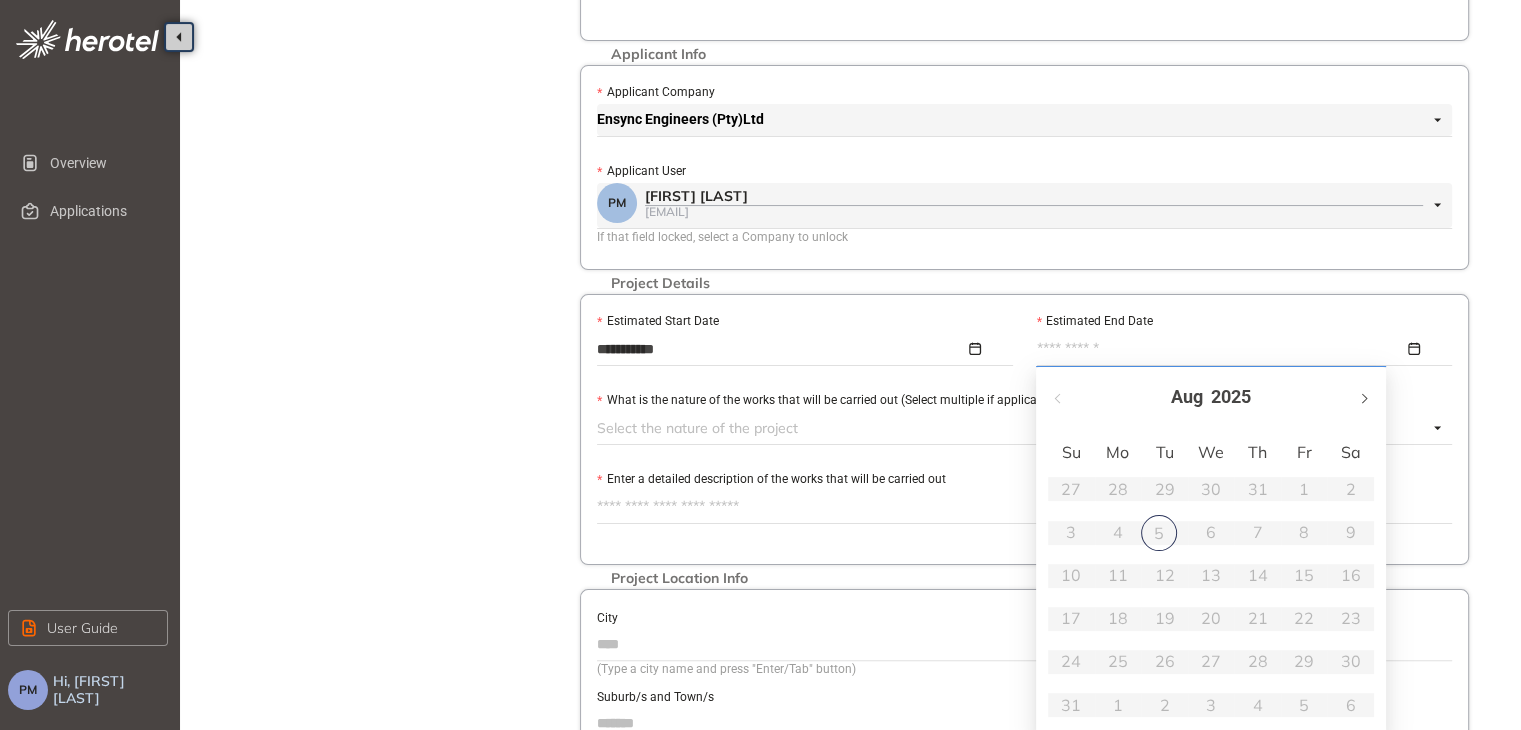 click at bounding box center [1363, 399] 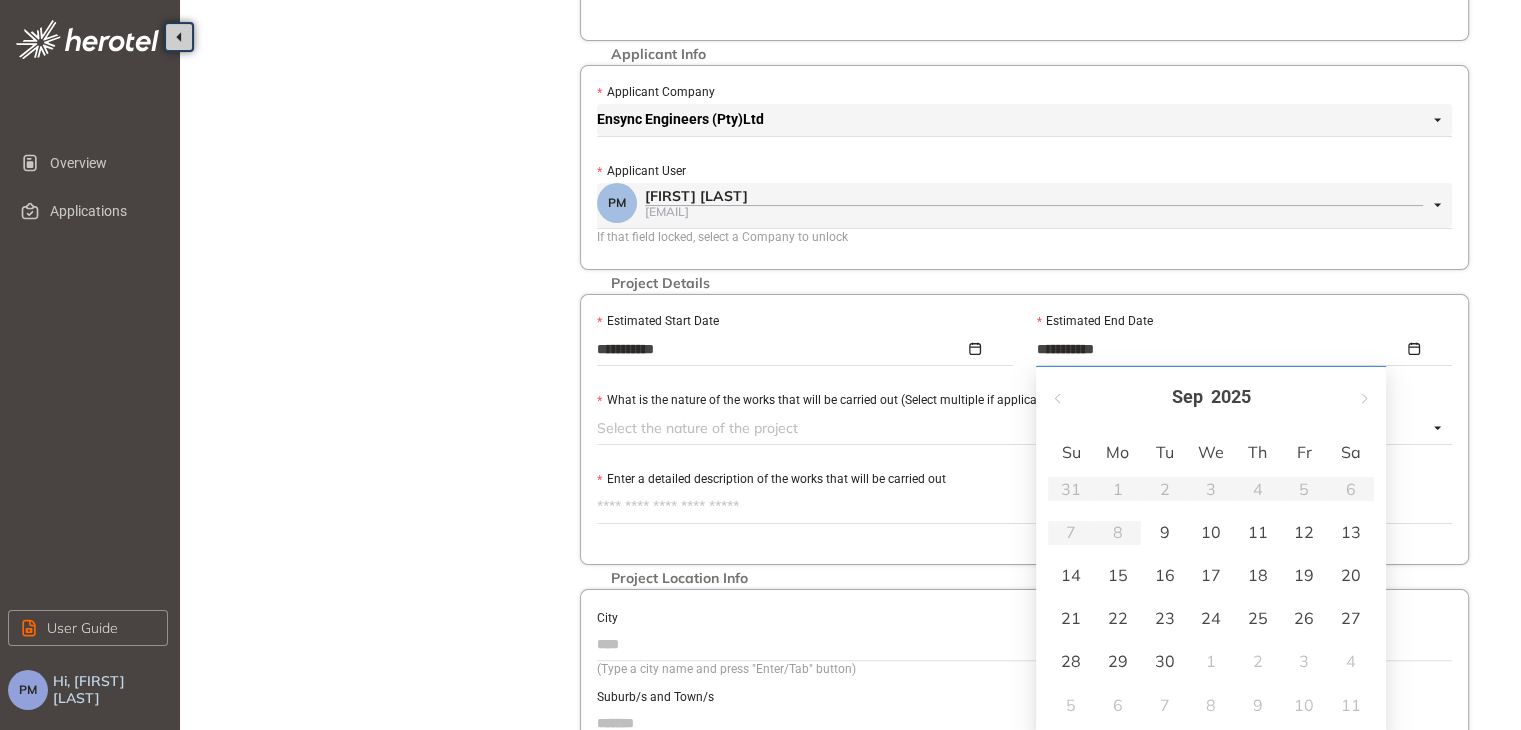 type on "**********" 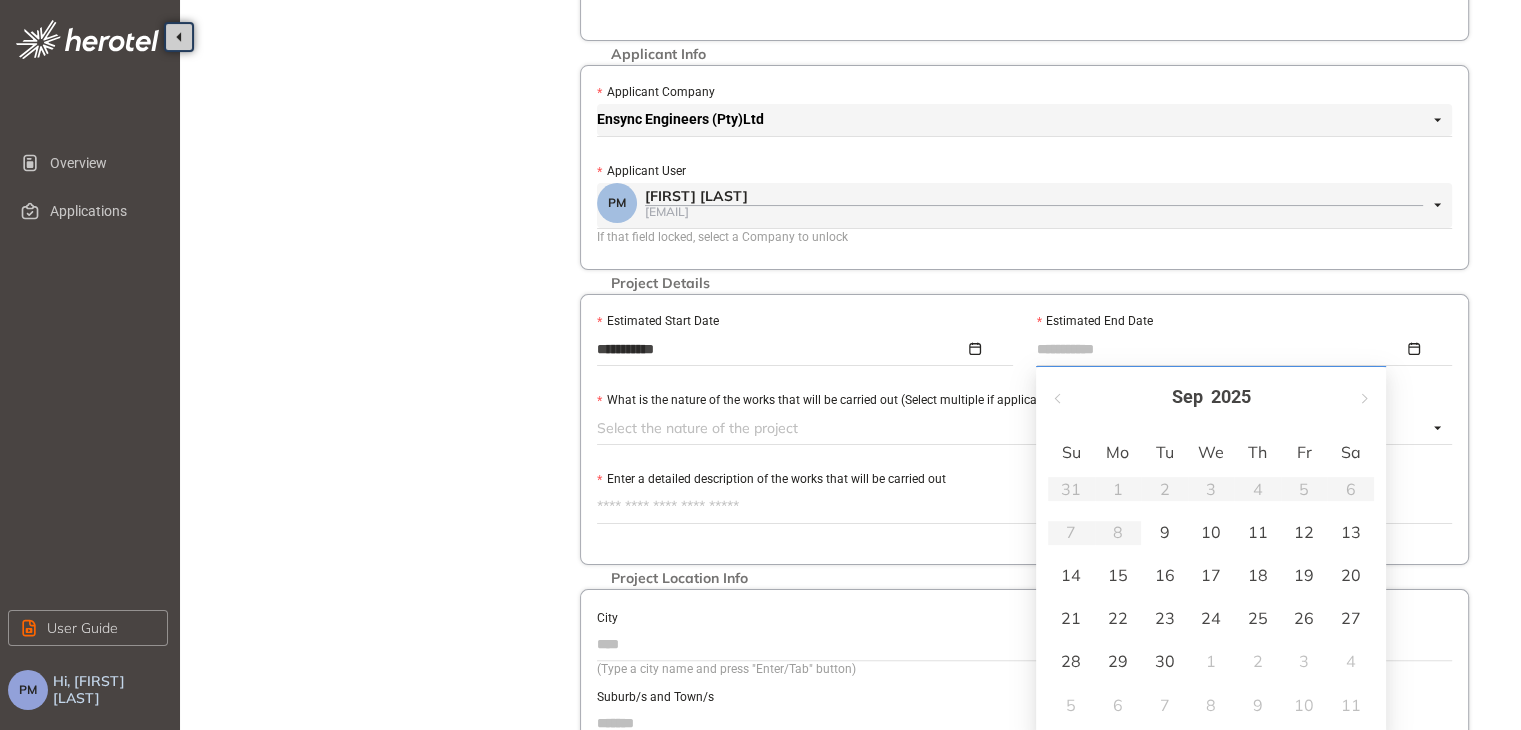 click on "19" at bounding box center [1304, 575] 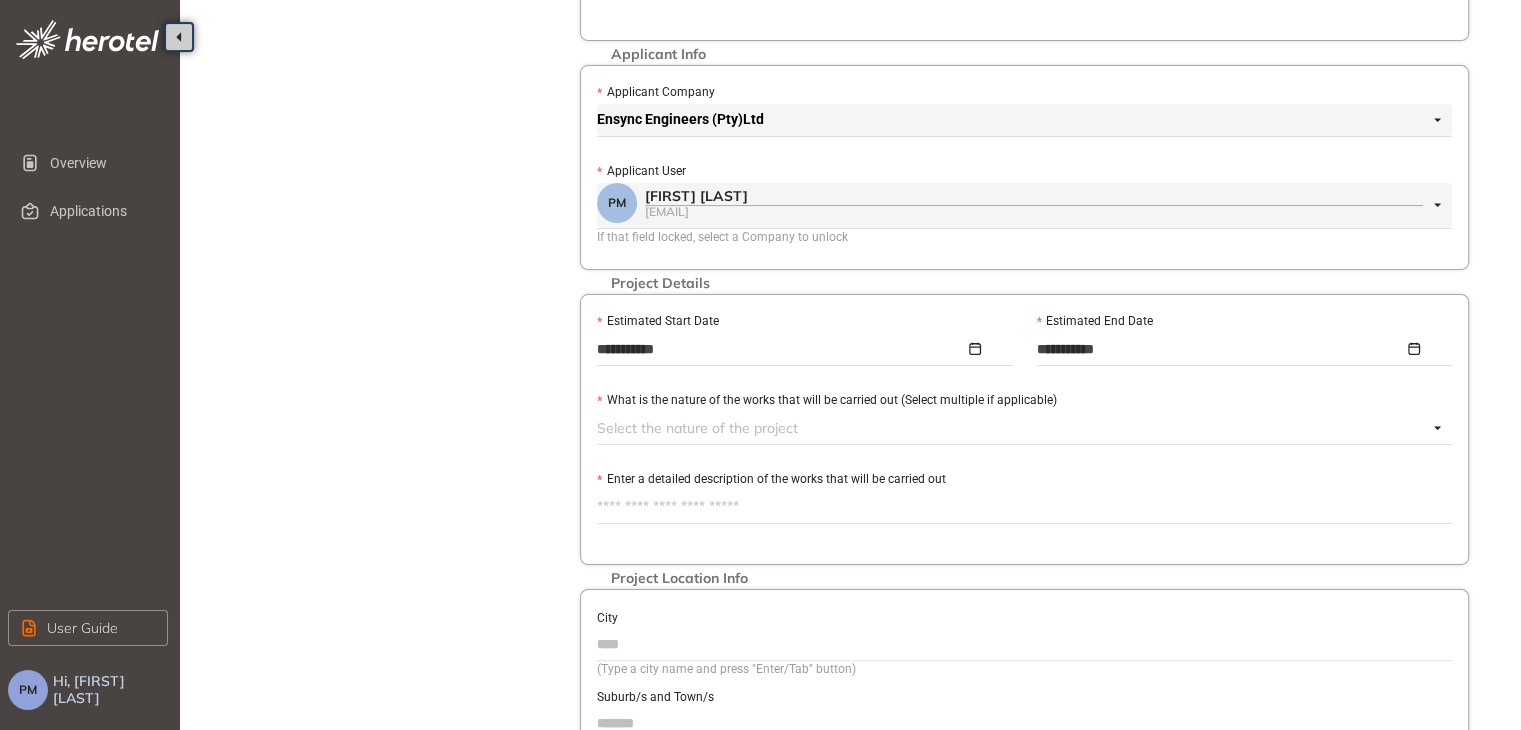 click at bounding box center [1012, 428] 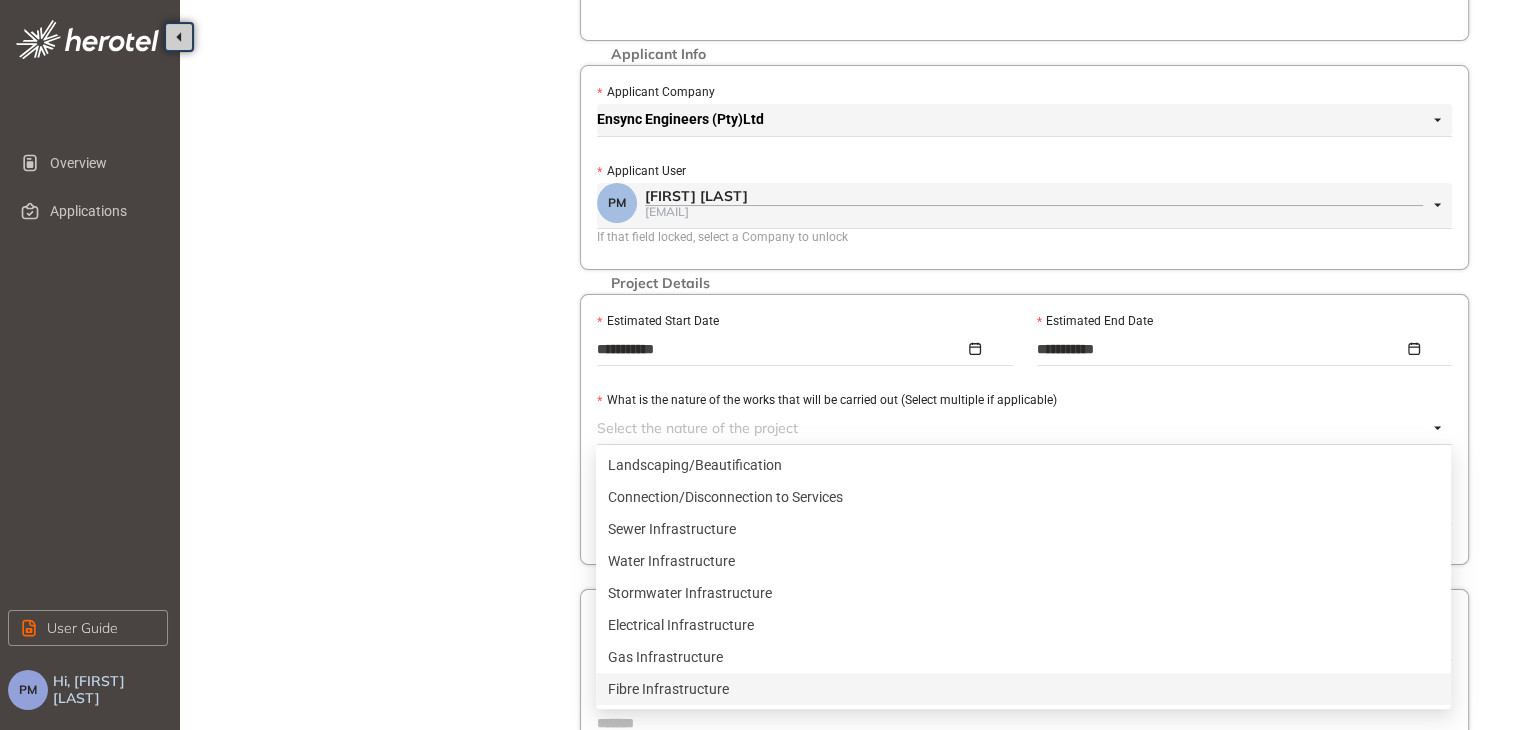 click on "Fibre Infrastructure" at bounding box center (1023, 689) 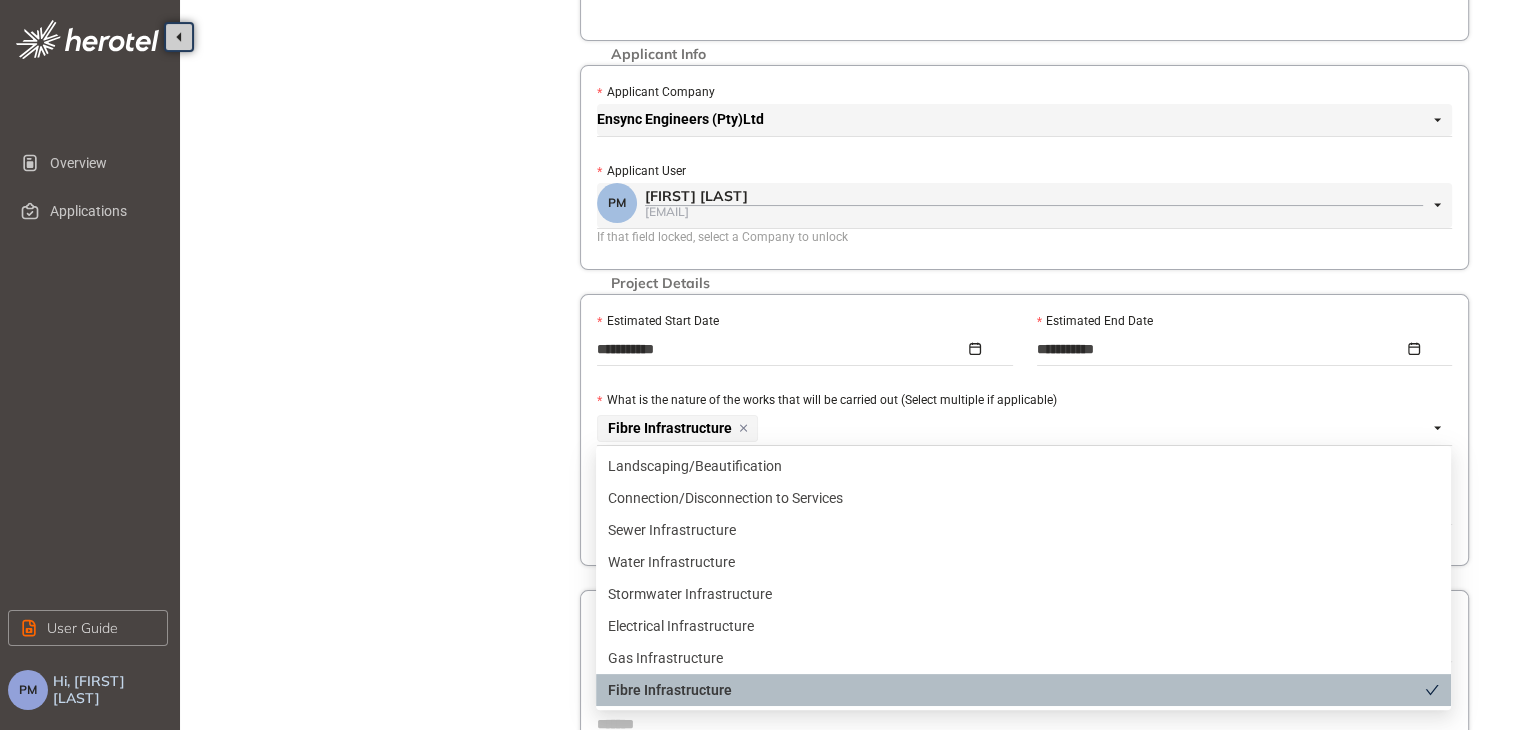 click on "Project Details Location Confirmation Upload documents" at bounding box center (390, 384) 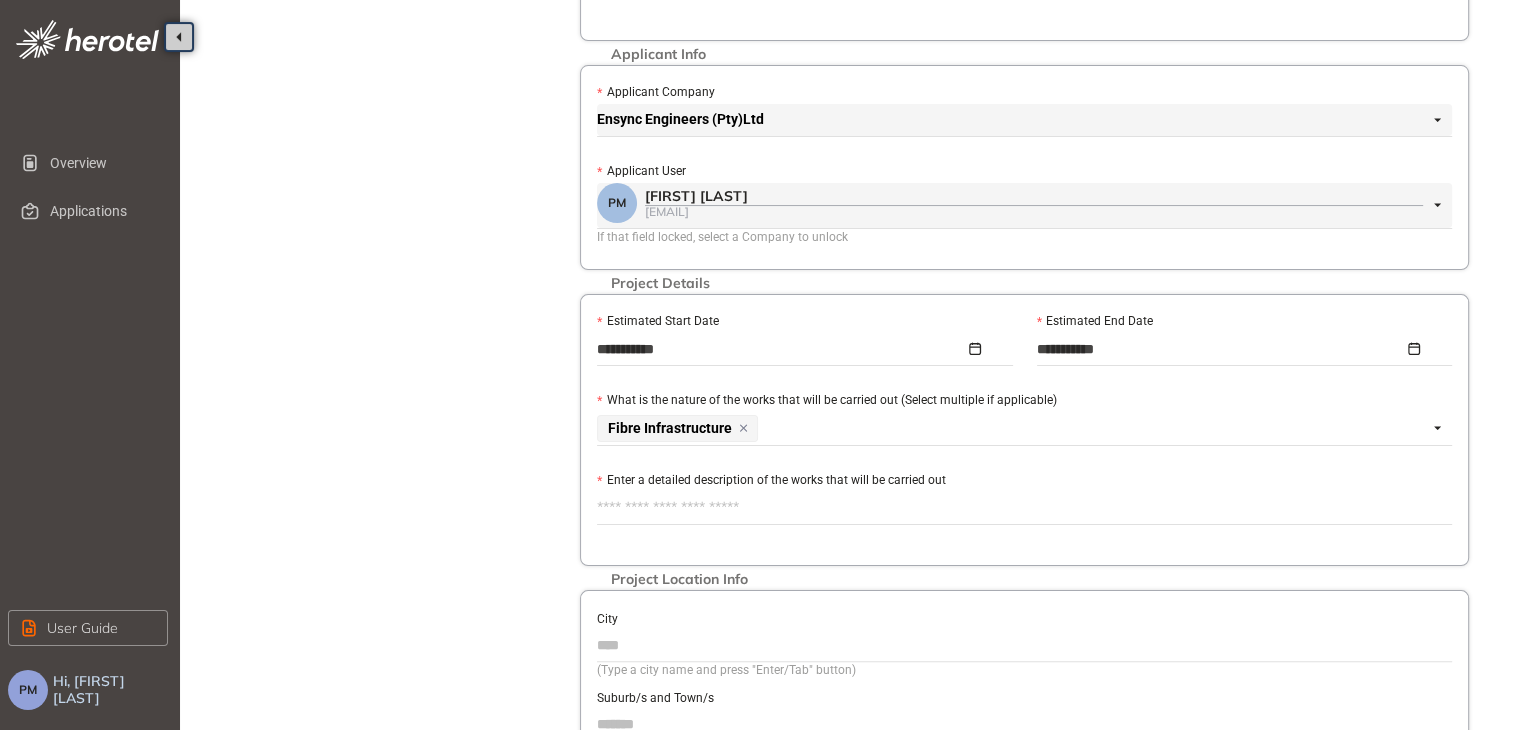 click on "Enter a detailed description of the works that will be carried out" at bounding box center [1024, 508] 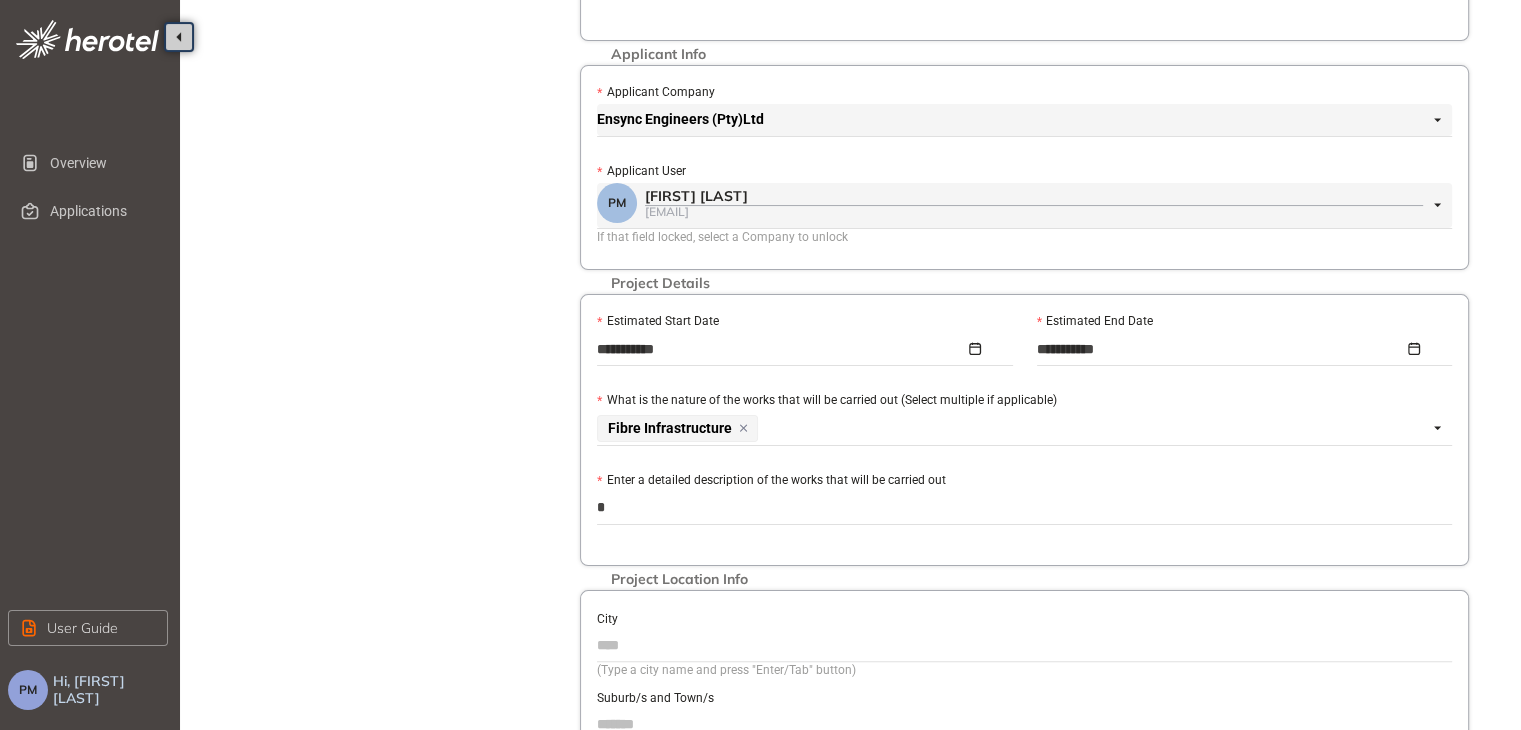 type on "**" 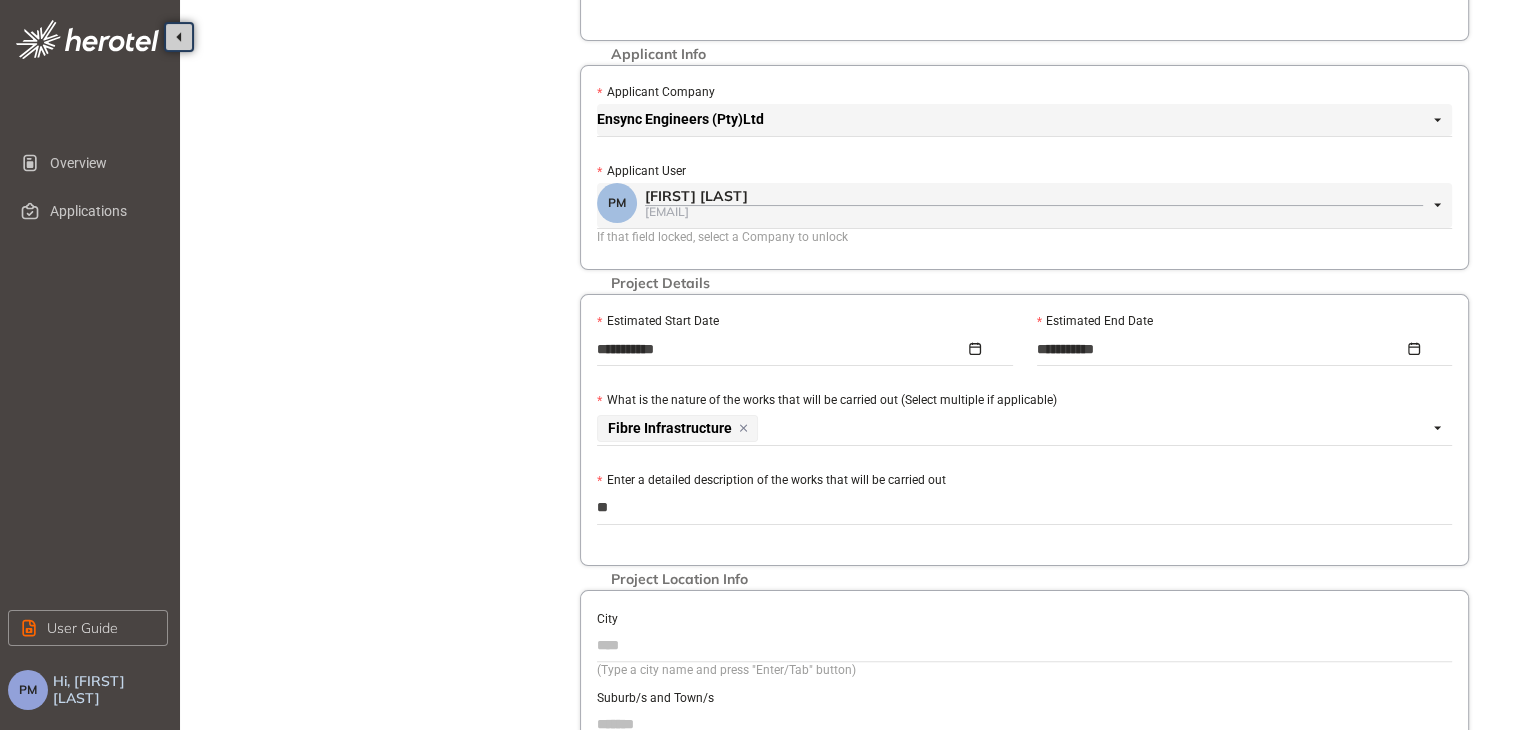 type on "*" 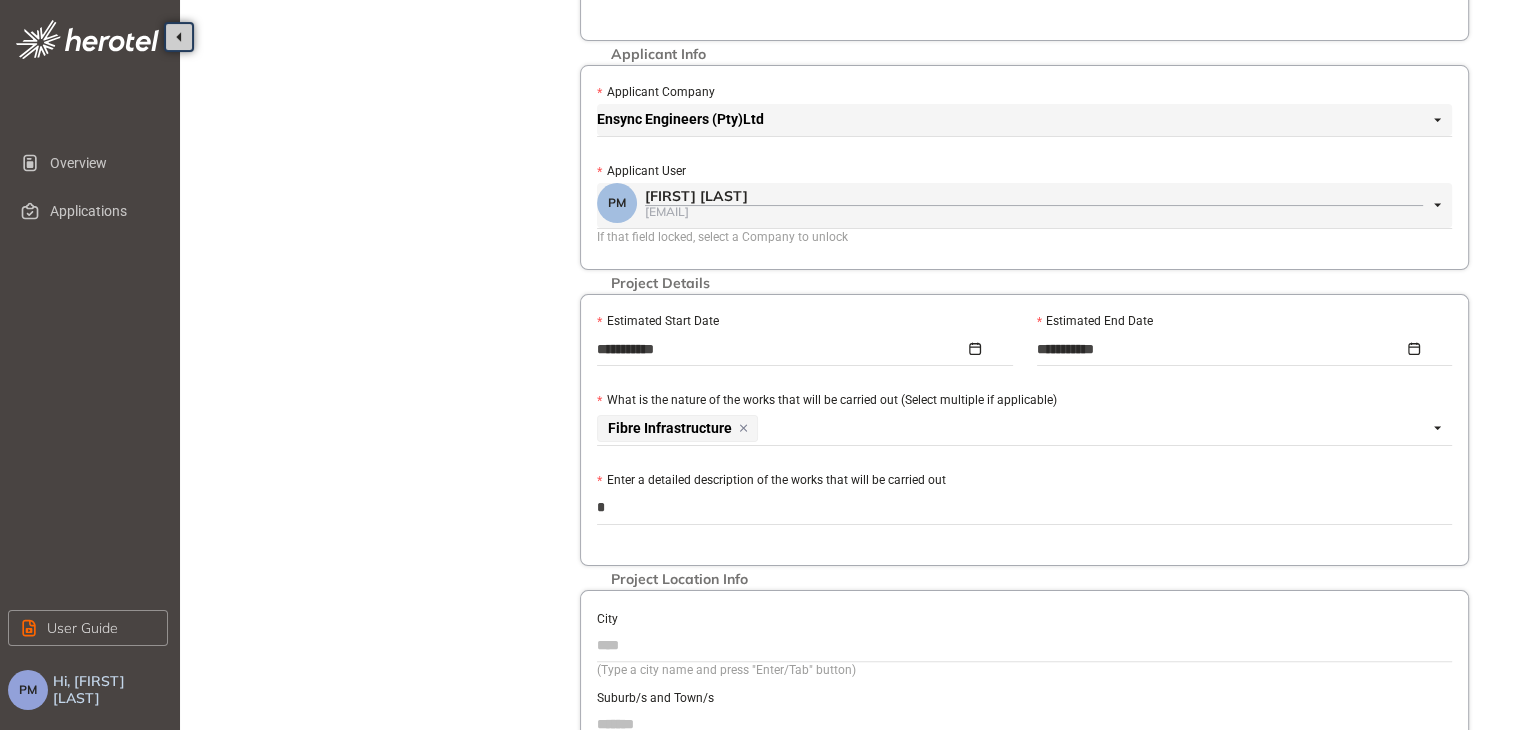type on "**********" 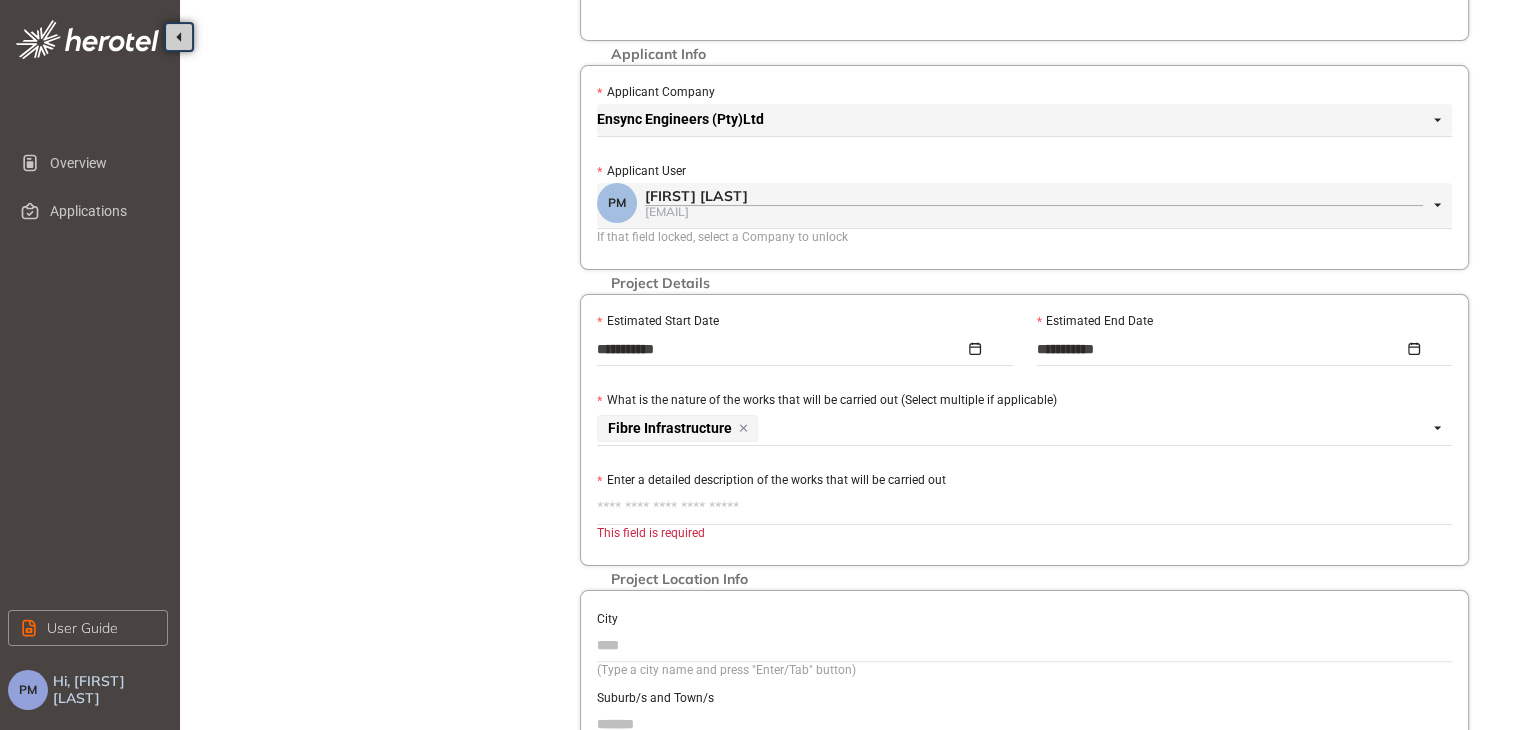 paste on "**********" 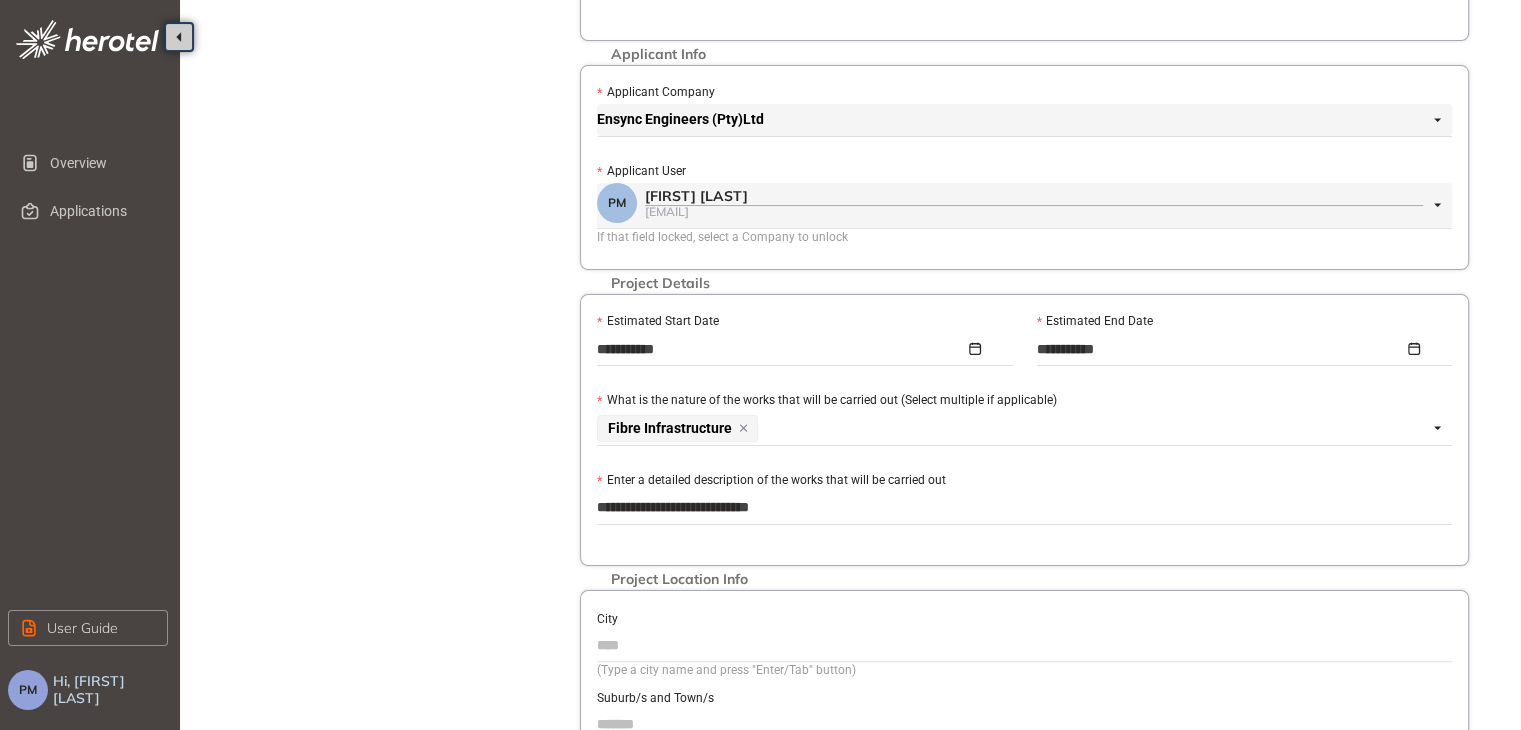 drag, startPoint x: 616, startPoint y: 501, endPoint x: 573, endPoint y: 453, distance: 64.44377 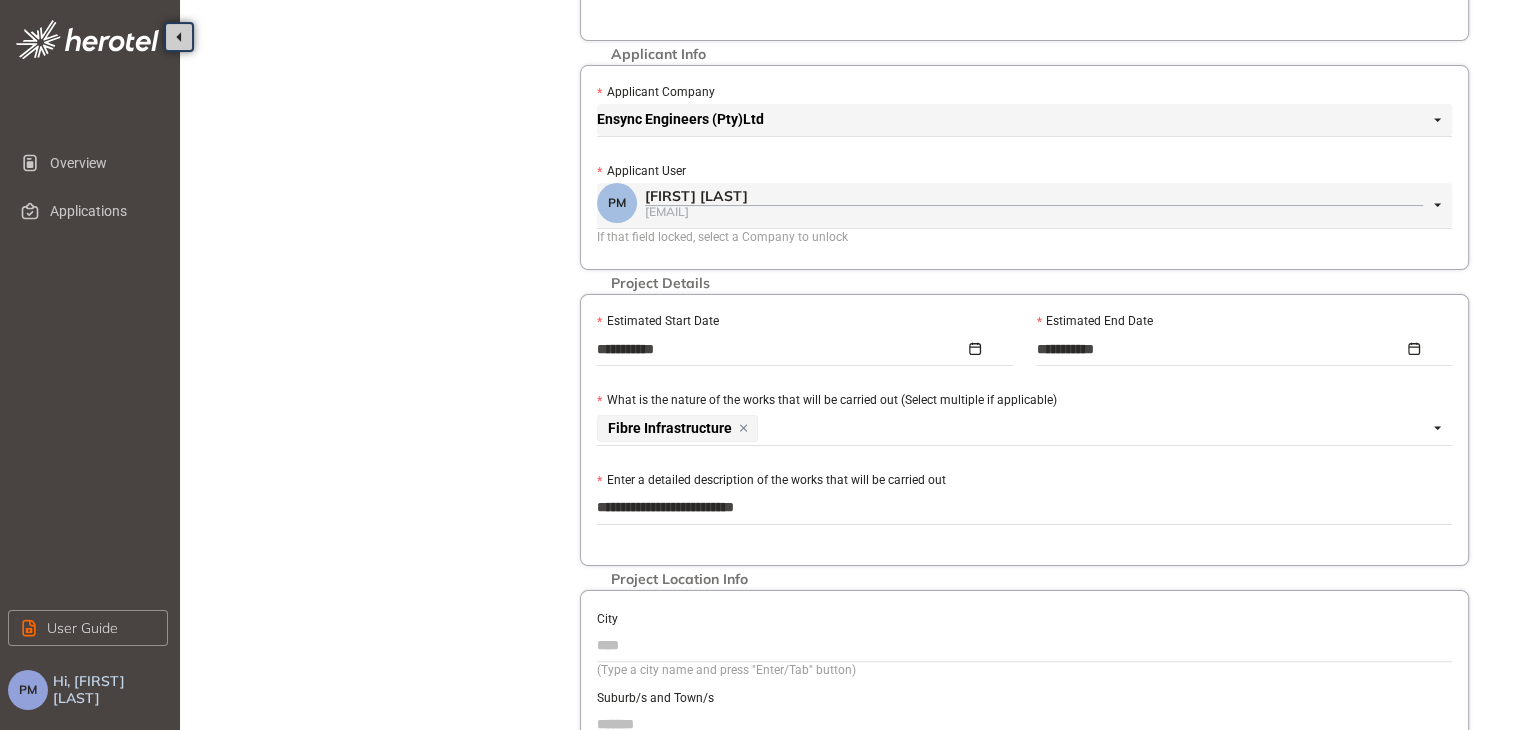type on "**********" 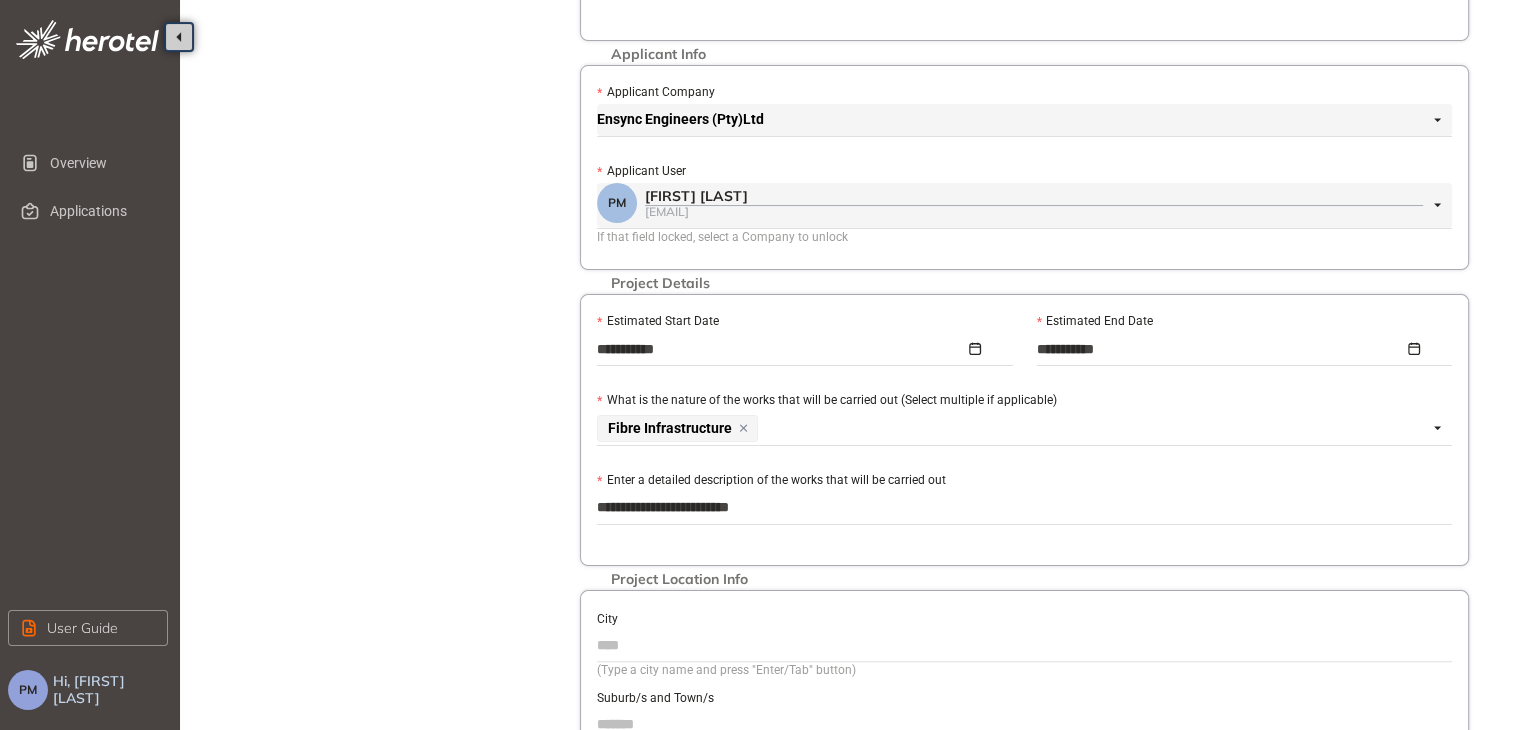 type on "**********" 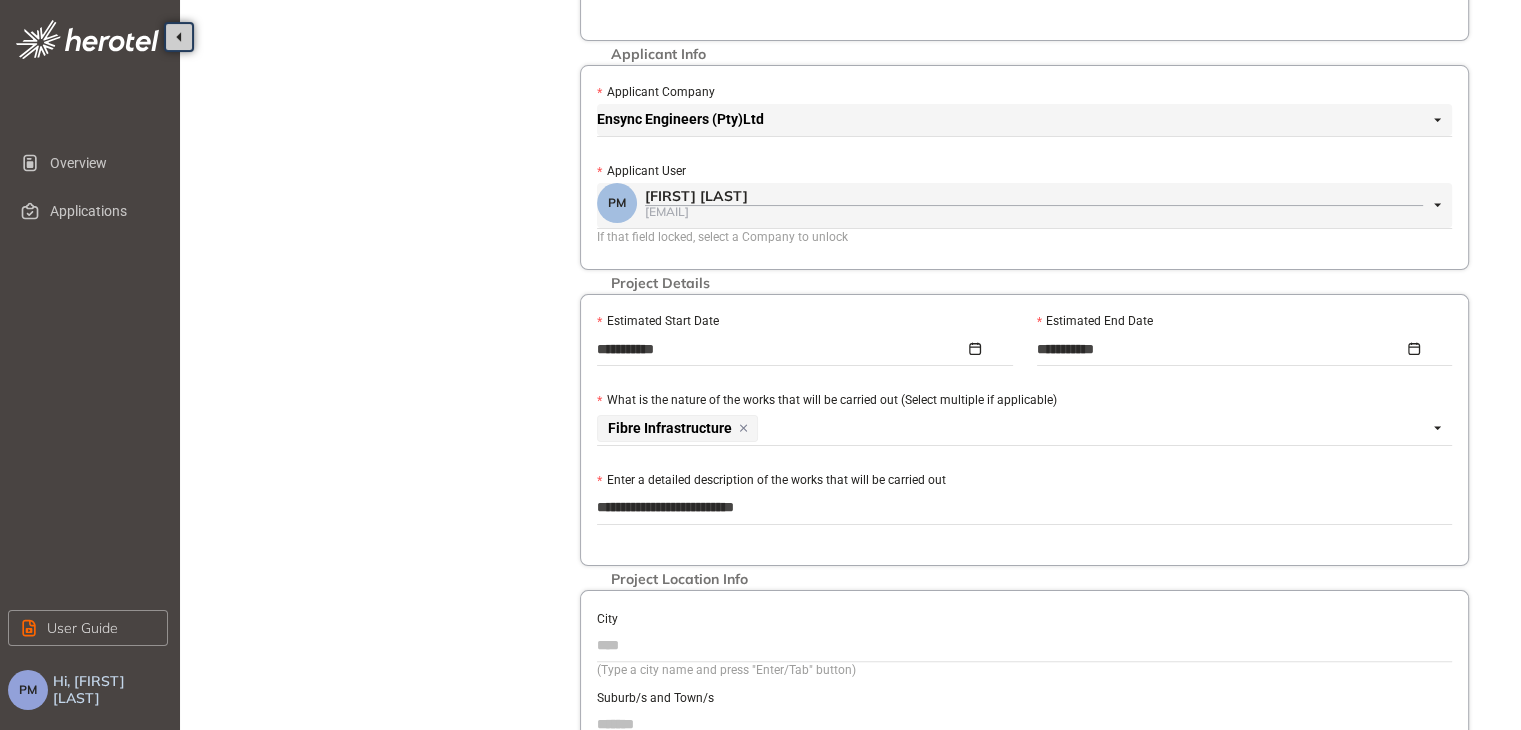 type on "**********" 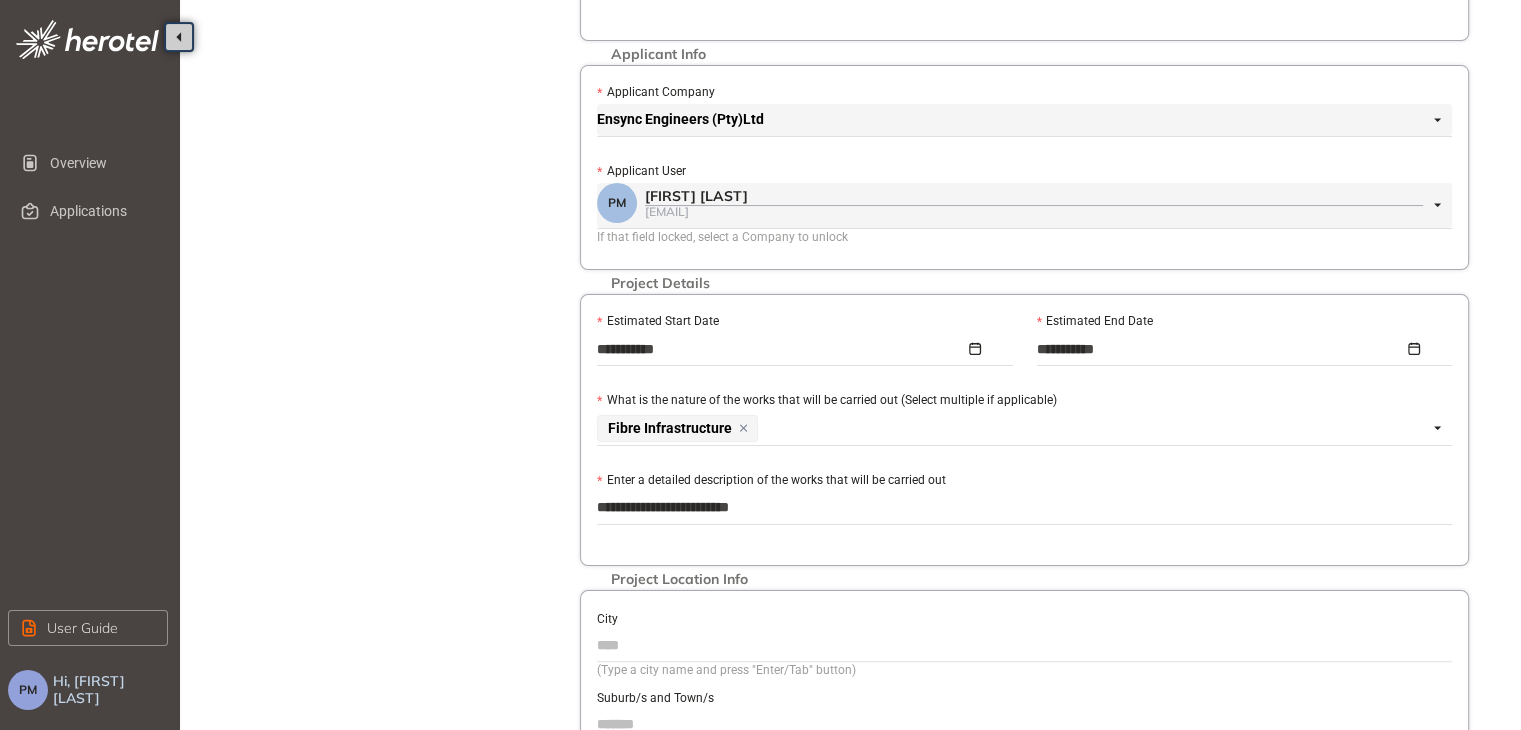 type on "**********" 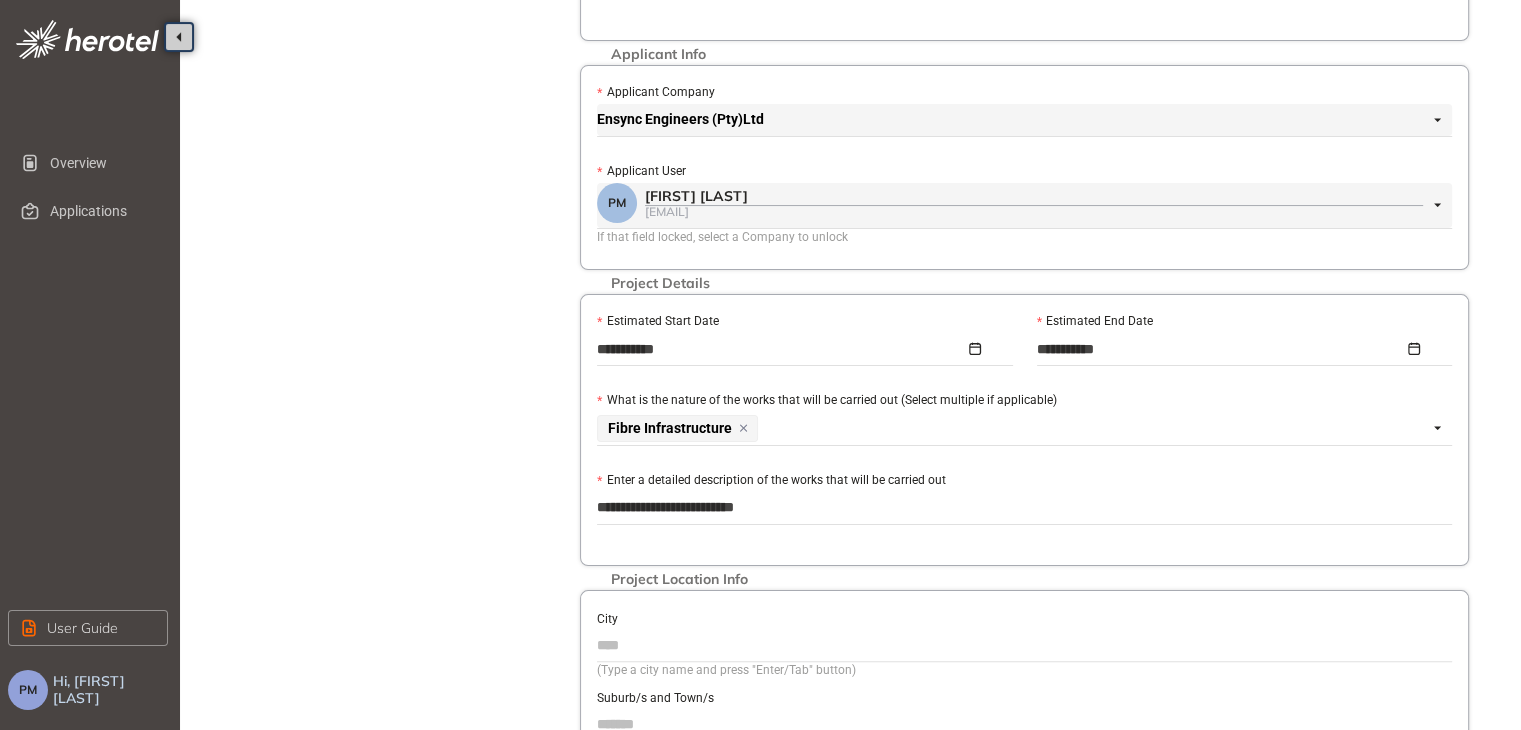 click on "**********" at bounding box center (1024, 508) 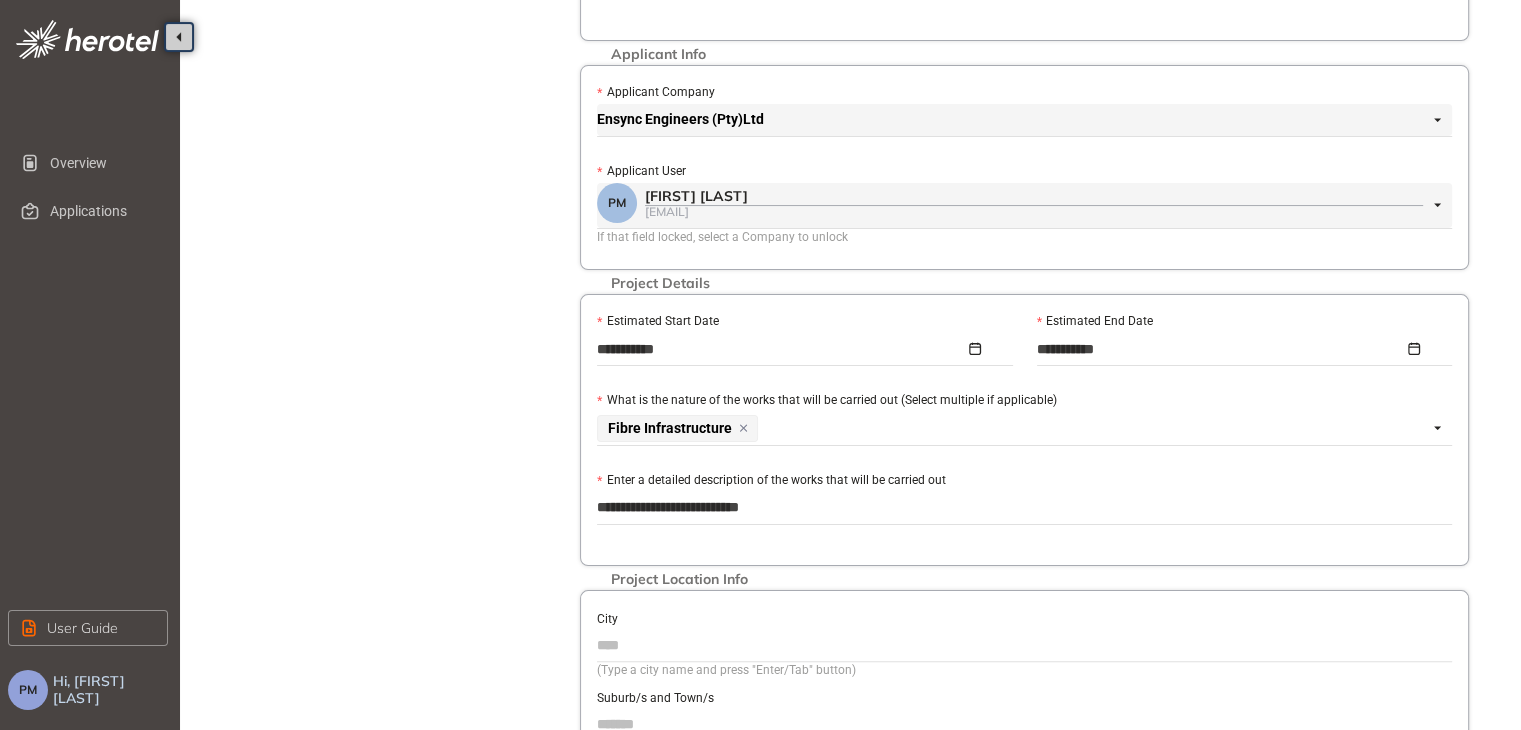 type on "**********" 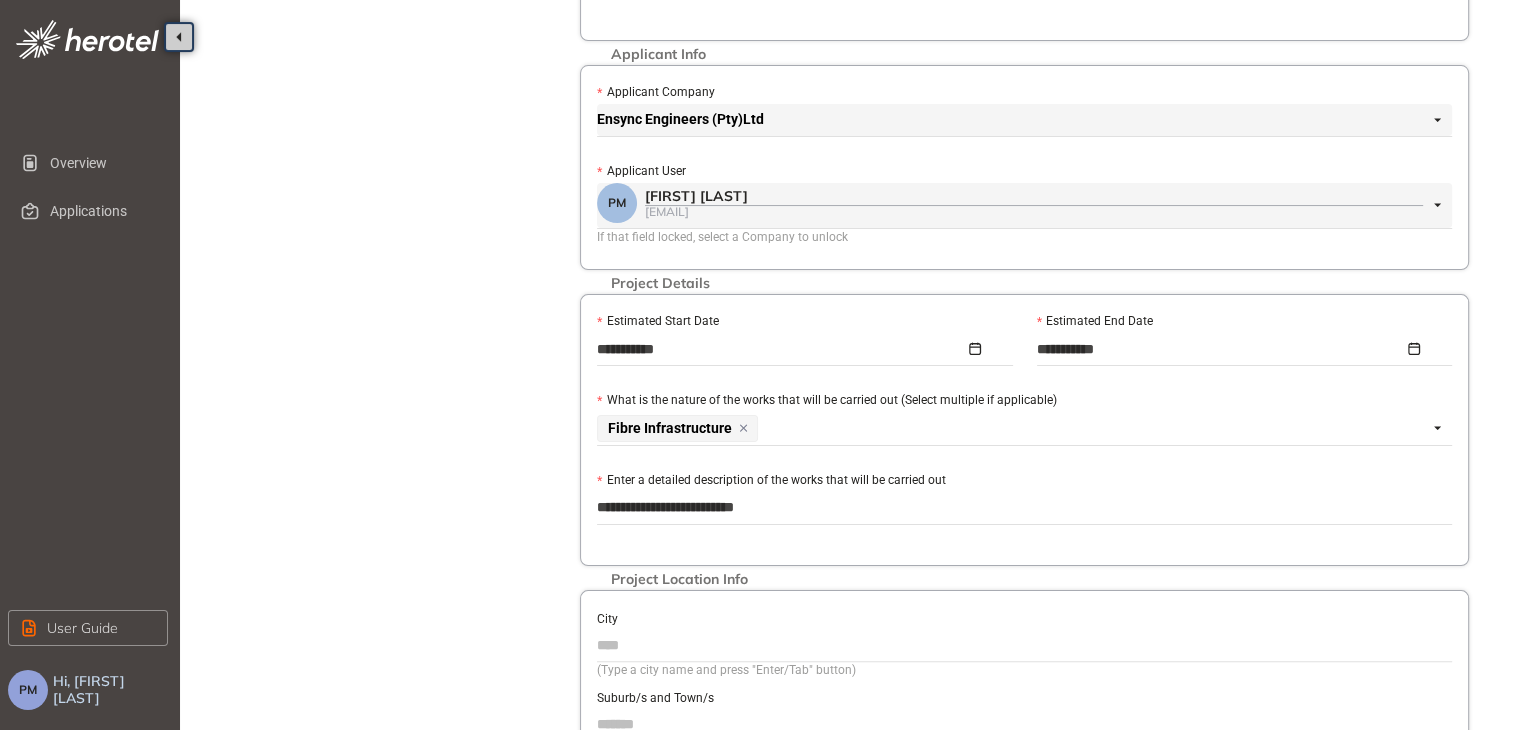 type on "**********" 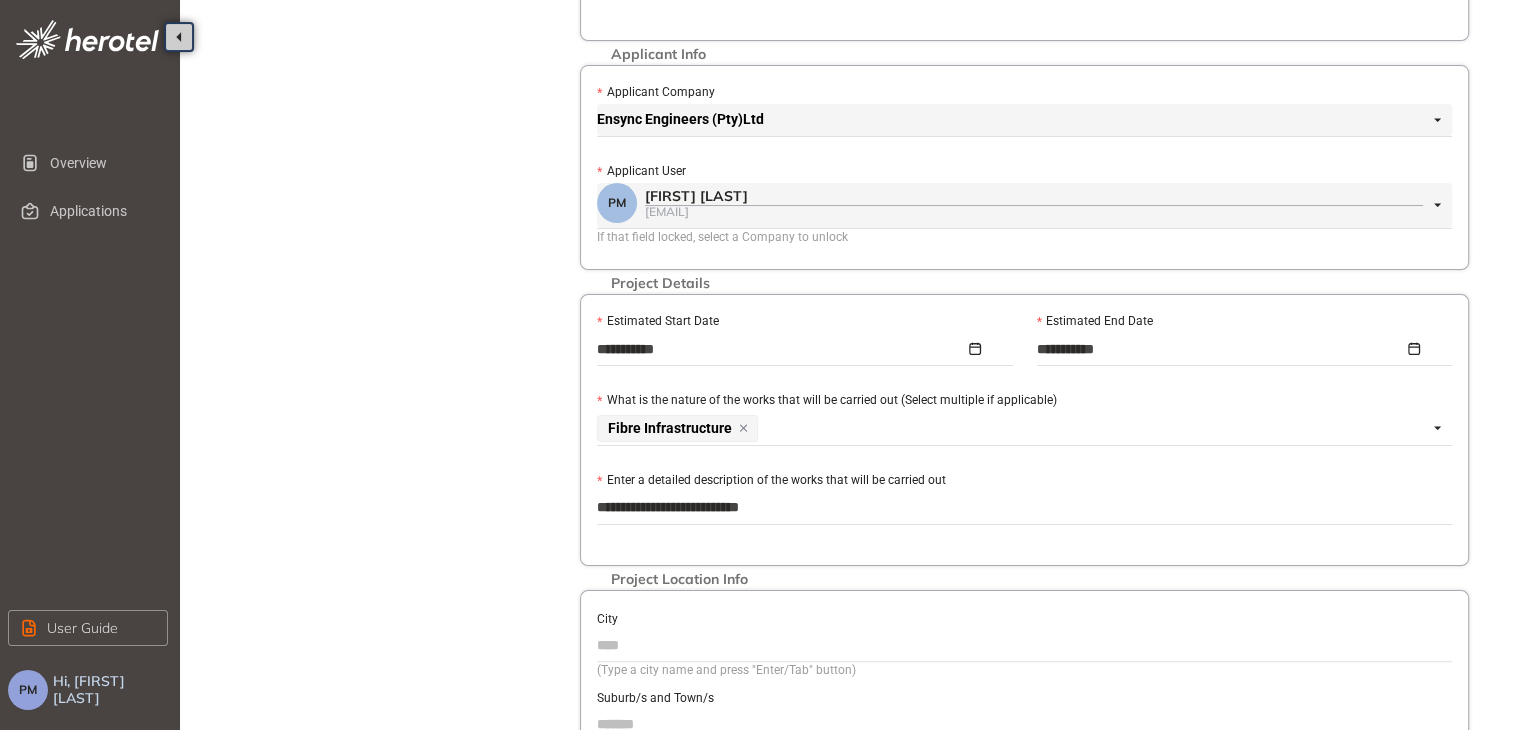 type on "**********" 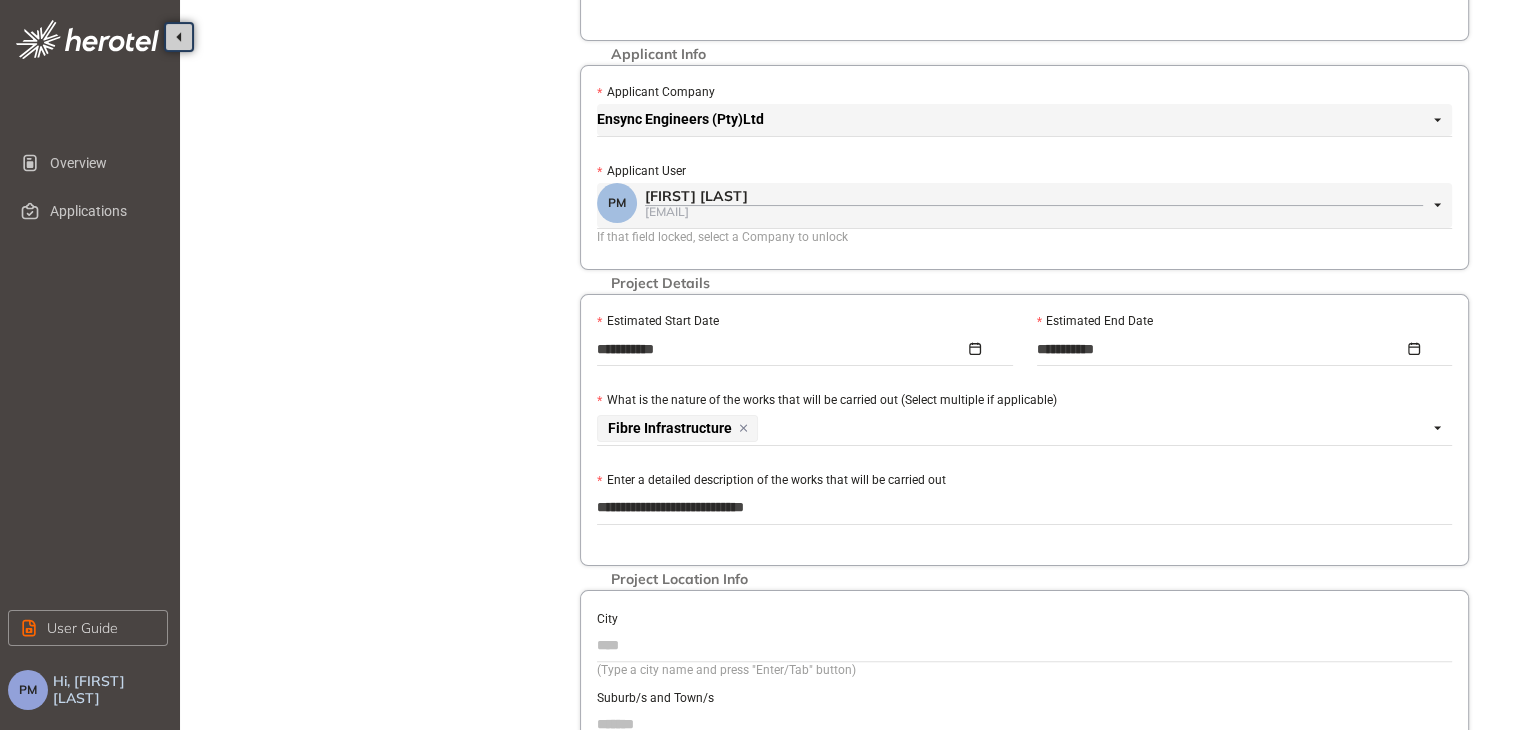 type on "**********" 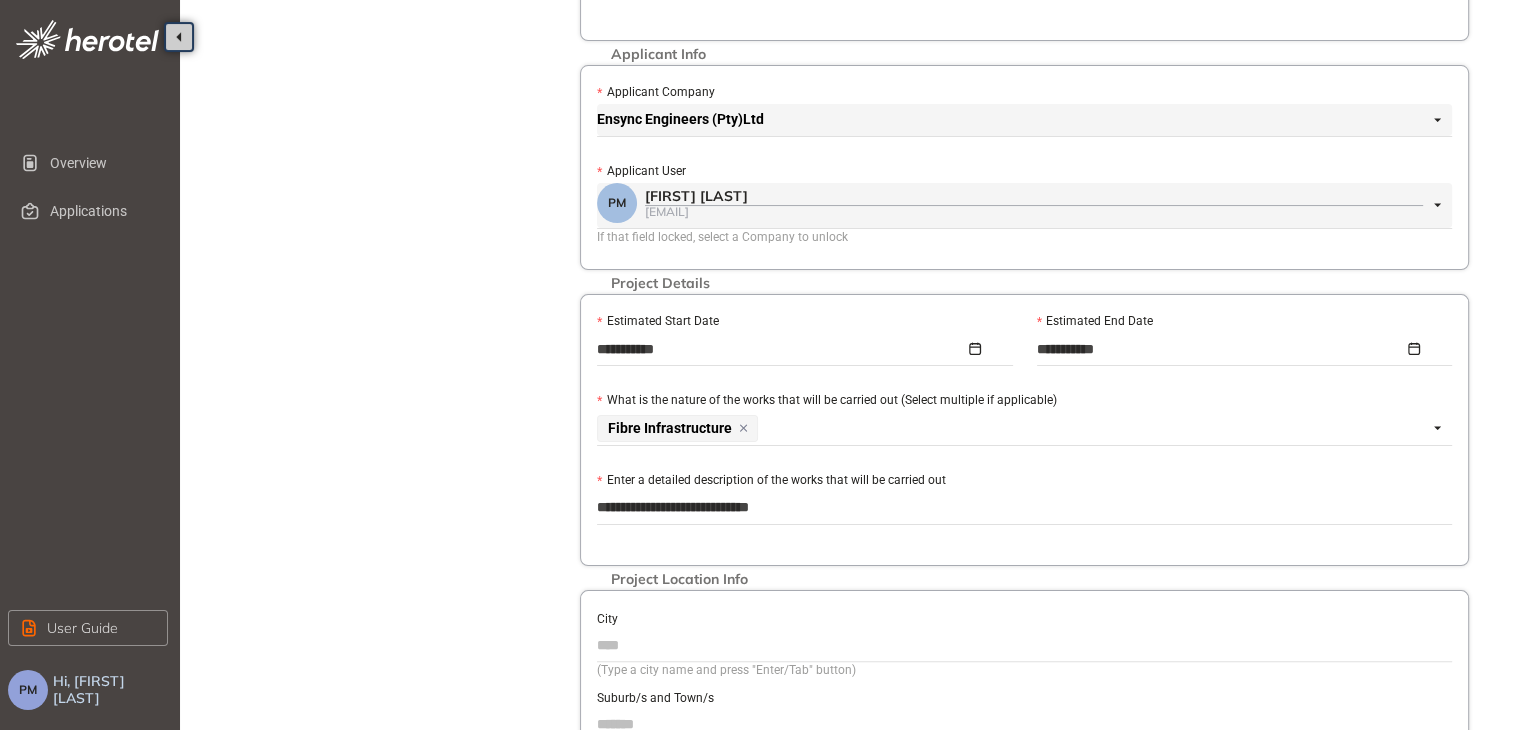 type on "**********" 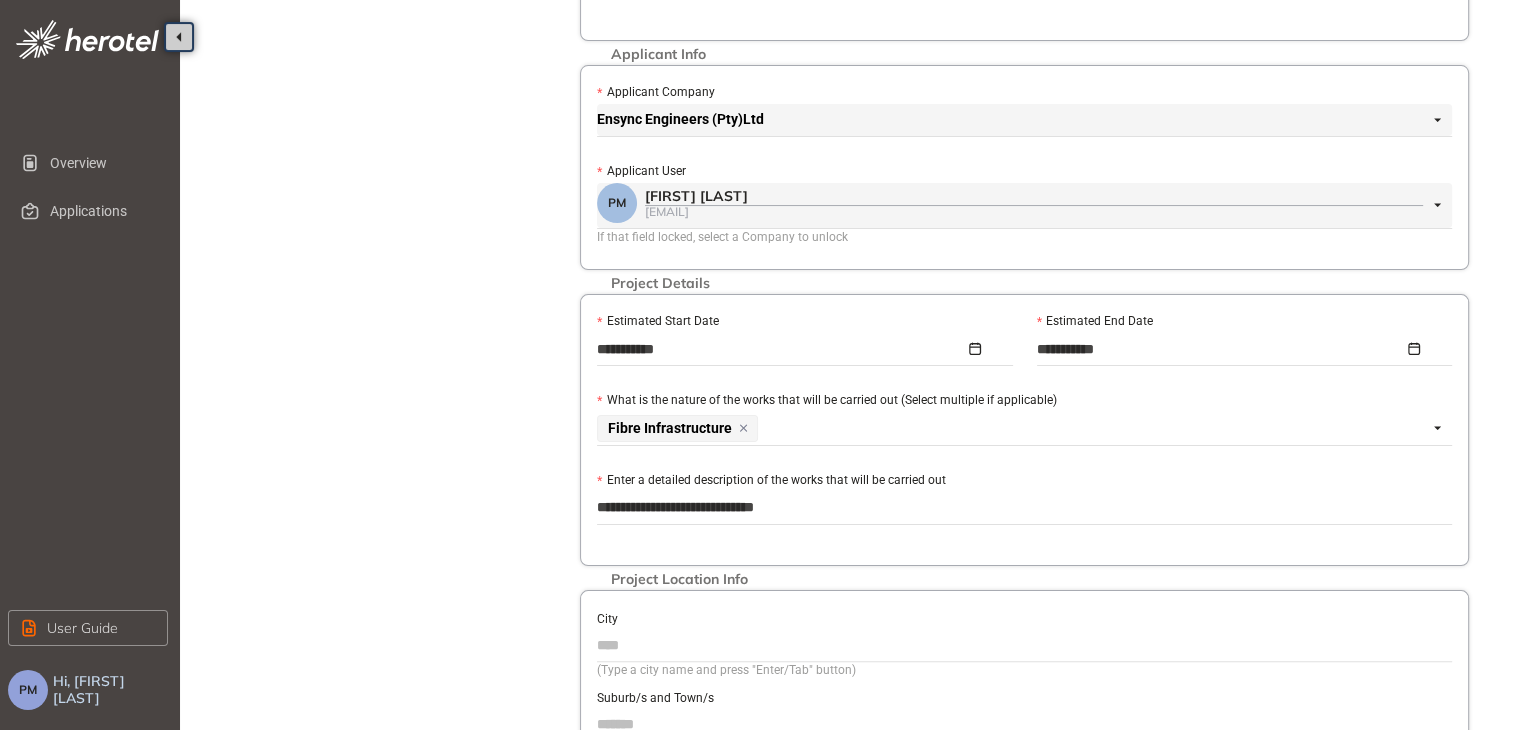 type on "**********" 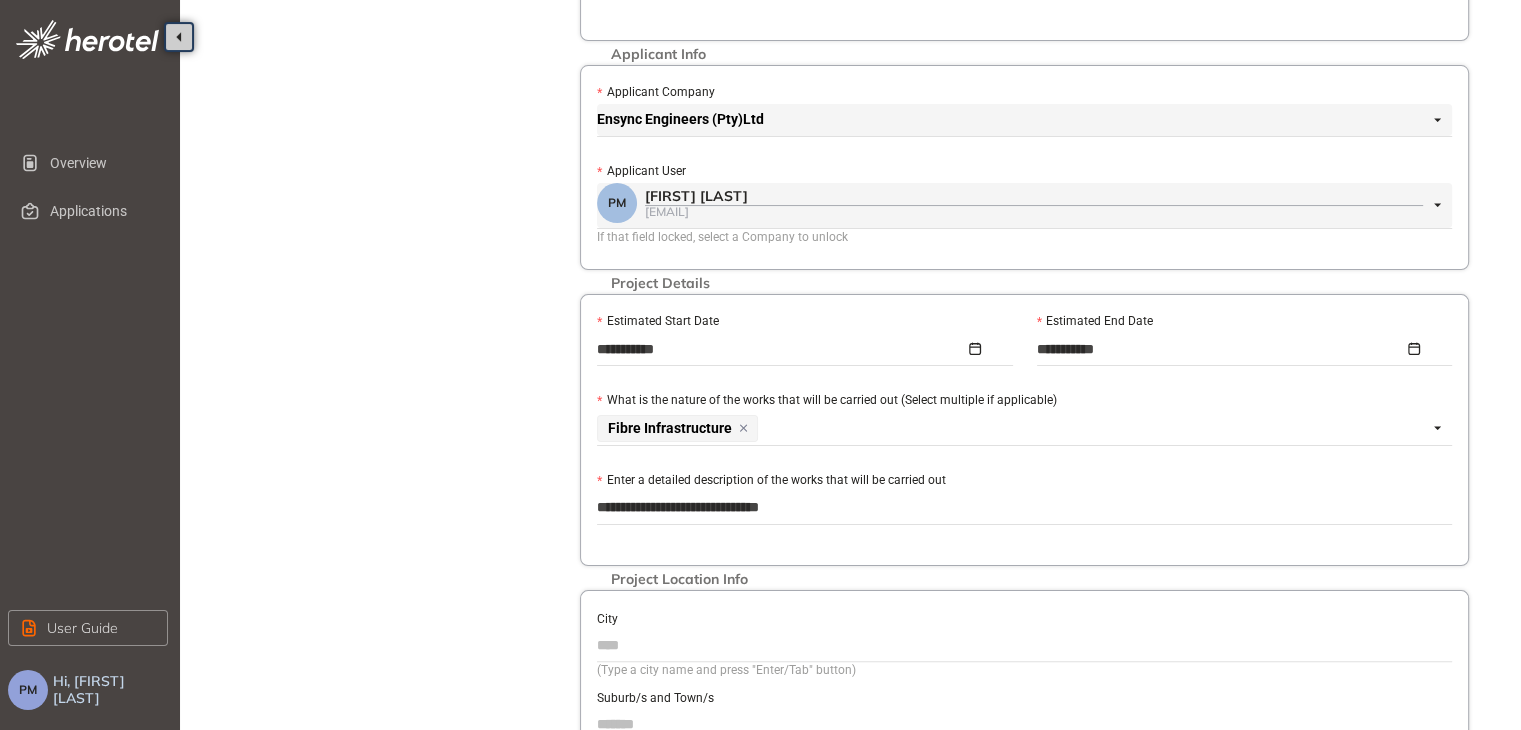 type on "**********" 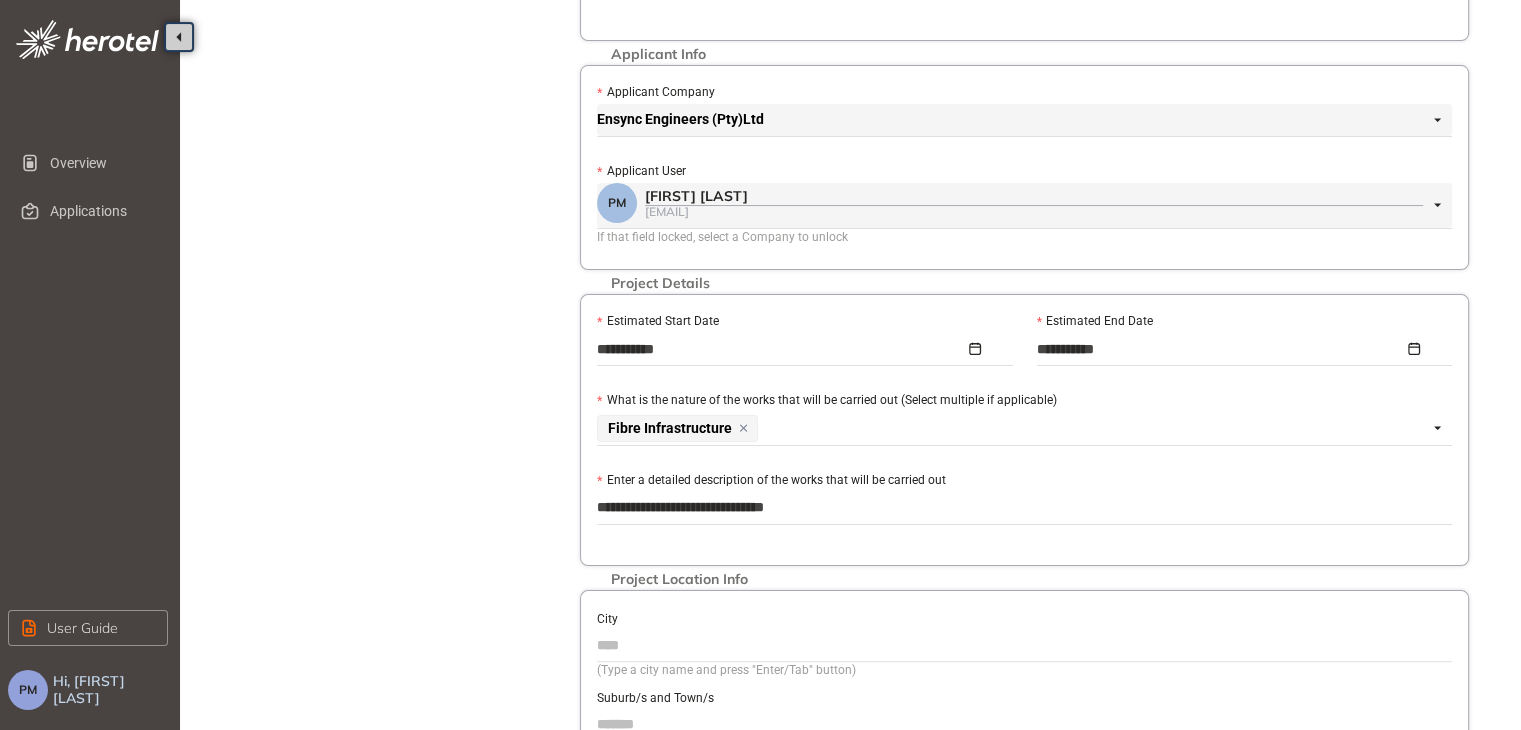 type on "**********" 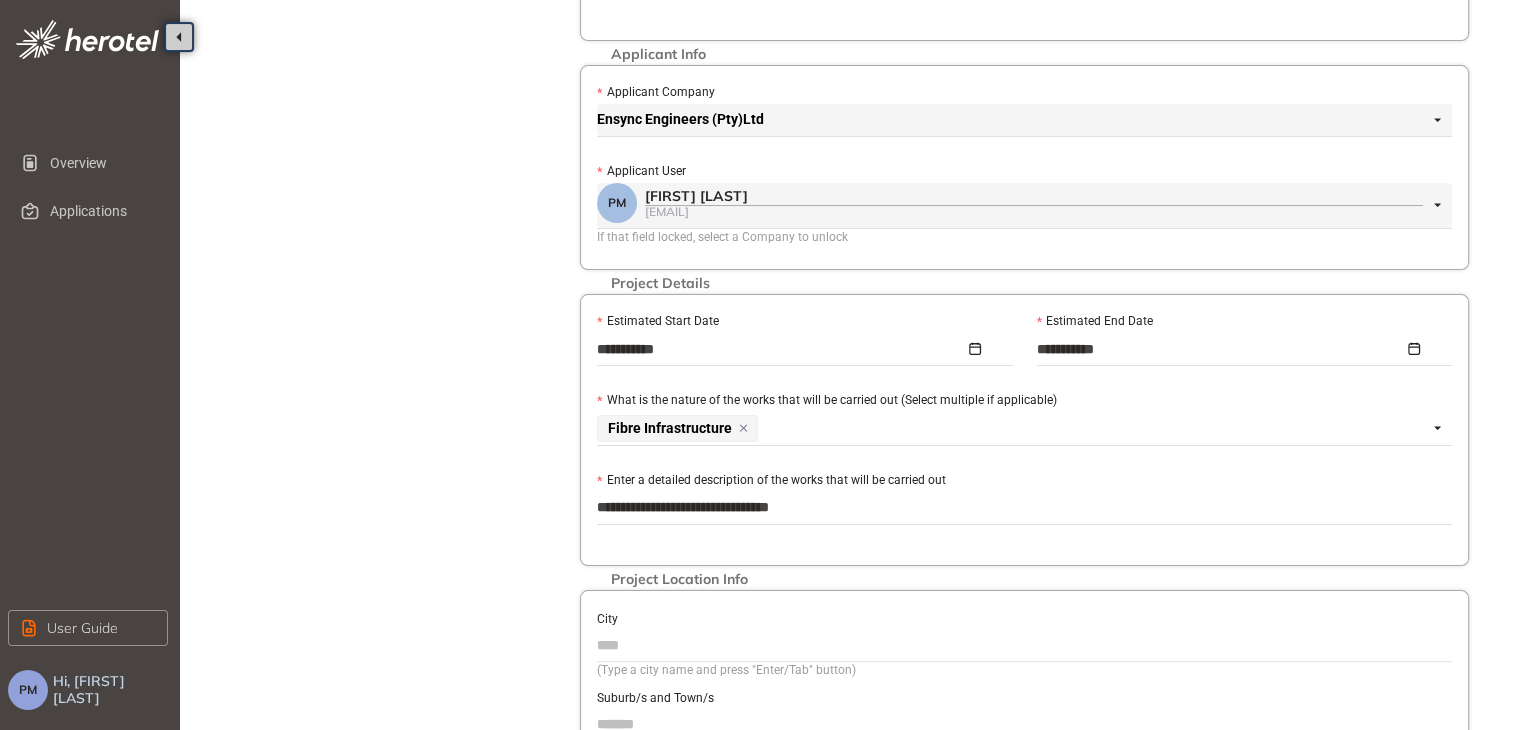 type on "**********" 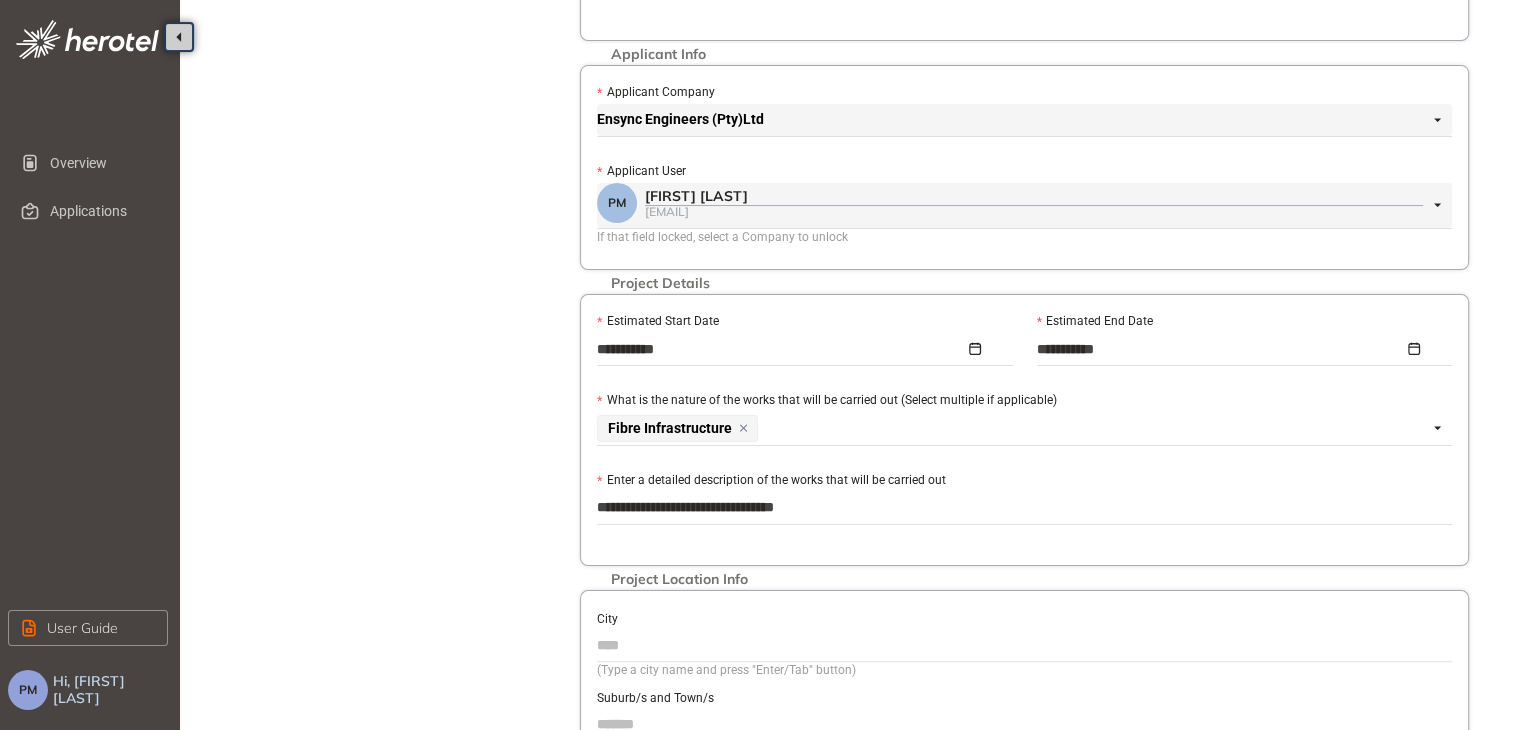 click on "**********" at bounding box center (1024, 508) 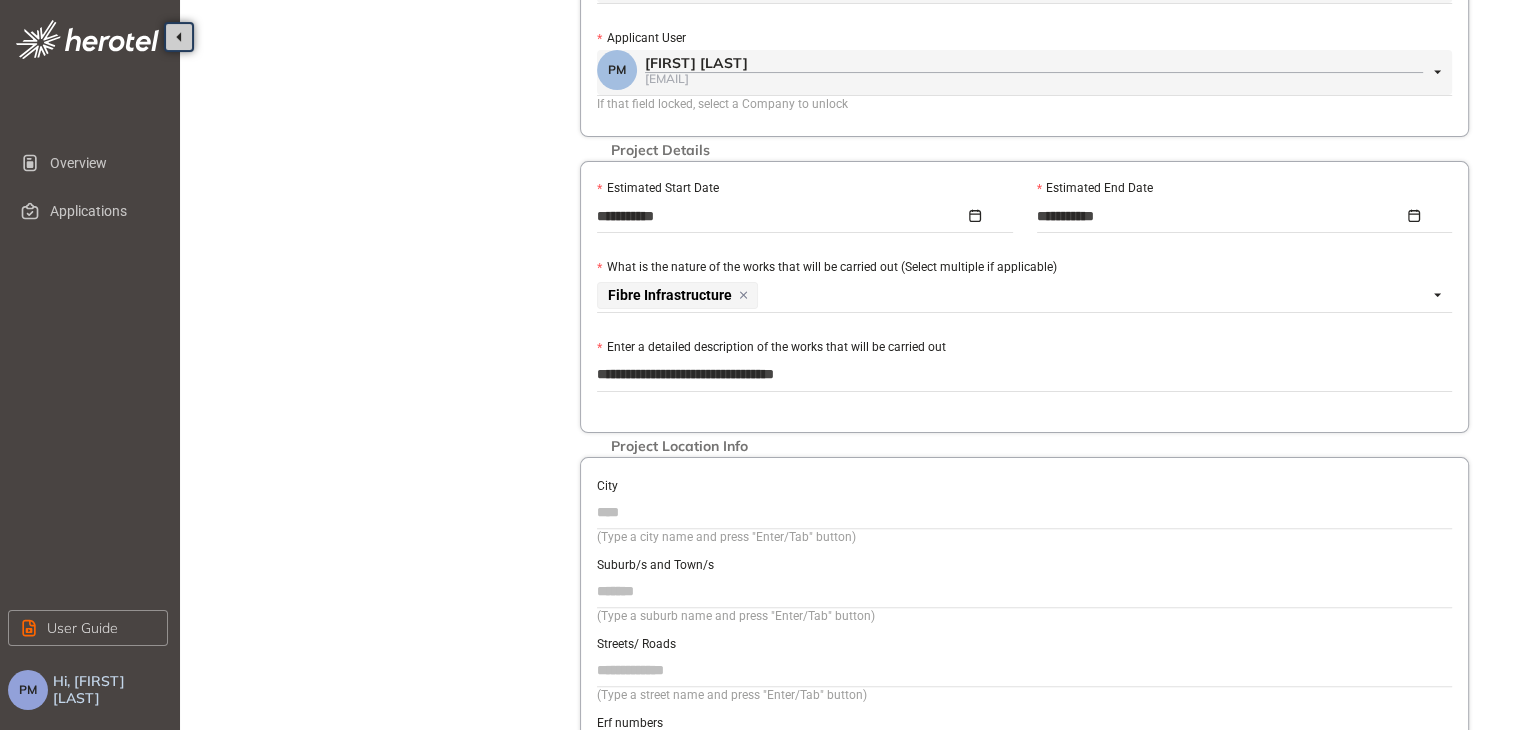 scroll, scrollTop: 443, scrollLeft: 0, axis: vertical 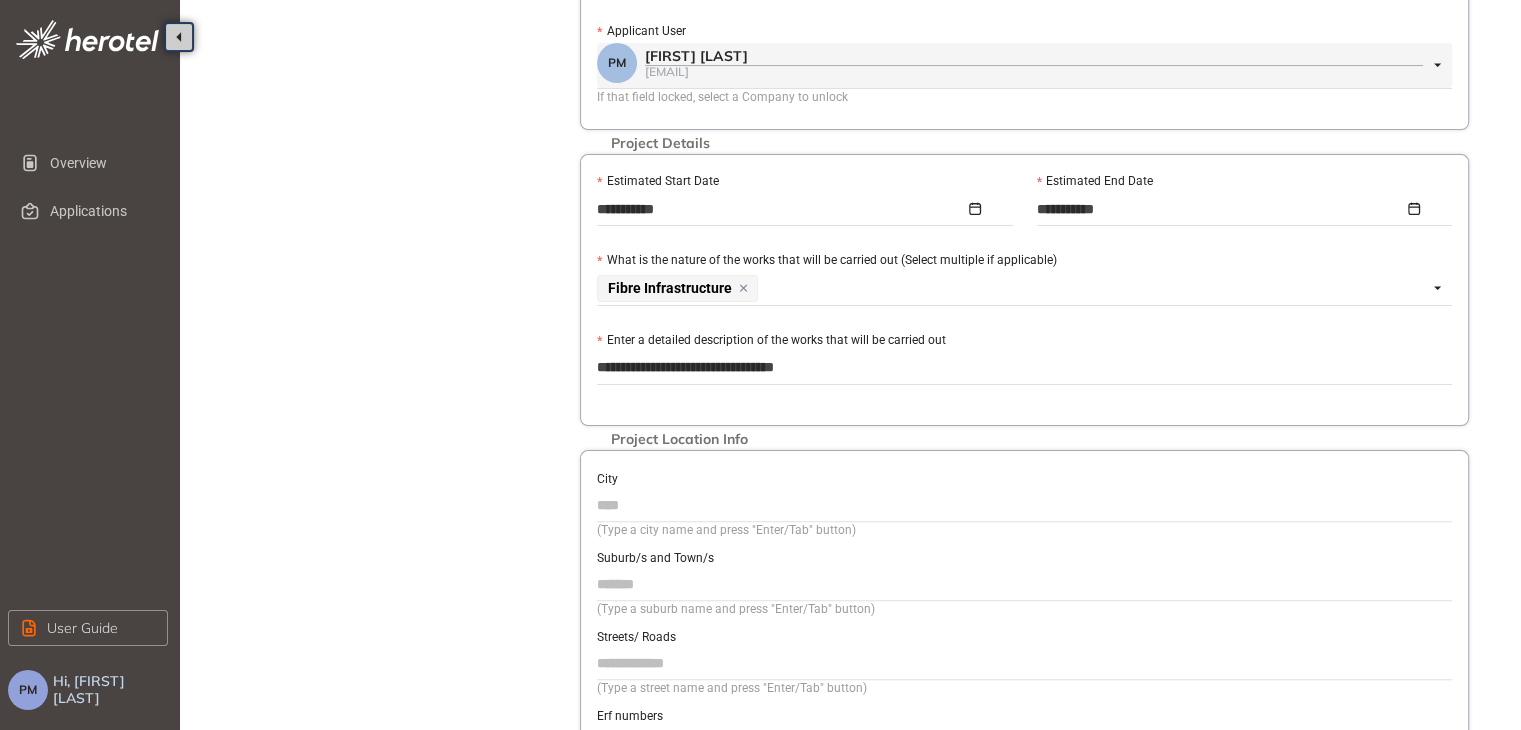 drag, startPoint x: 762, startPoint y: 362, endPoint x: 837, endPoint y: 370, distance: 75.42546 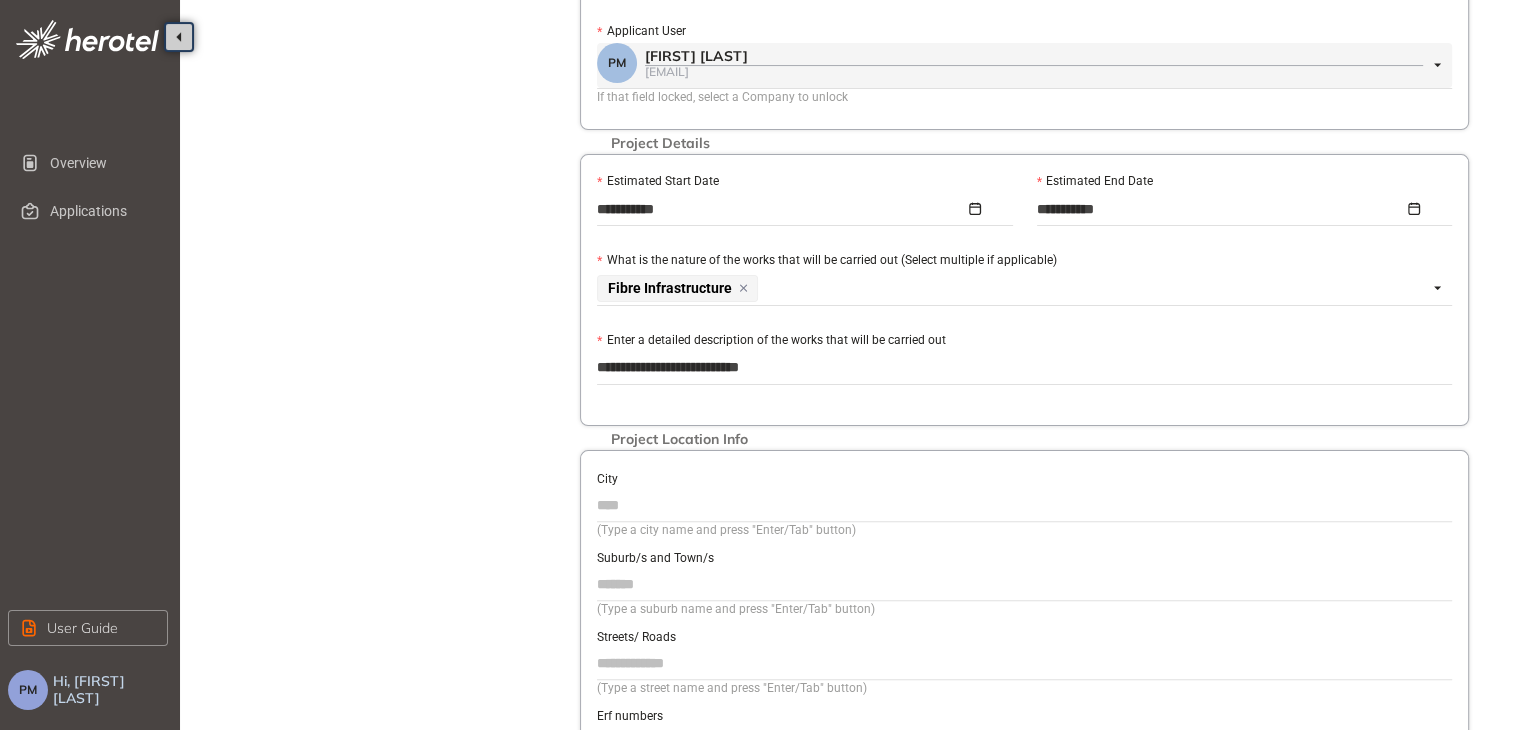 type on "**********" 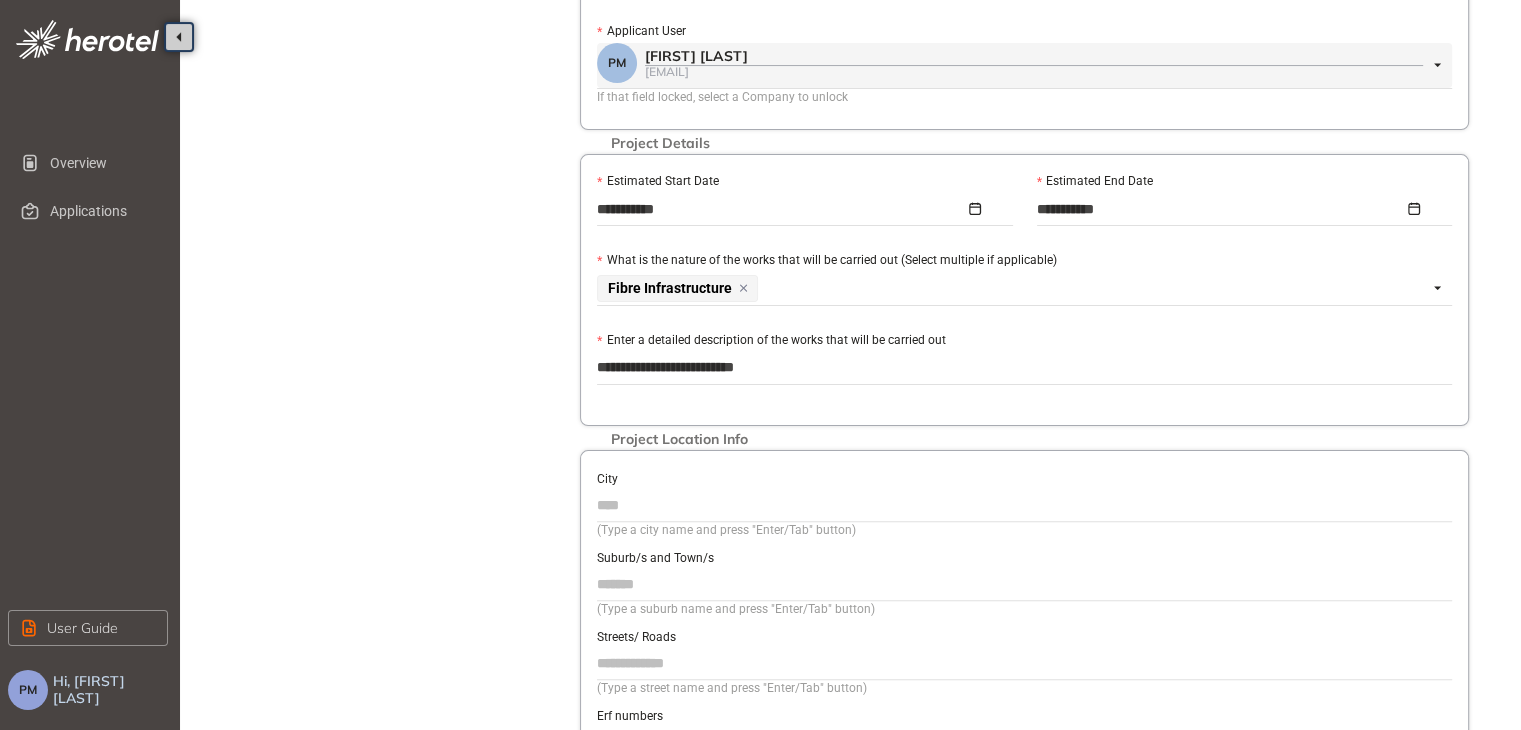 type on "**********" 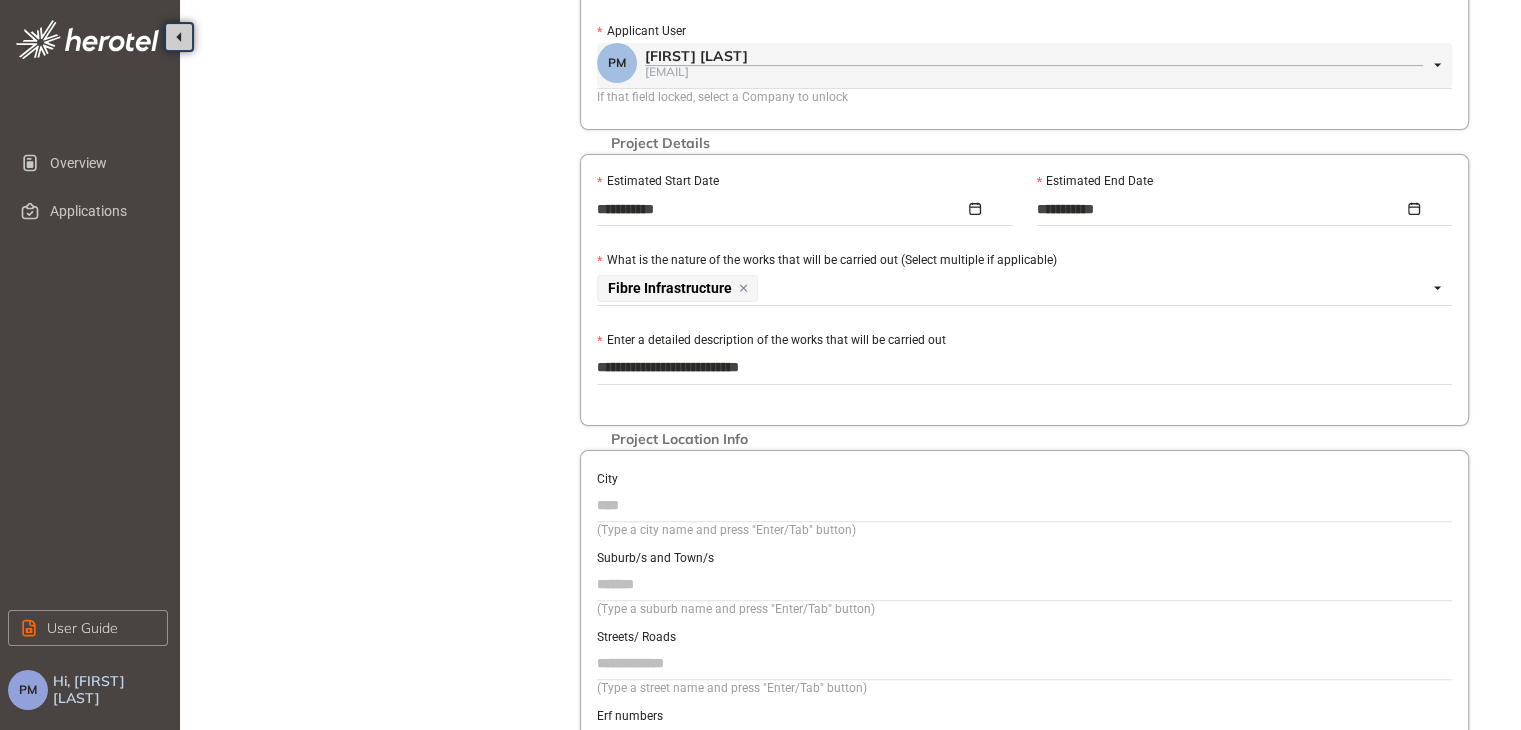 type on "**********" 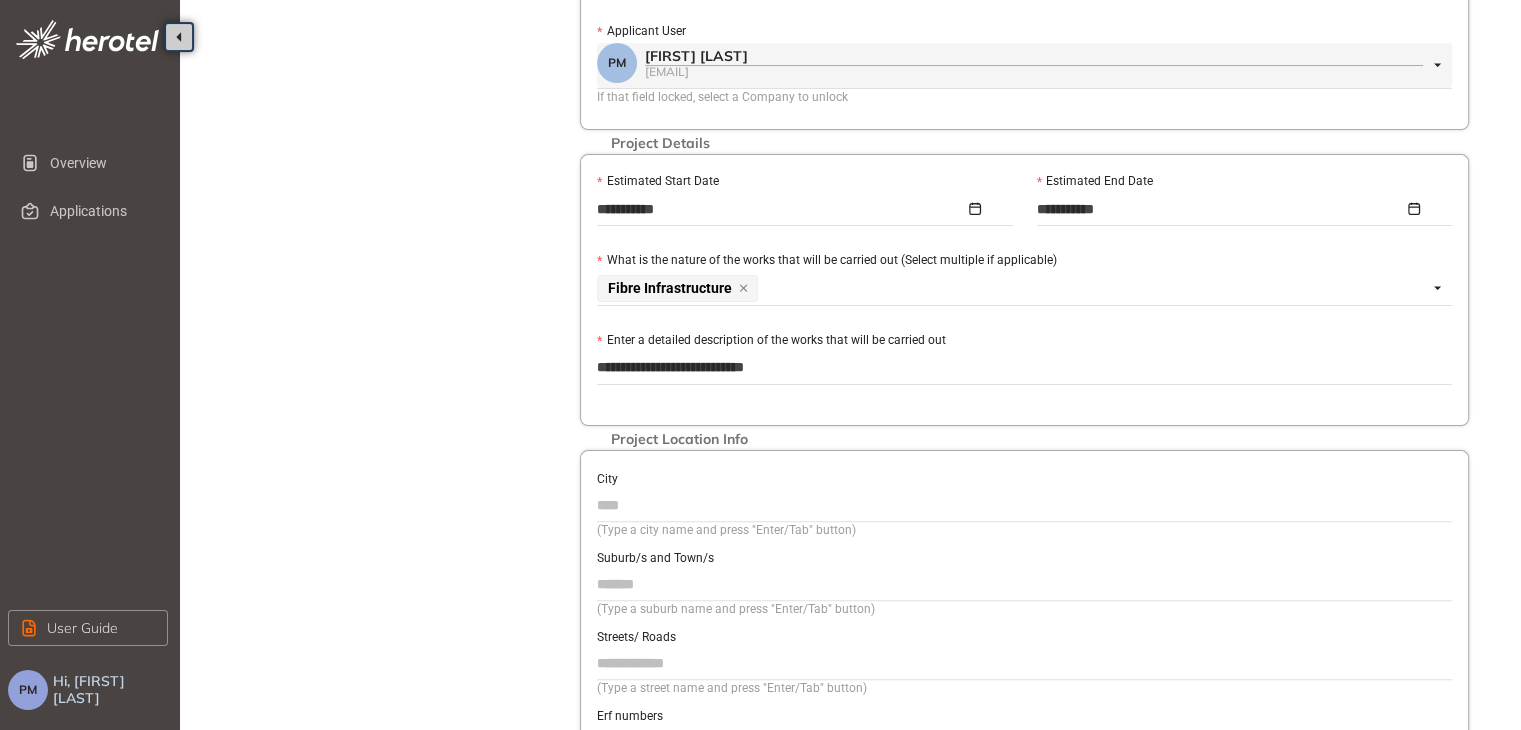 type on "**********" 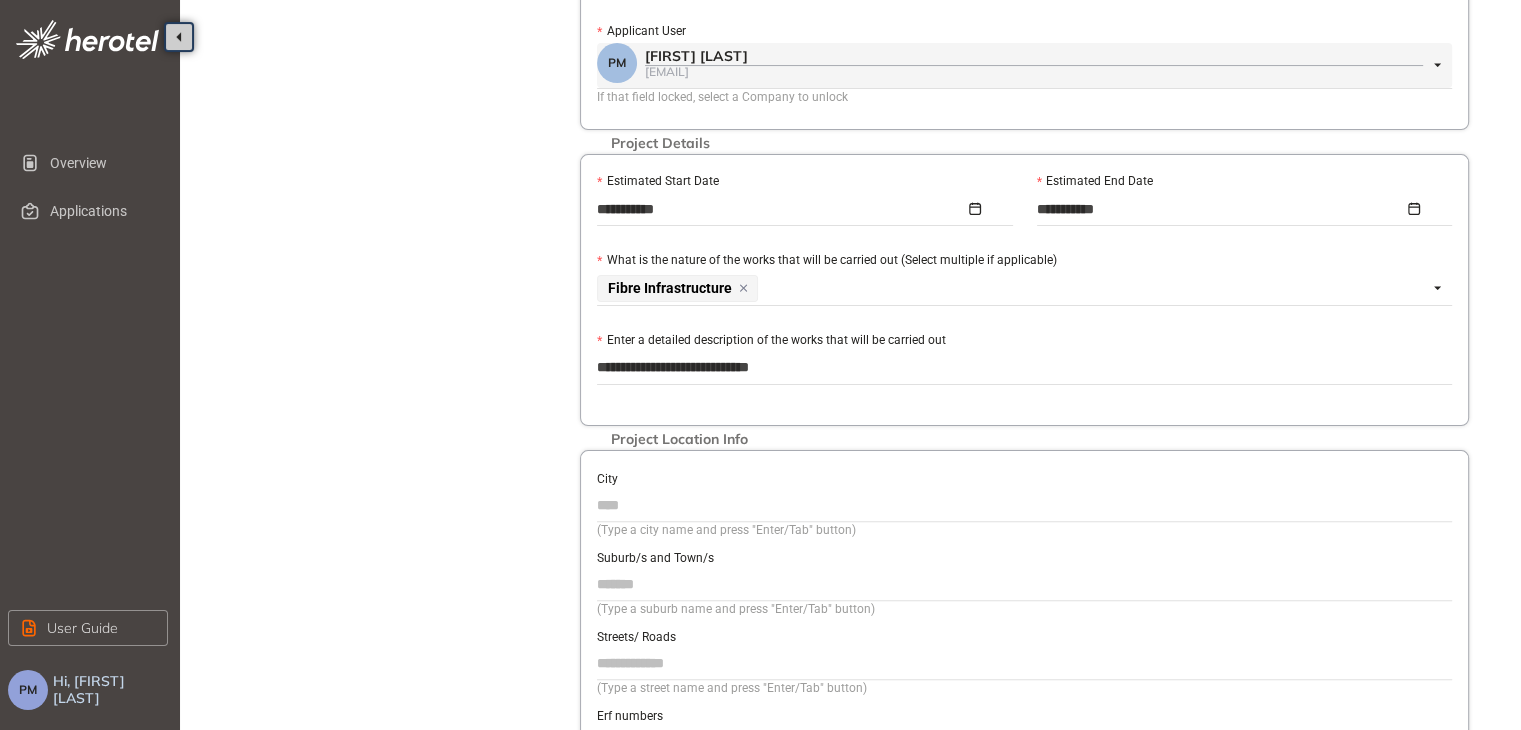 type on "**********" 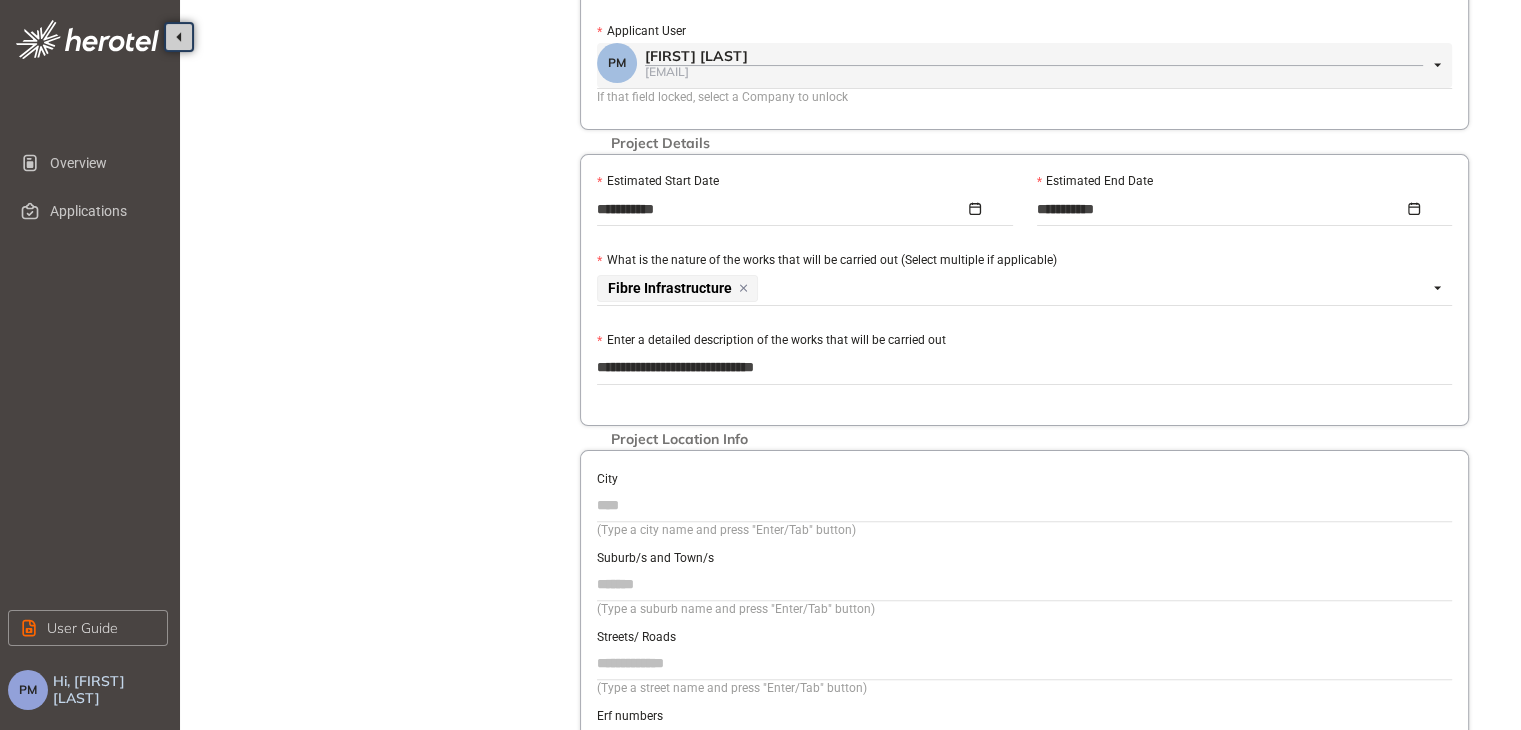 type on "**********" 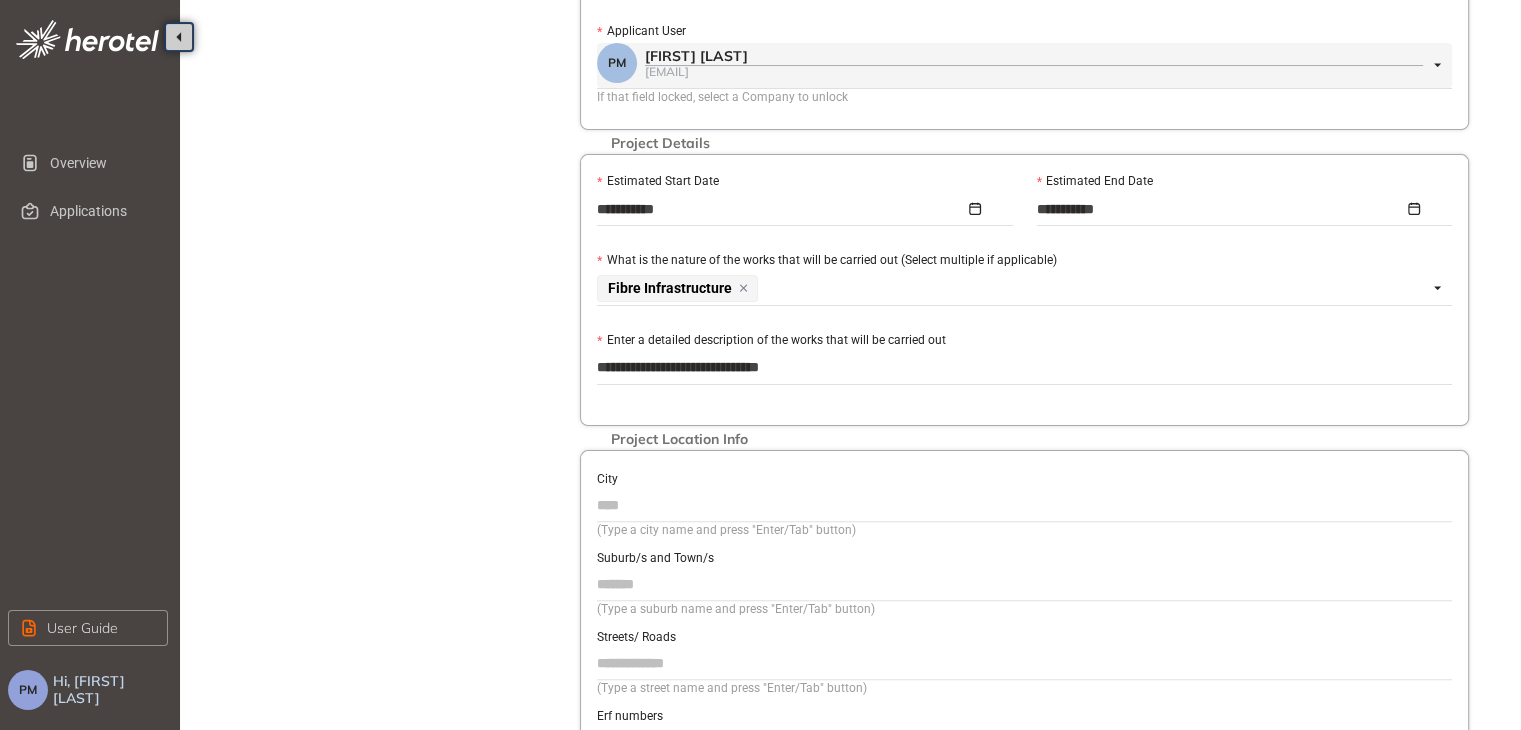 type on "**********" 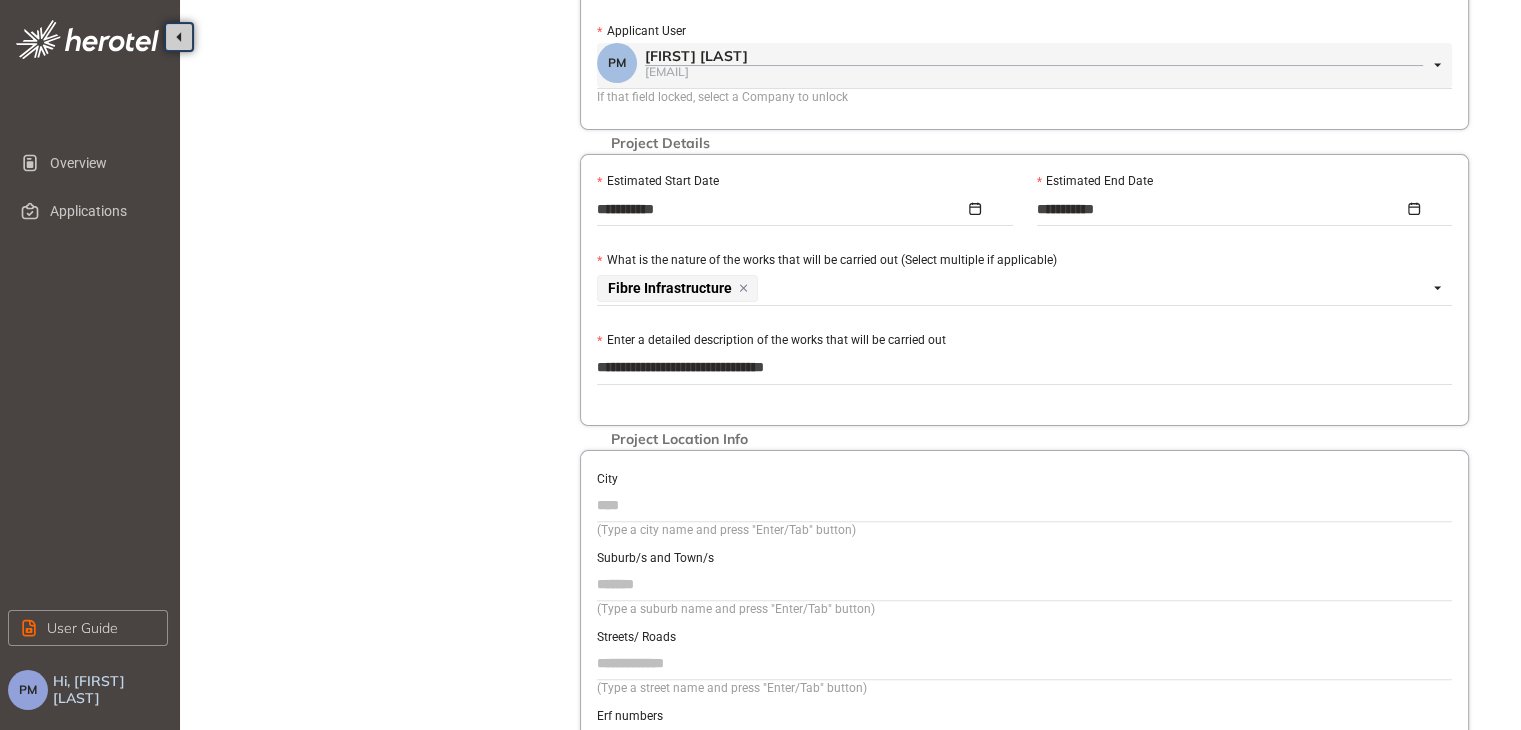 type on "**********" 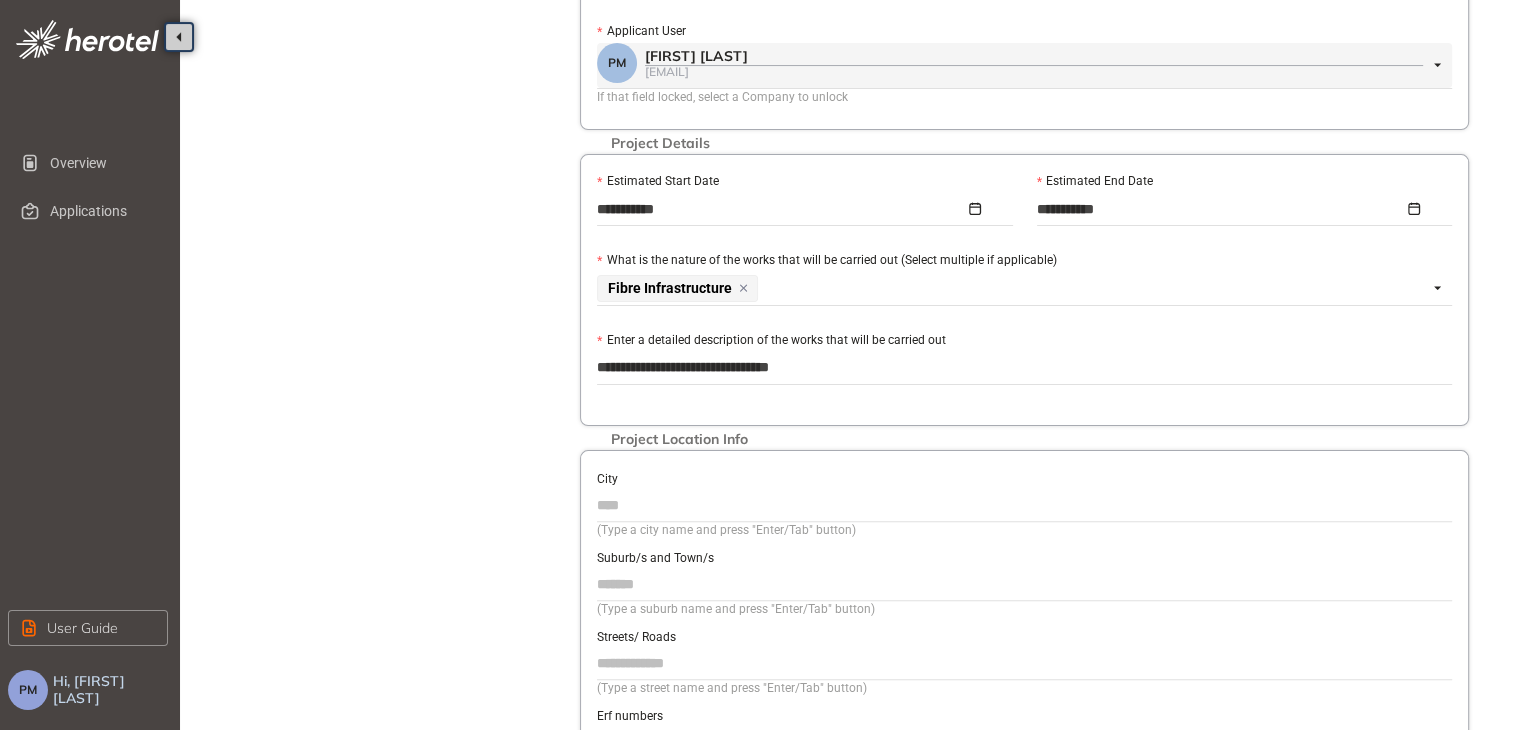 type on "**********" 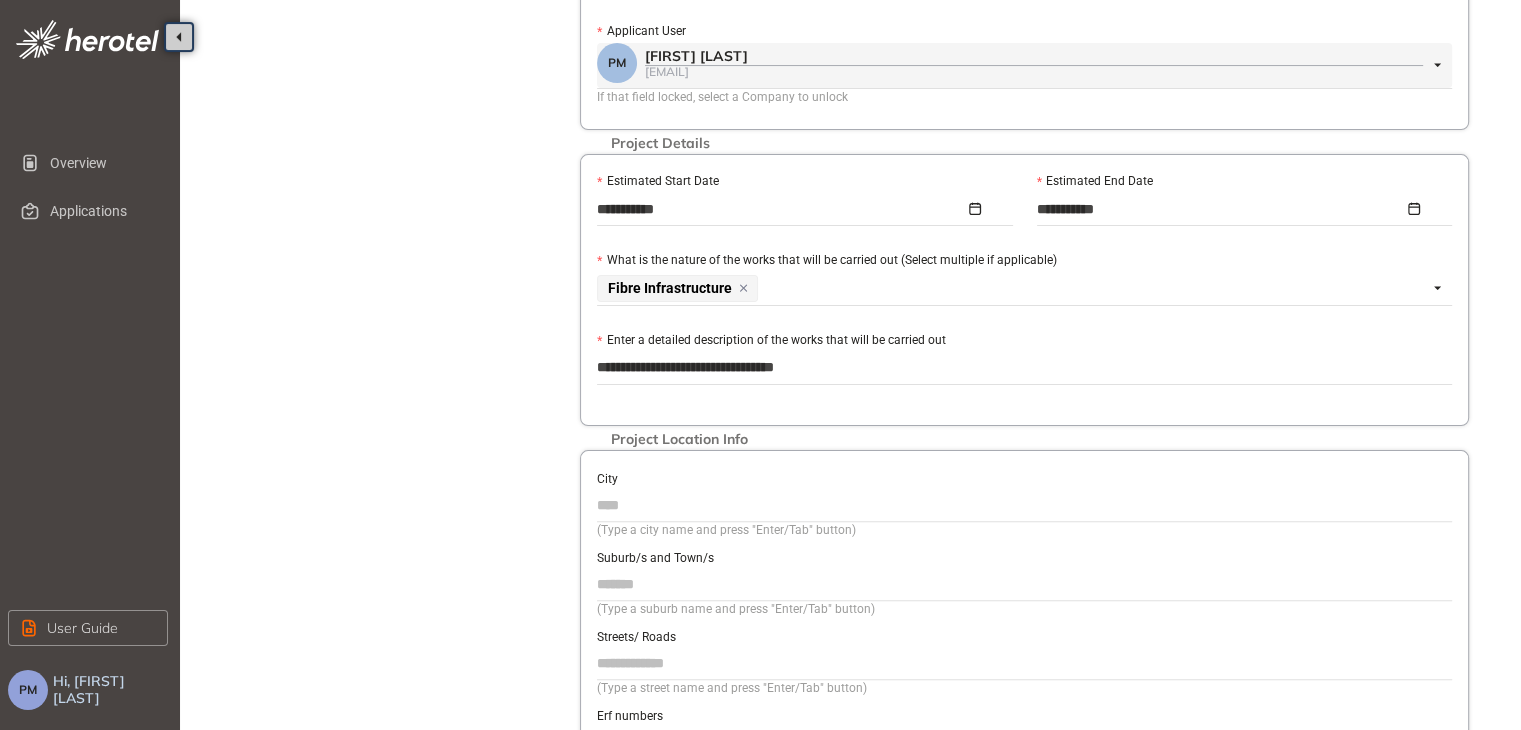 type on "**********" 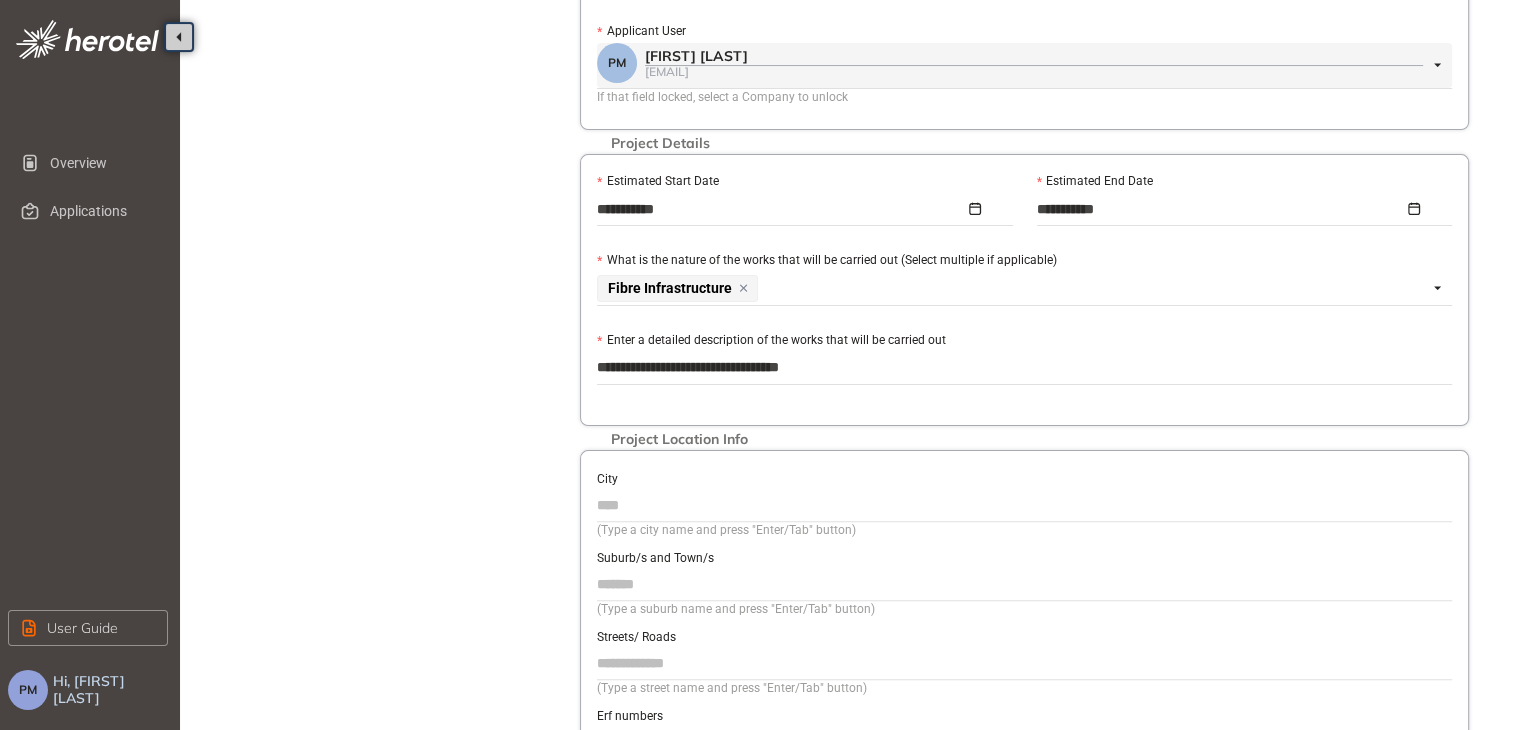 type on "**********" 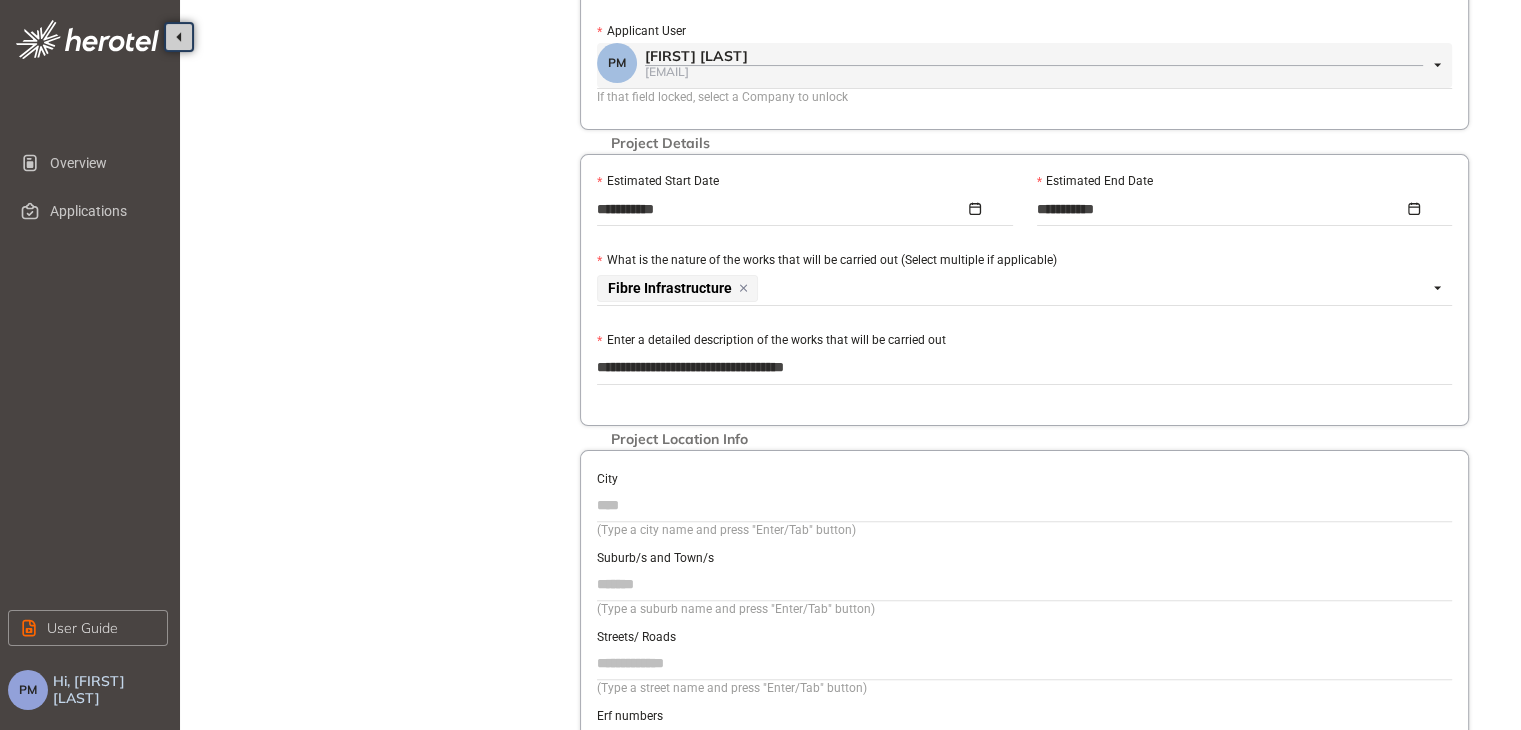 type on "**********" 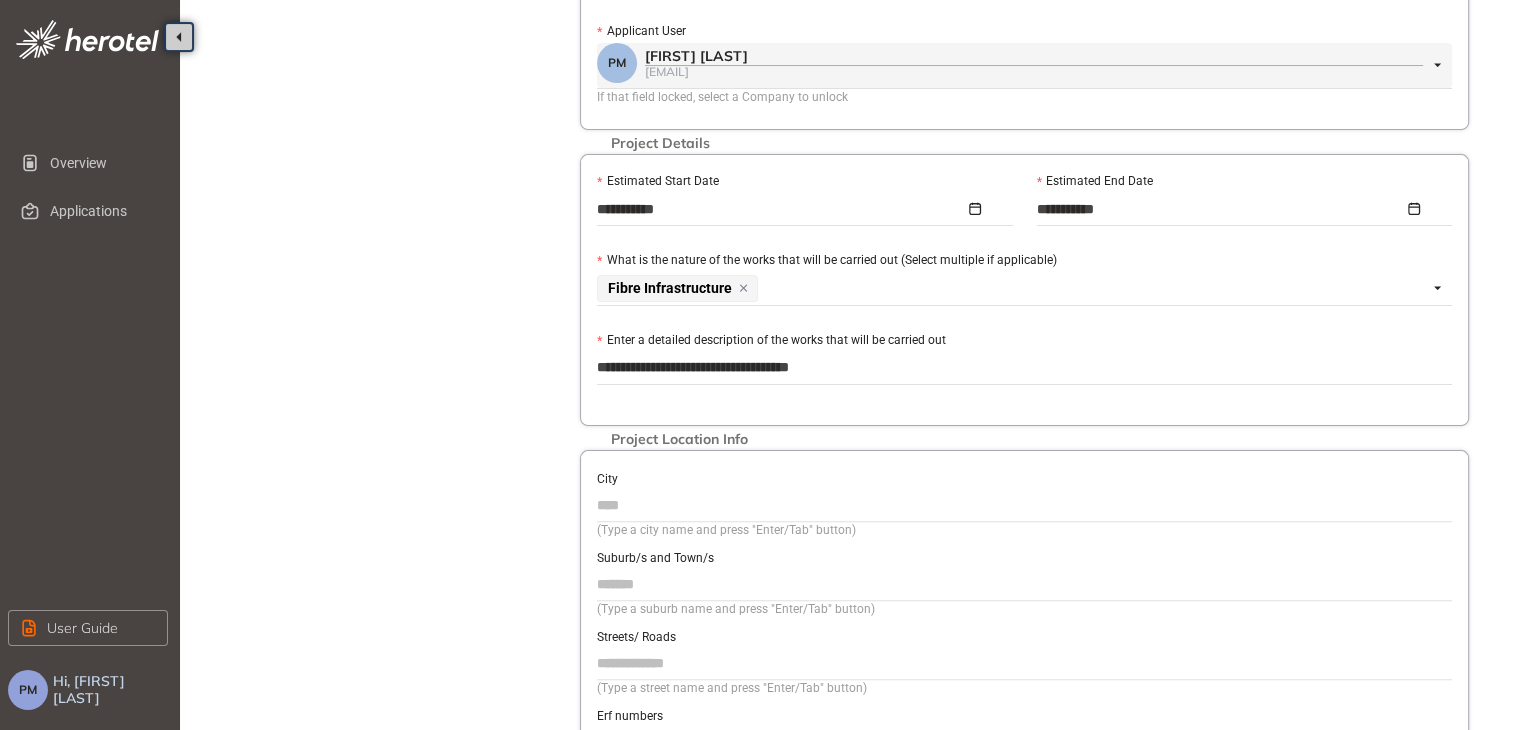 type on "**********" 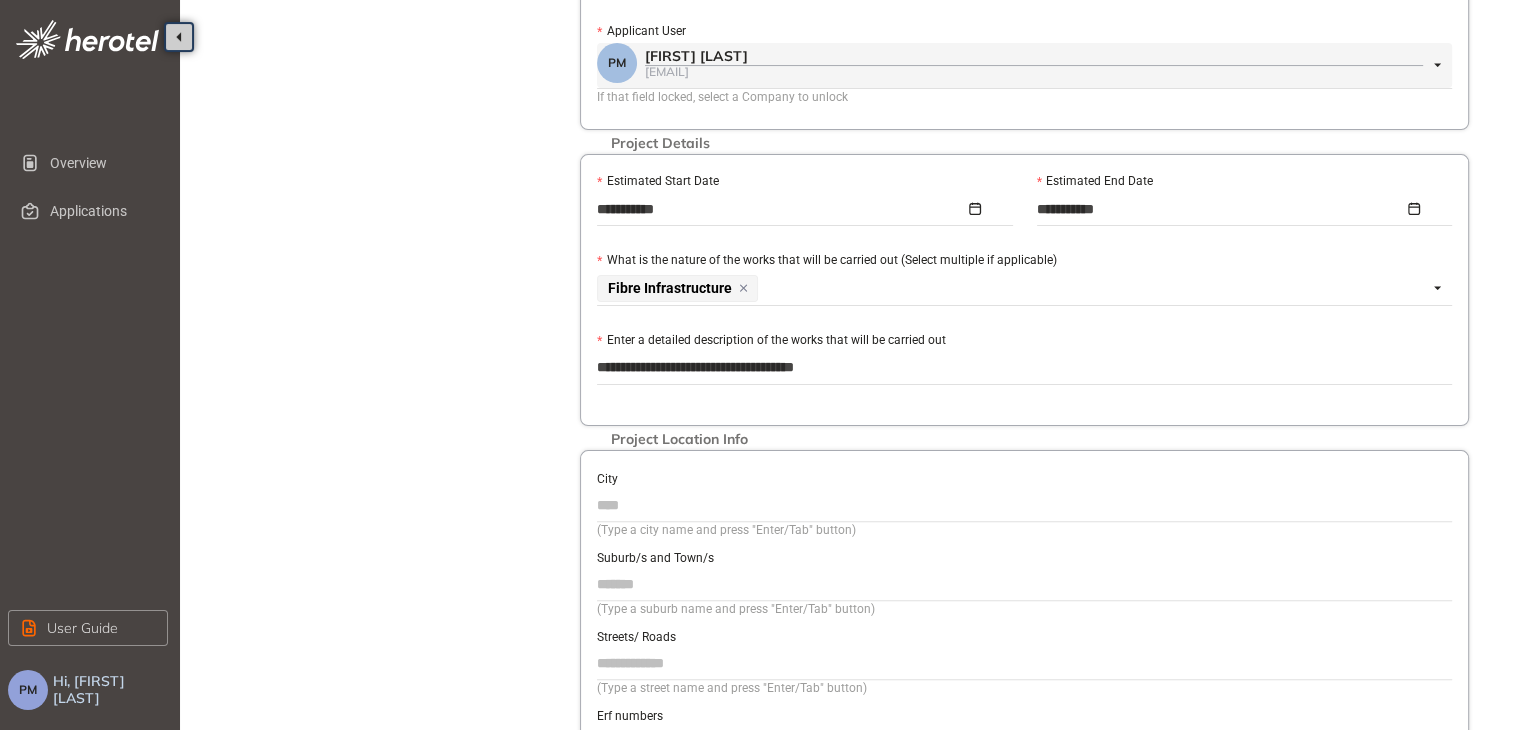 type on "**********" 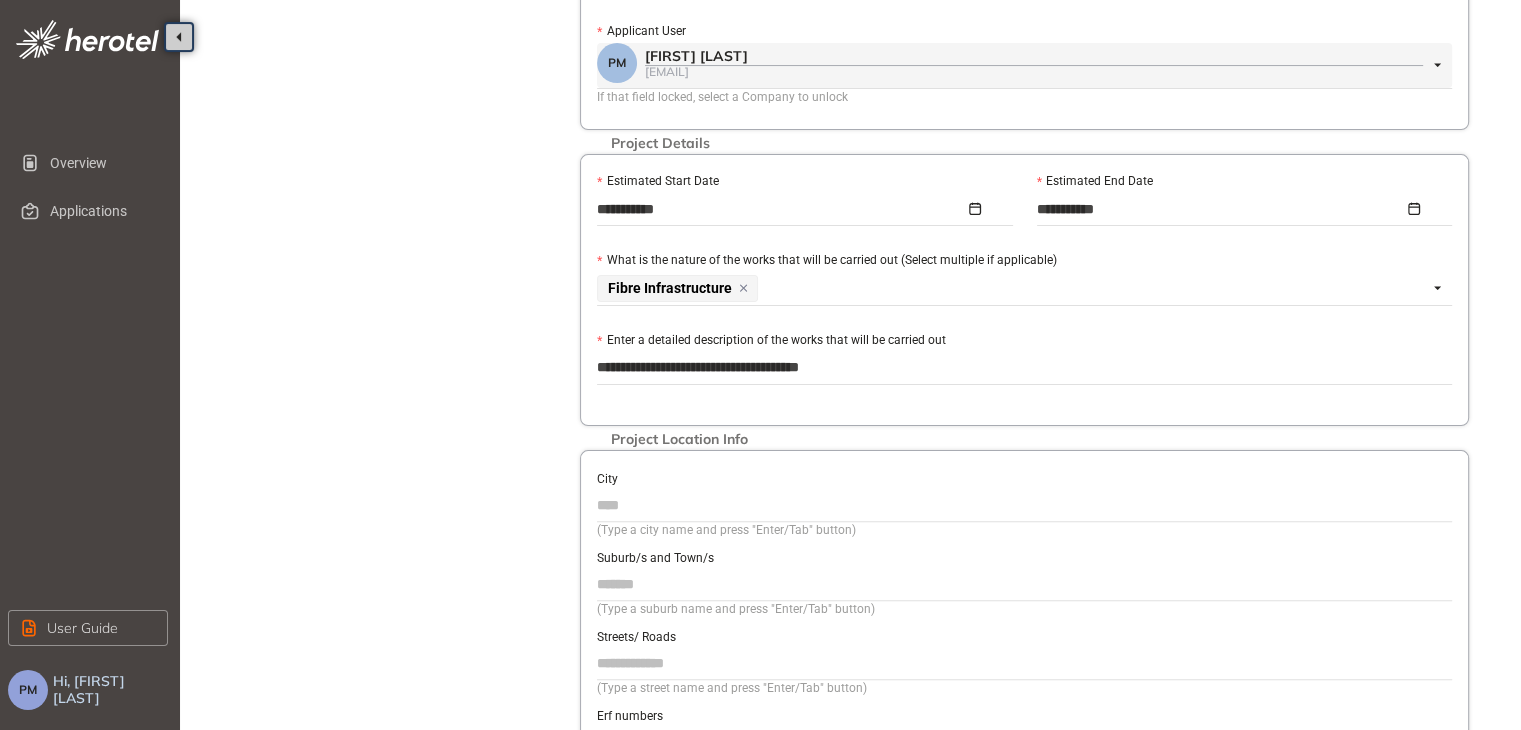 type on "**********" 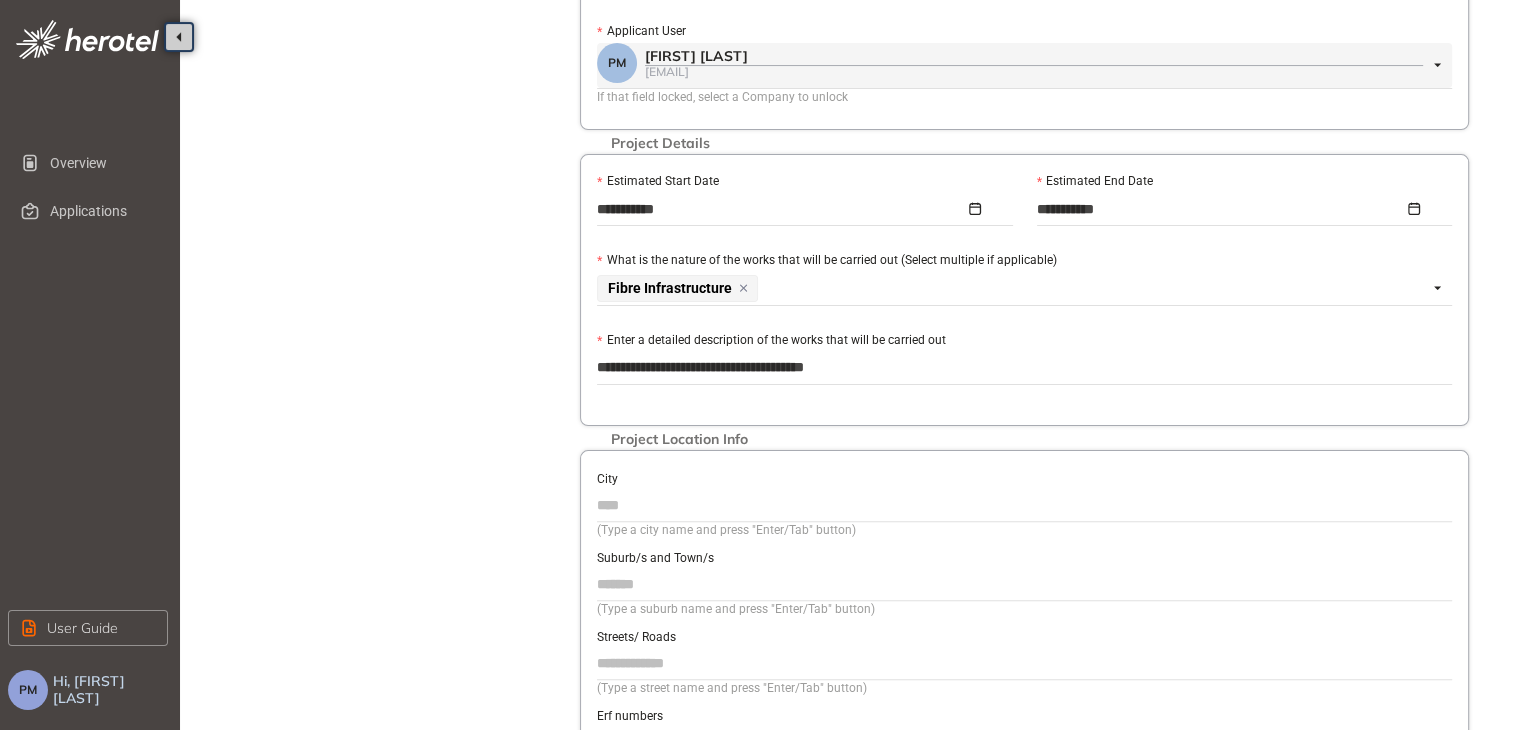 type on "**********" 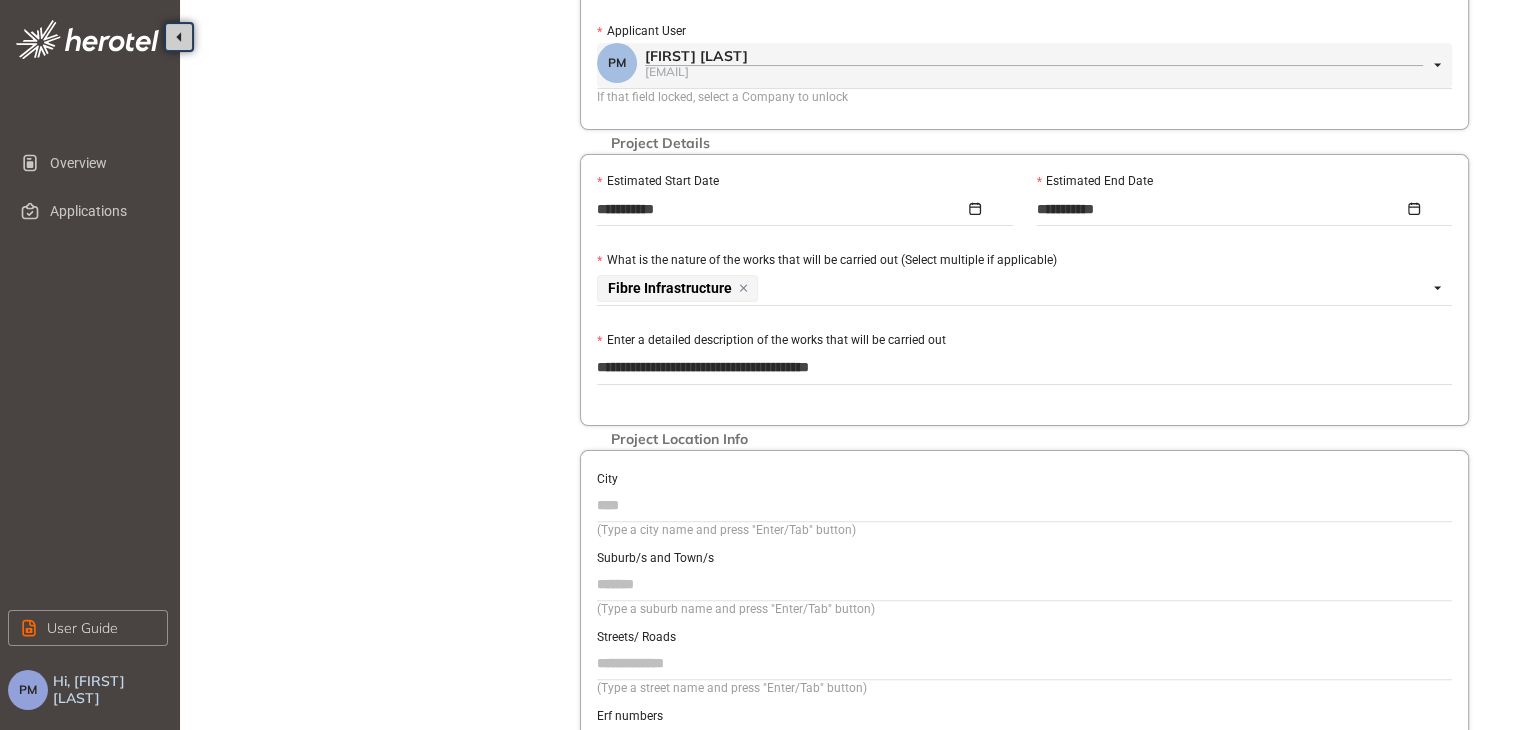 type on "**********" 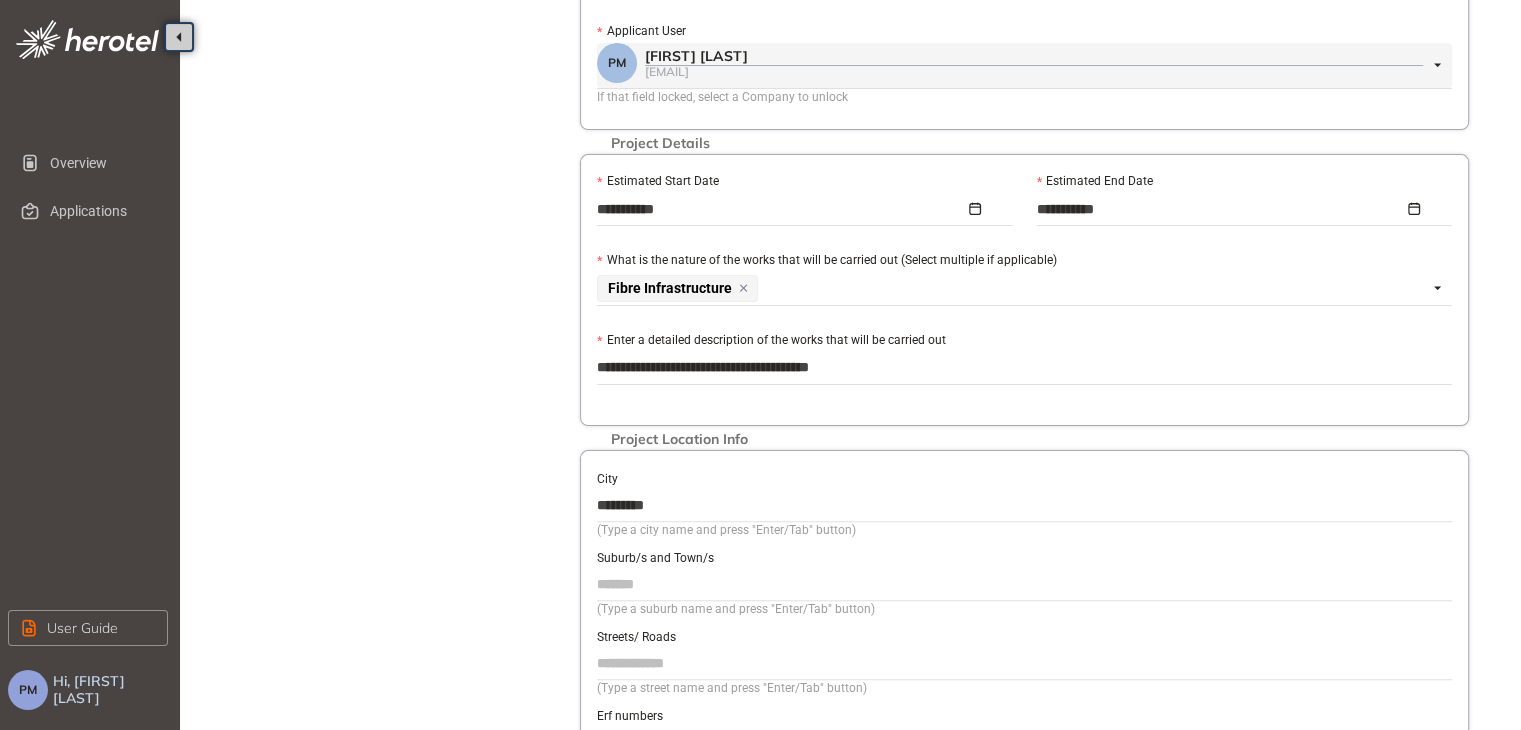 type on "*********" 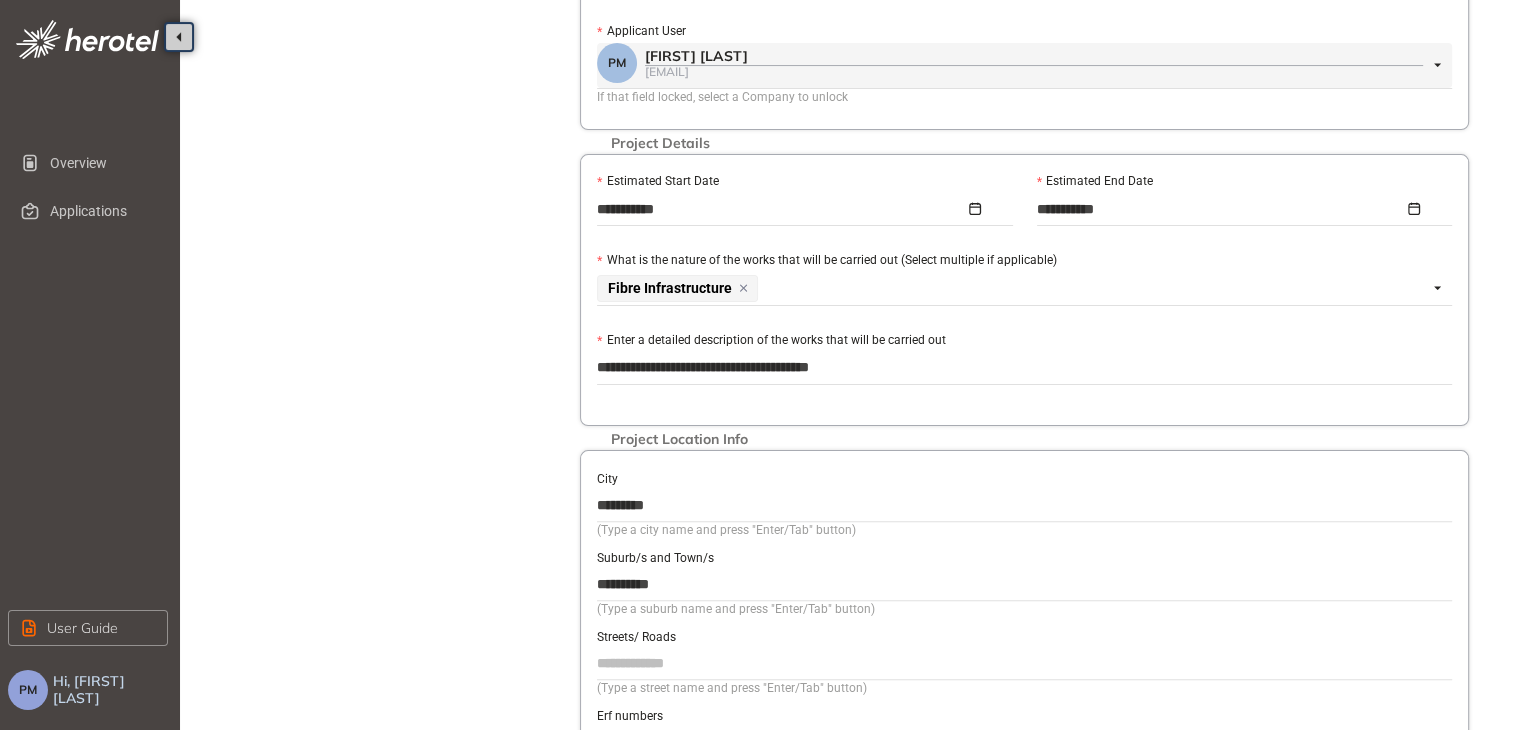 type on "**********" 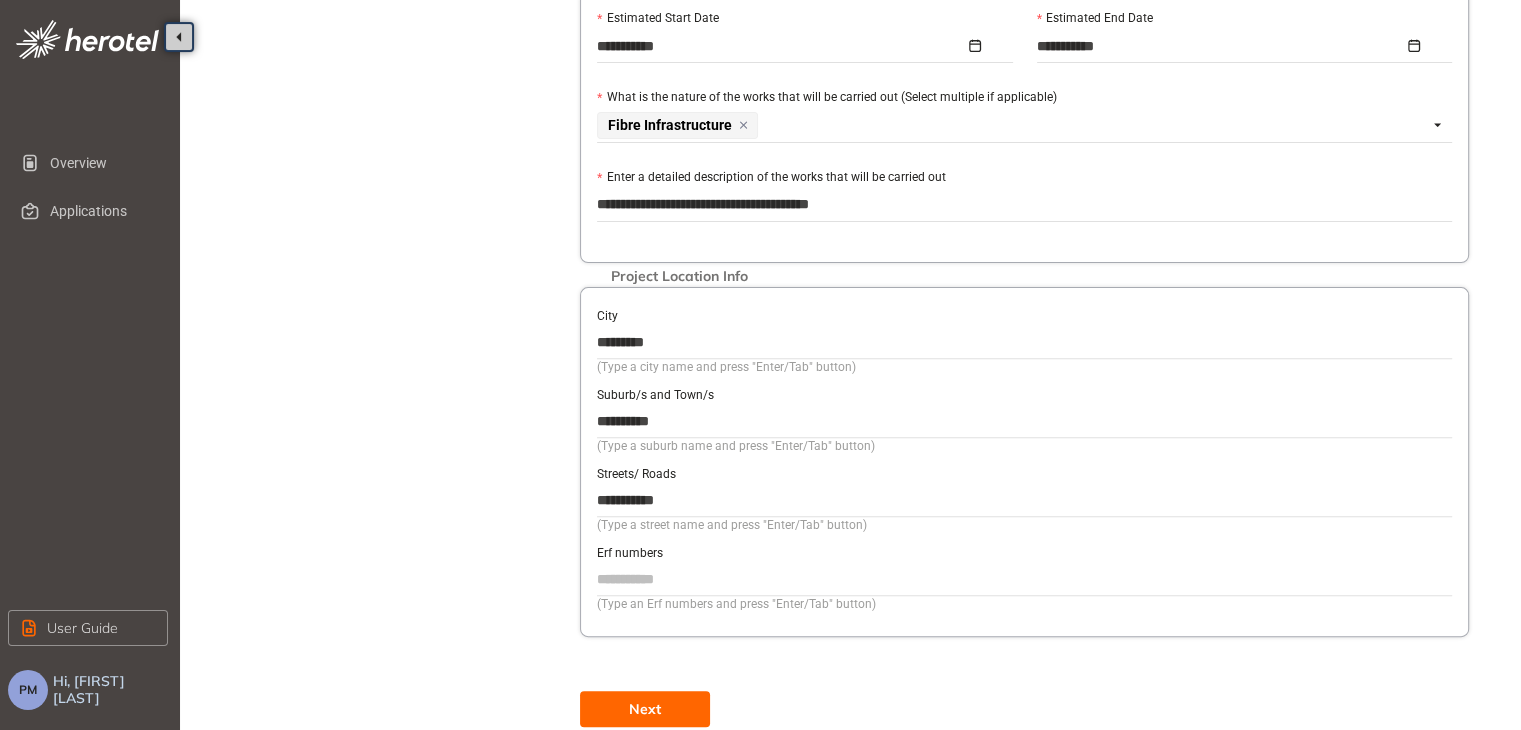 scroll, scrollTop: 648, scrollLeft: 0, axis: vertical 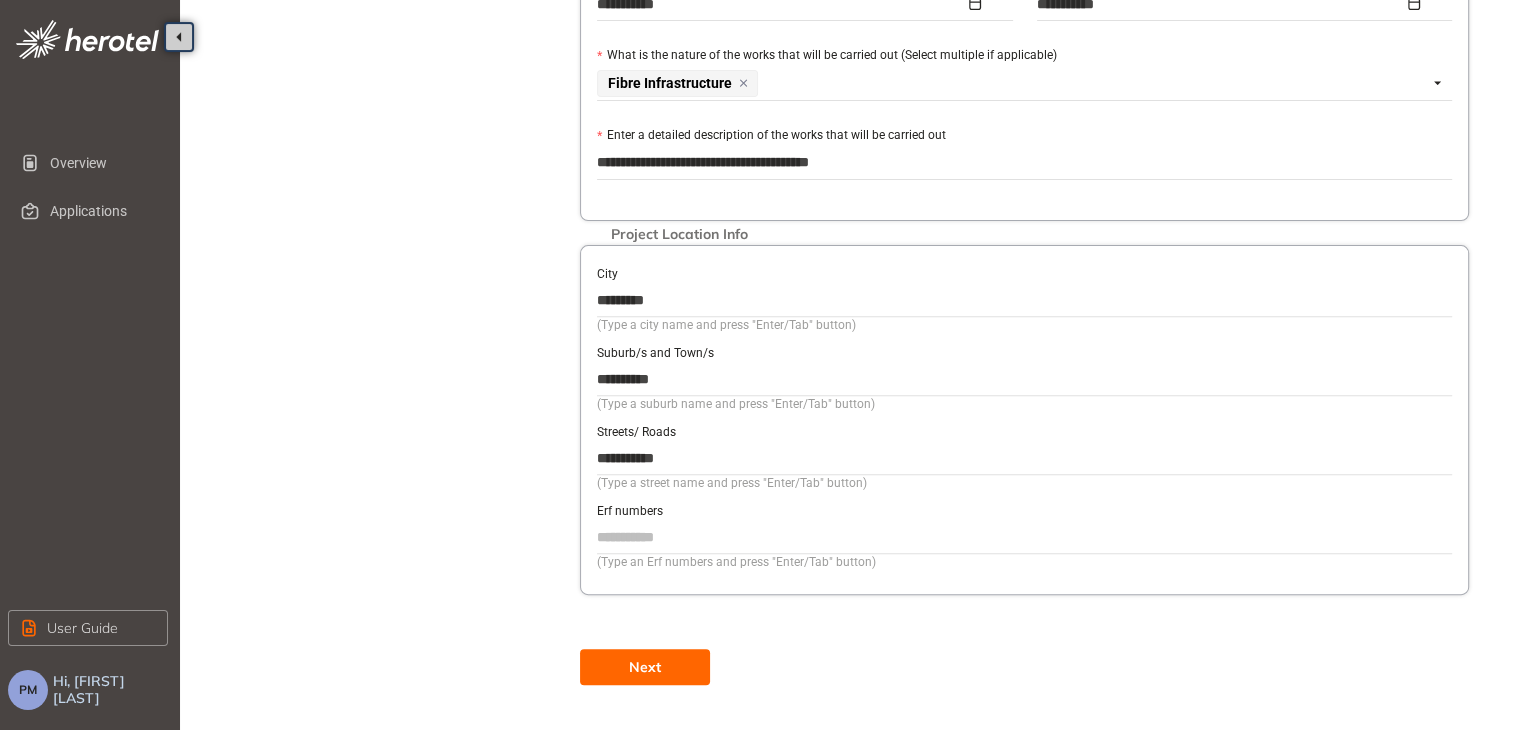 type on "**********" 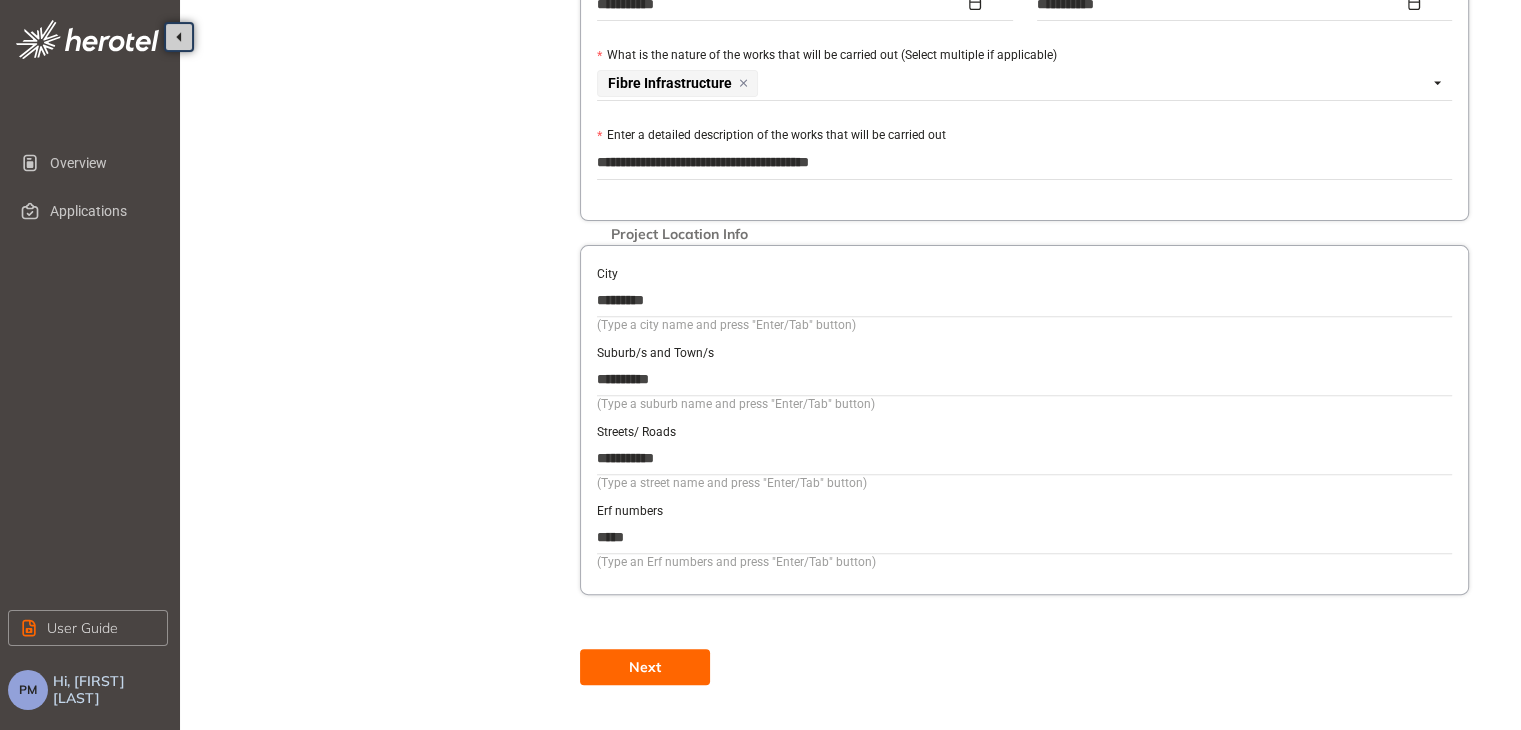 type on "*****" 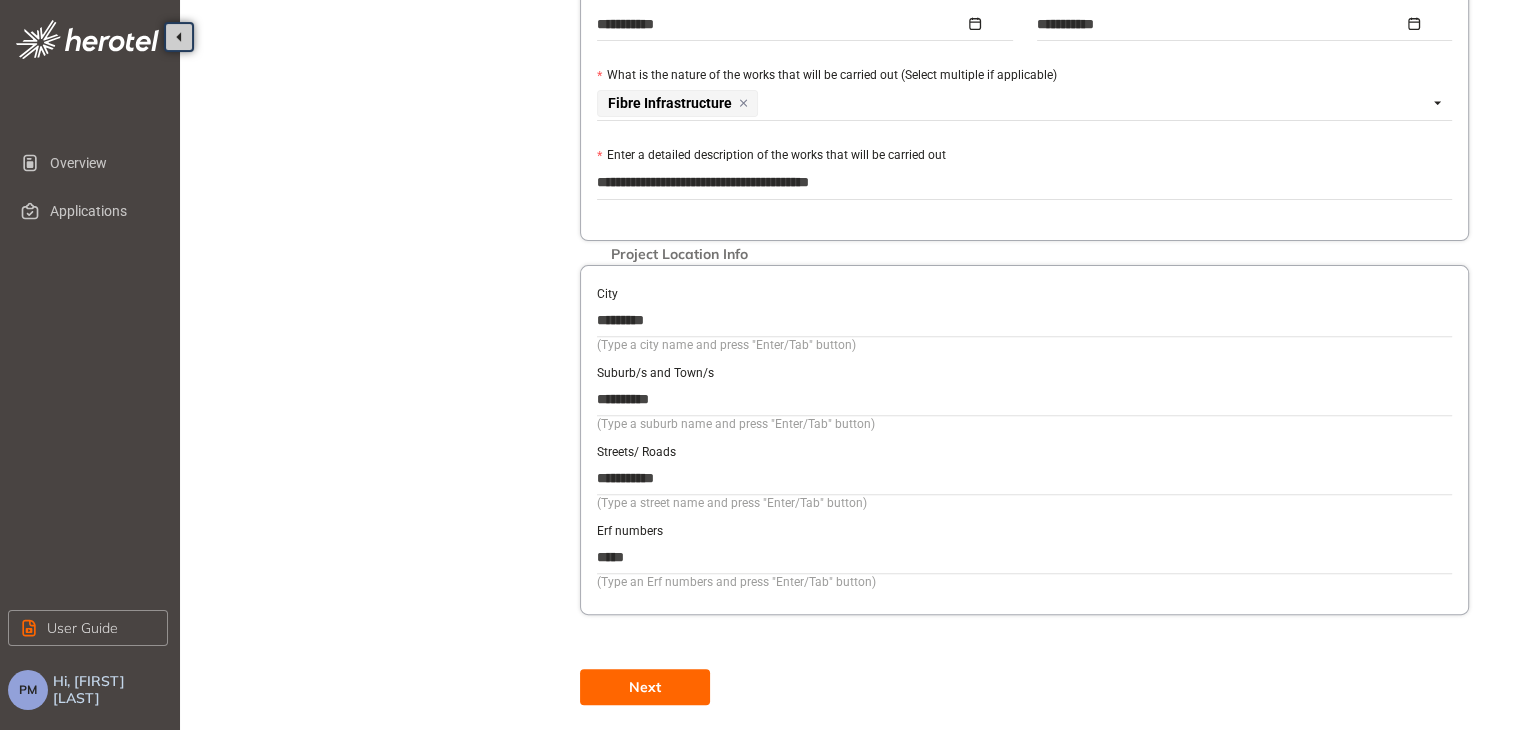 scroll, scrollTop: 648, scrollLeft: 0, axis: vertical 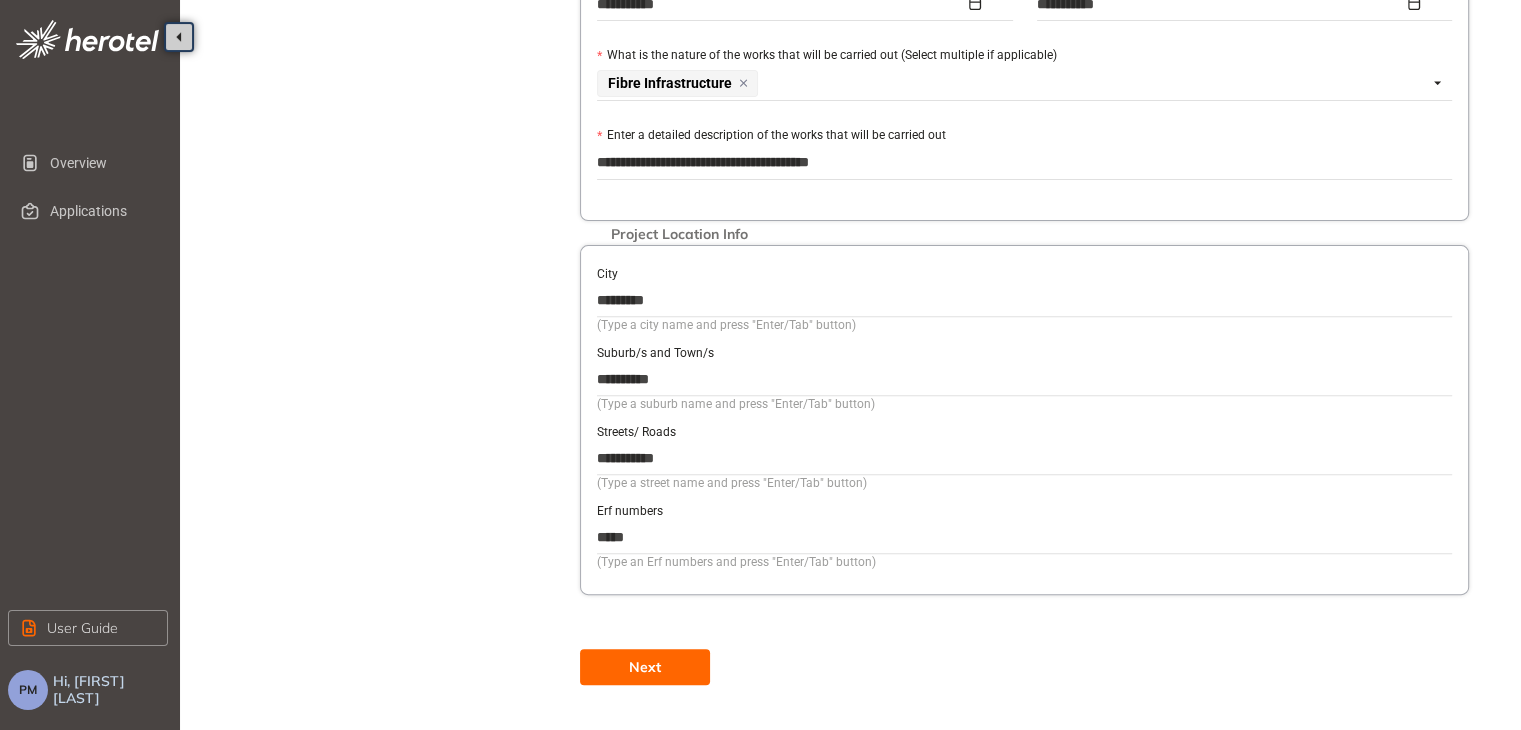 click on "Next" at bounding box center (645, 667) 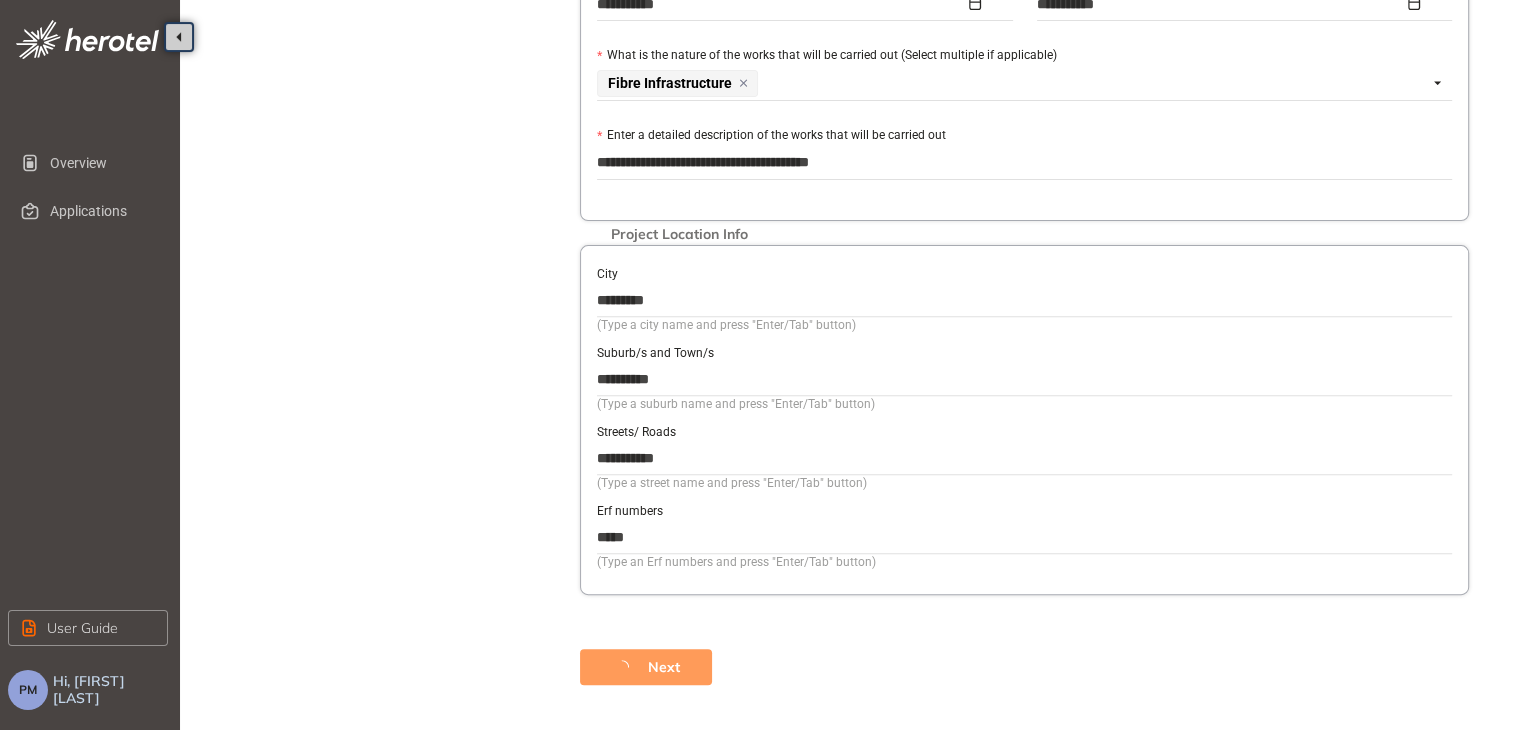 scroll, scrollTop: 92, scrollLeft: 0, axis: vertical 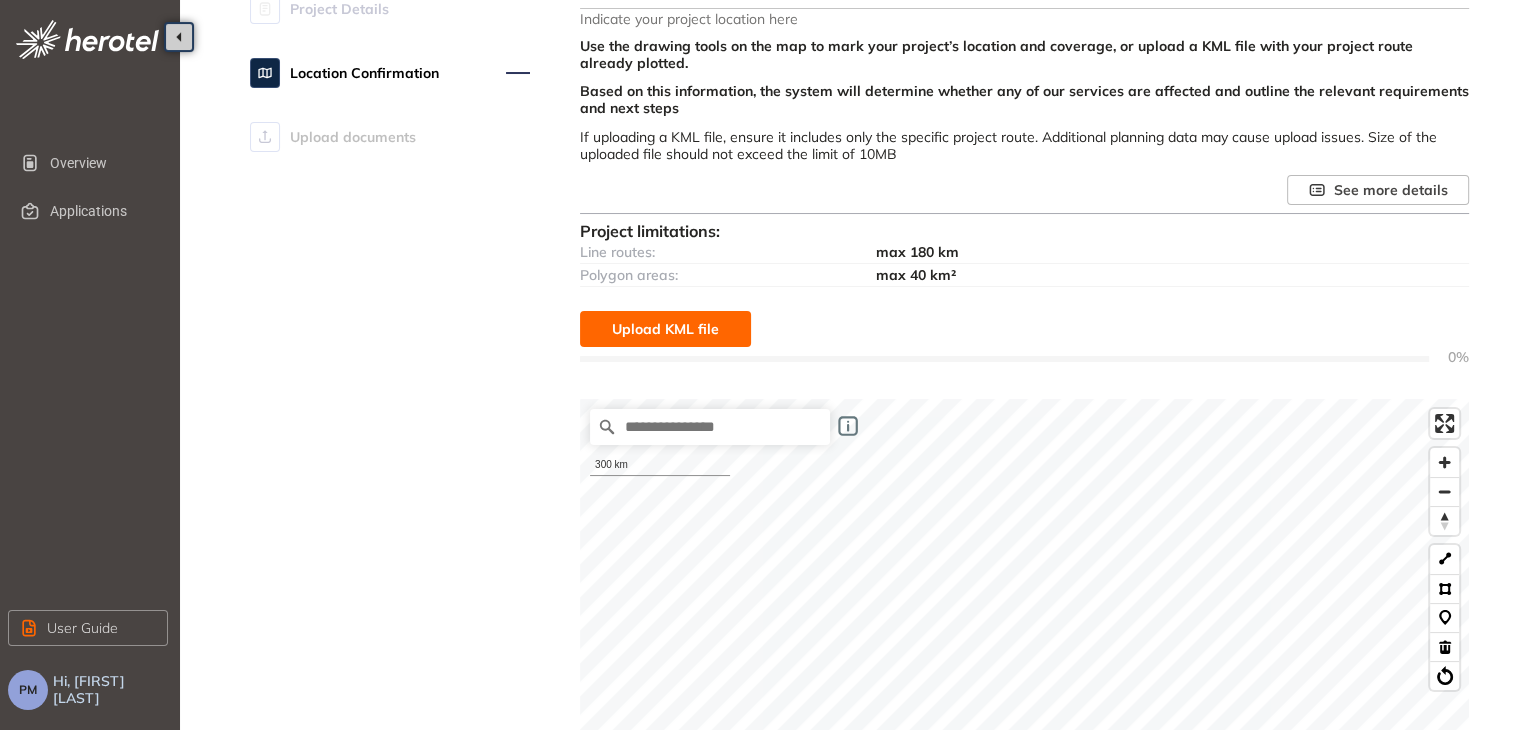 click on "Upload KML file" at bounding box center (665, 329) 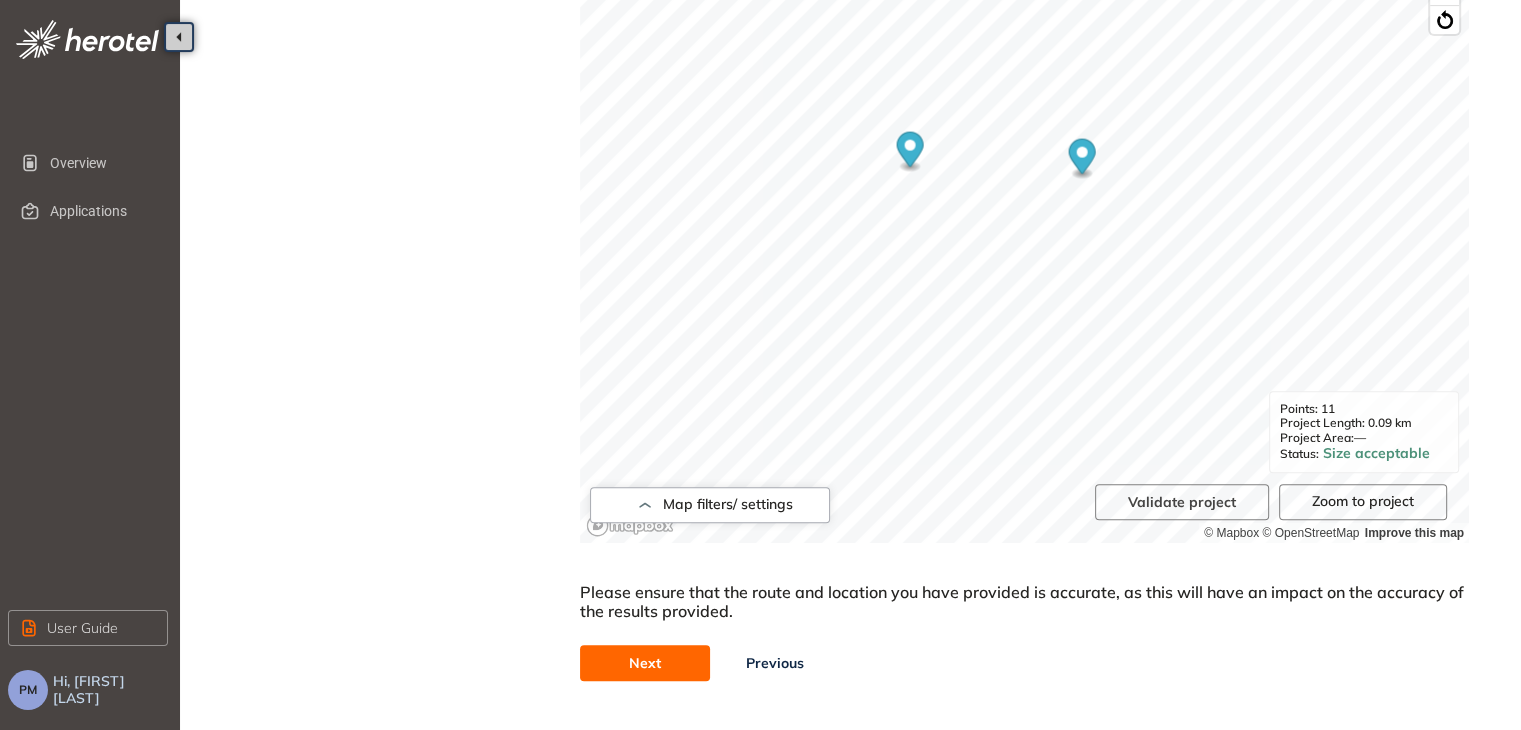 scroll, scrollTop: 807, scrollLeft: 0, axis: vertical 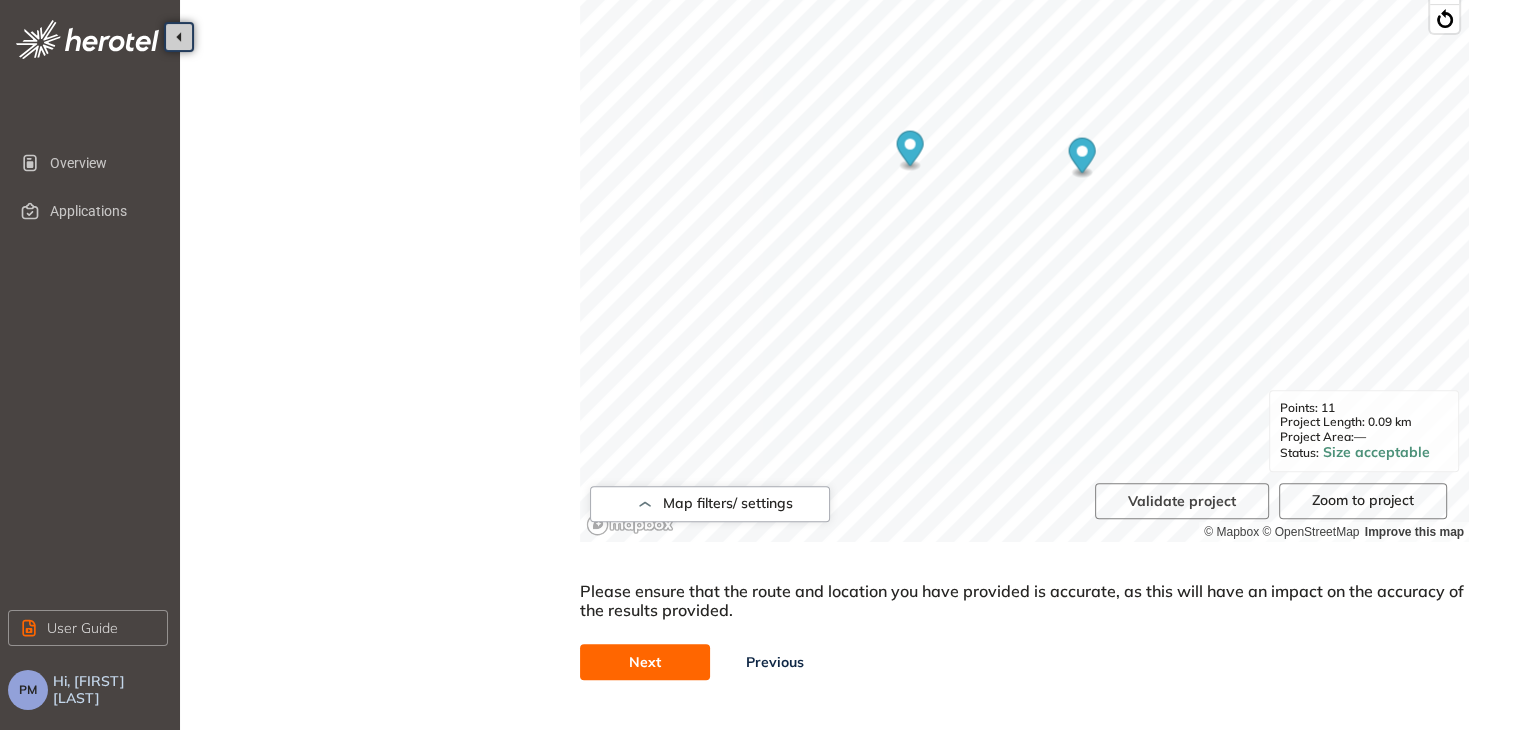 click on "Next" at bounding box center [645, 662] 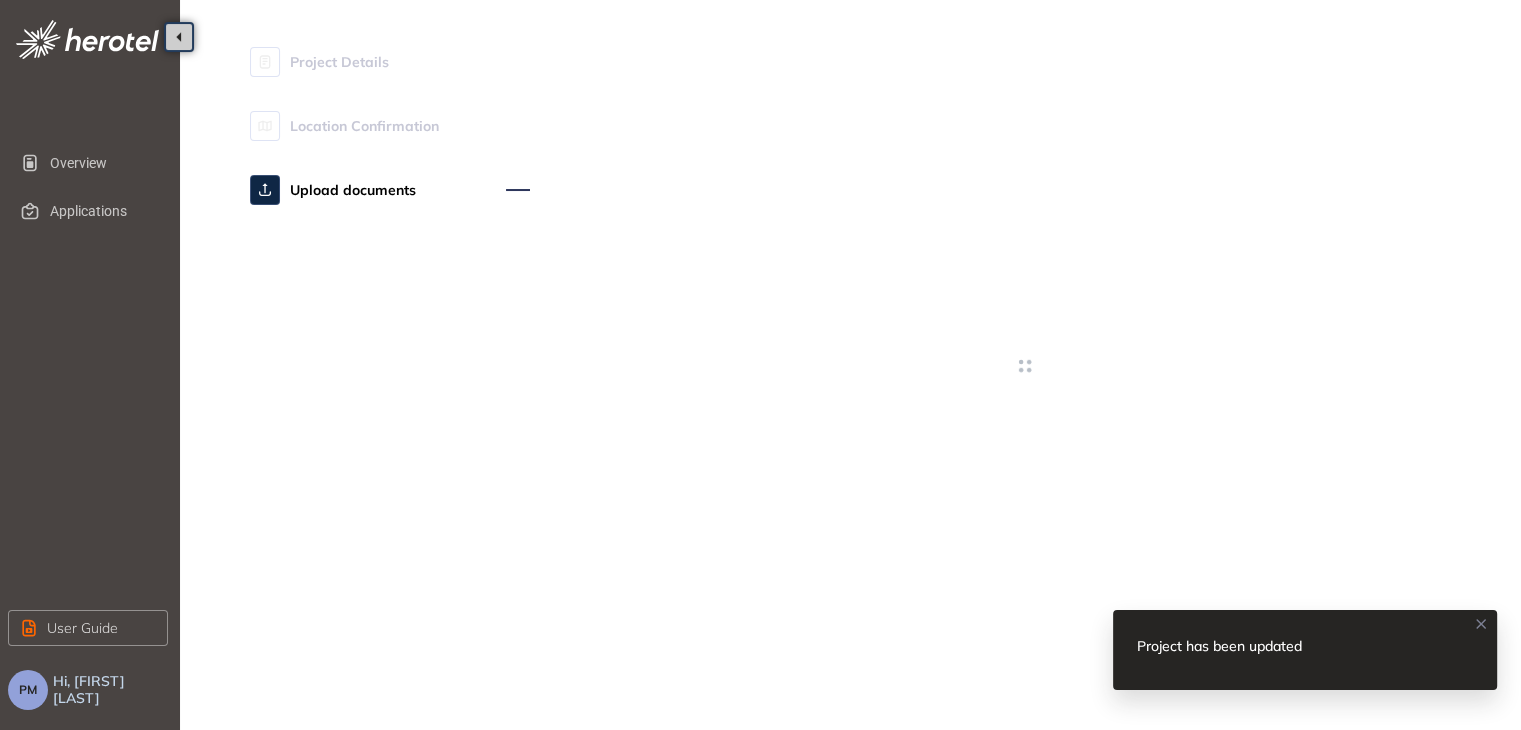 scroll, scrollTop: 0, scrollLeft: 0, axis: both 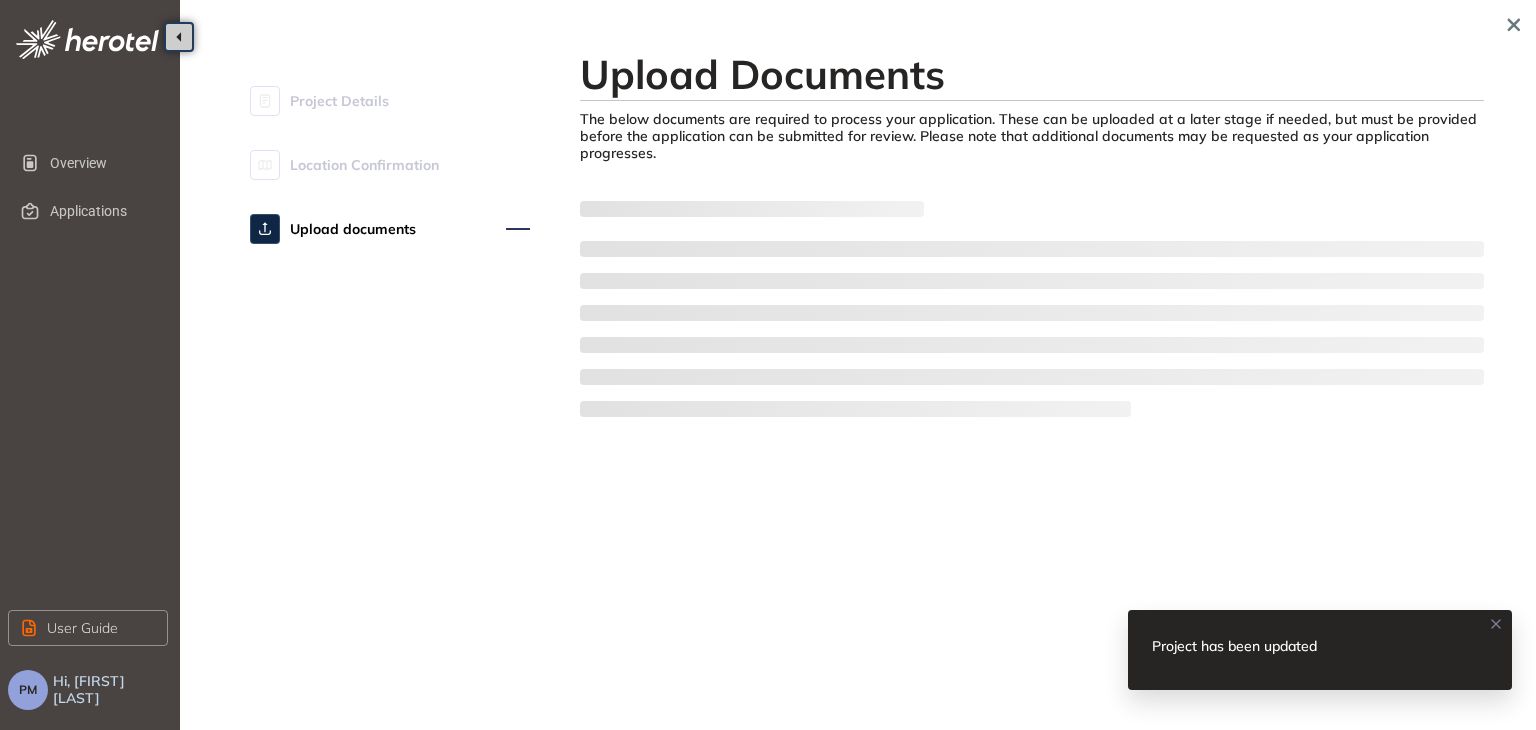drag, startPoint x: 1531, startPoint y: 505, endPoint x: 1531, endPoint y: 361, distance: 144 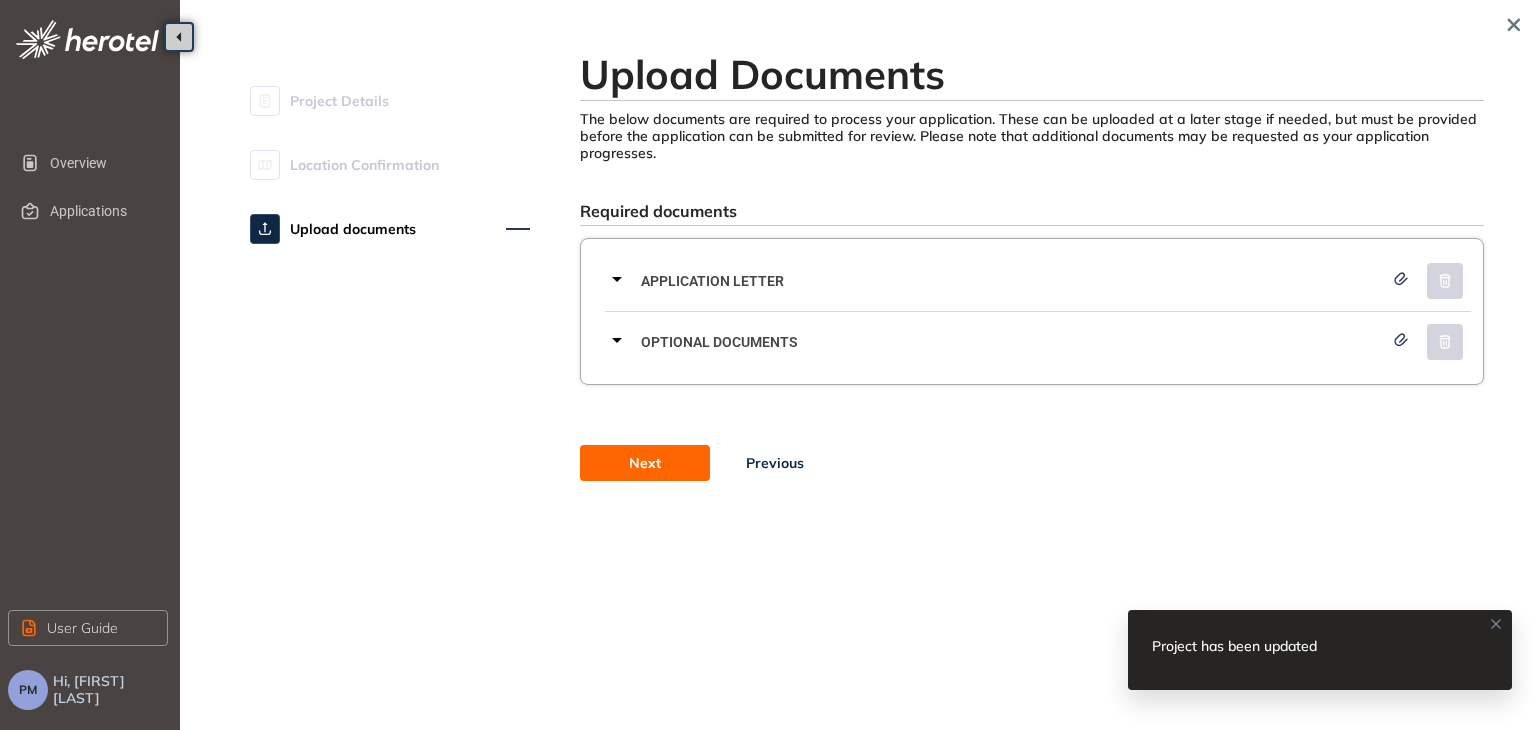 click on "Project Details Location Confirmation Upload documents Upload Documents The below documents are required to process your application. These can be uploaded at a later stage if needed, but must be provided before the application can be submitted for review. Please note that additional documents may be requested as your application progresses. Required documents Application letter Optional documents Next Previous" at bounding box center [858, 365] 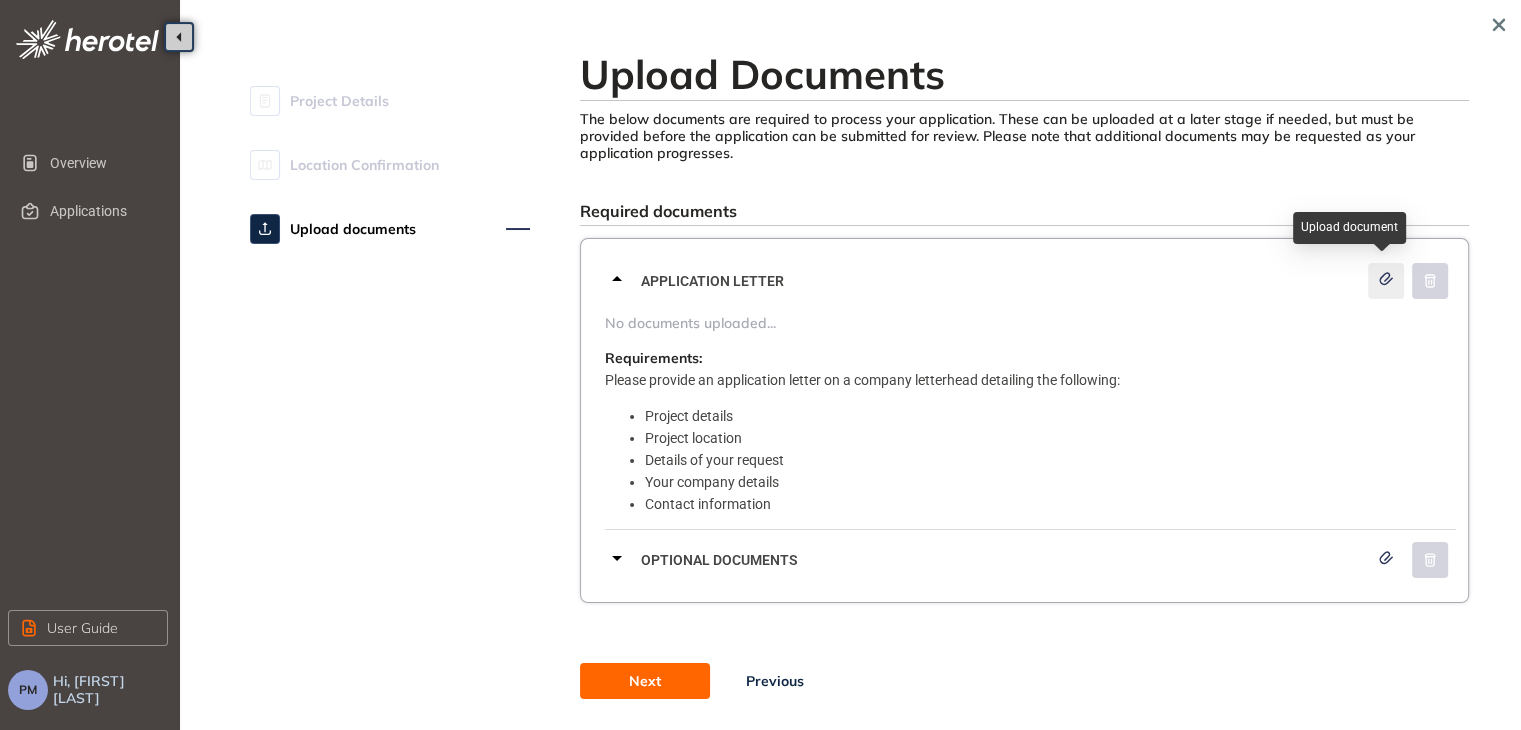 click 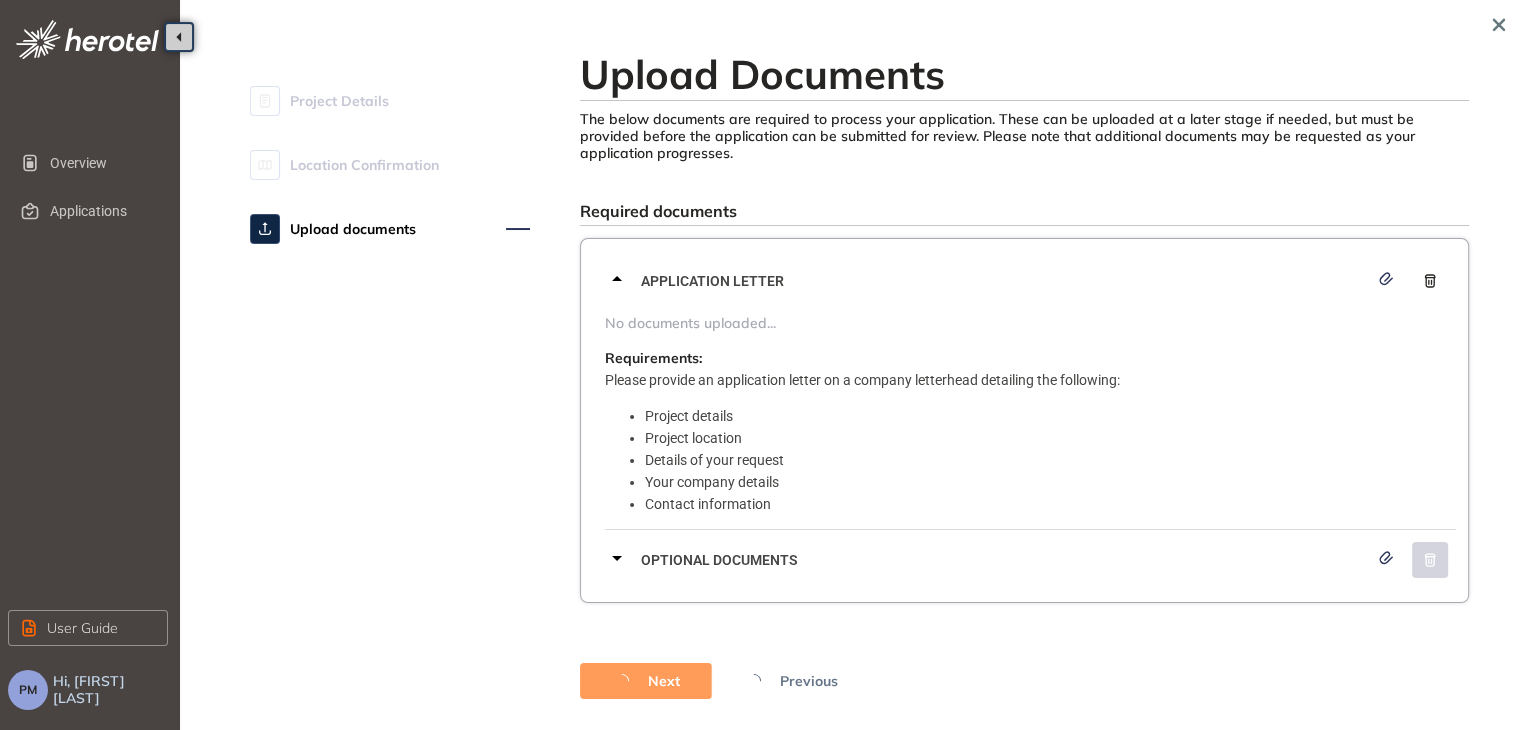 click on "Project Details Location Confirmation Upload documents" at bounding box center (390, 390) 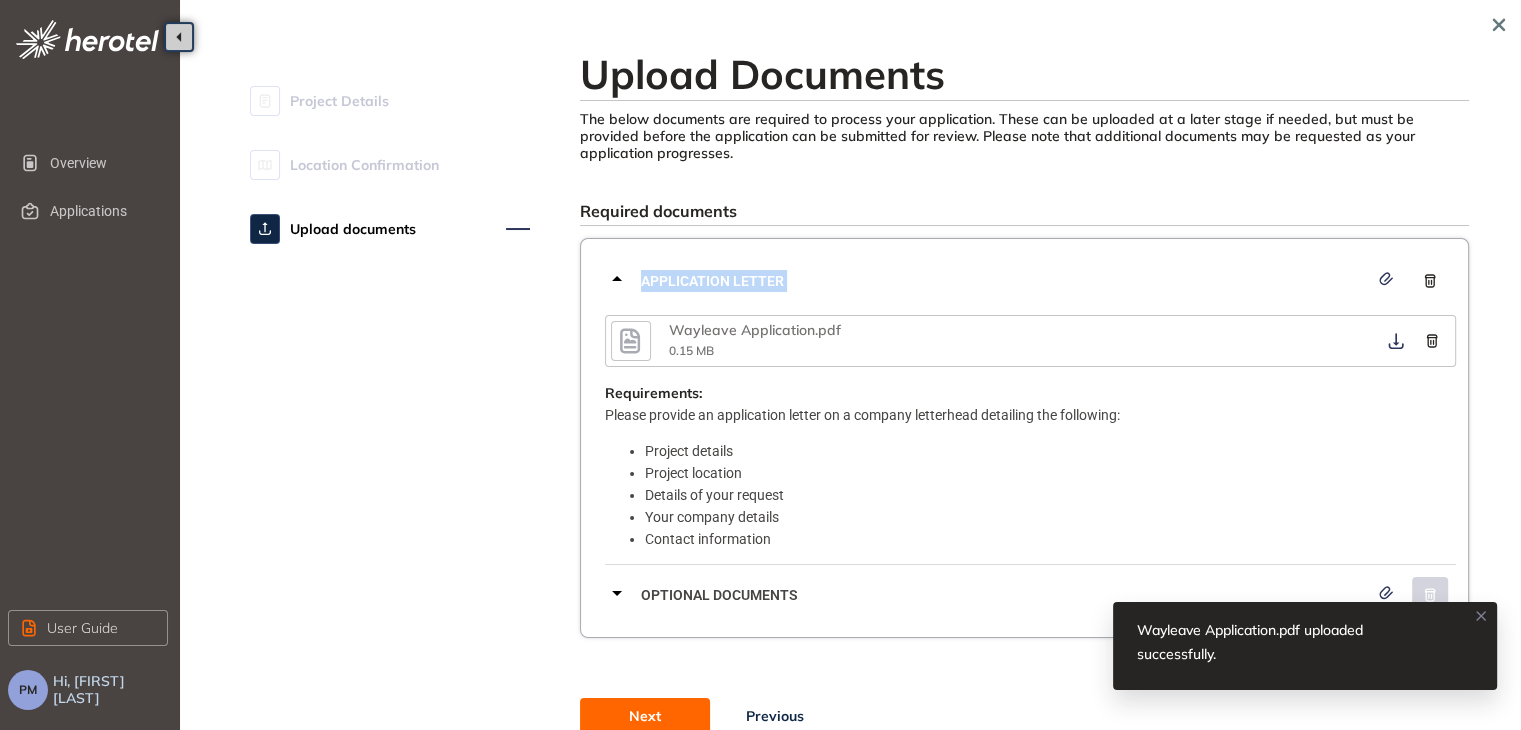 drag, startPoint x: 1520, startPoint y: 221, endPoint x: 1525, endPoint y: 268, distance: 47.26521 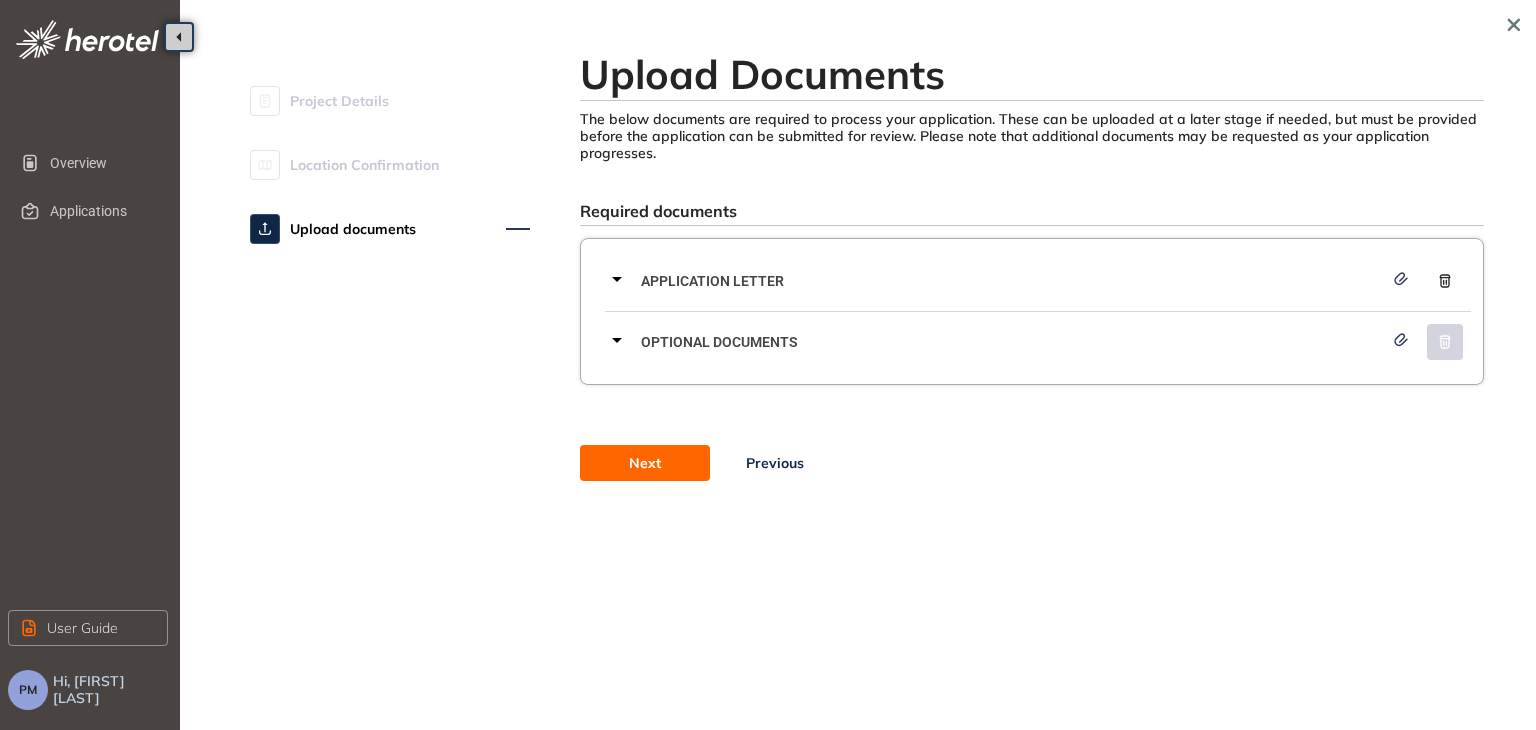 click 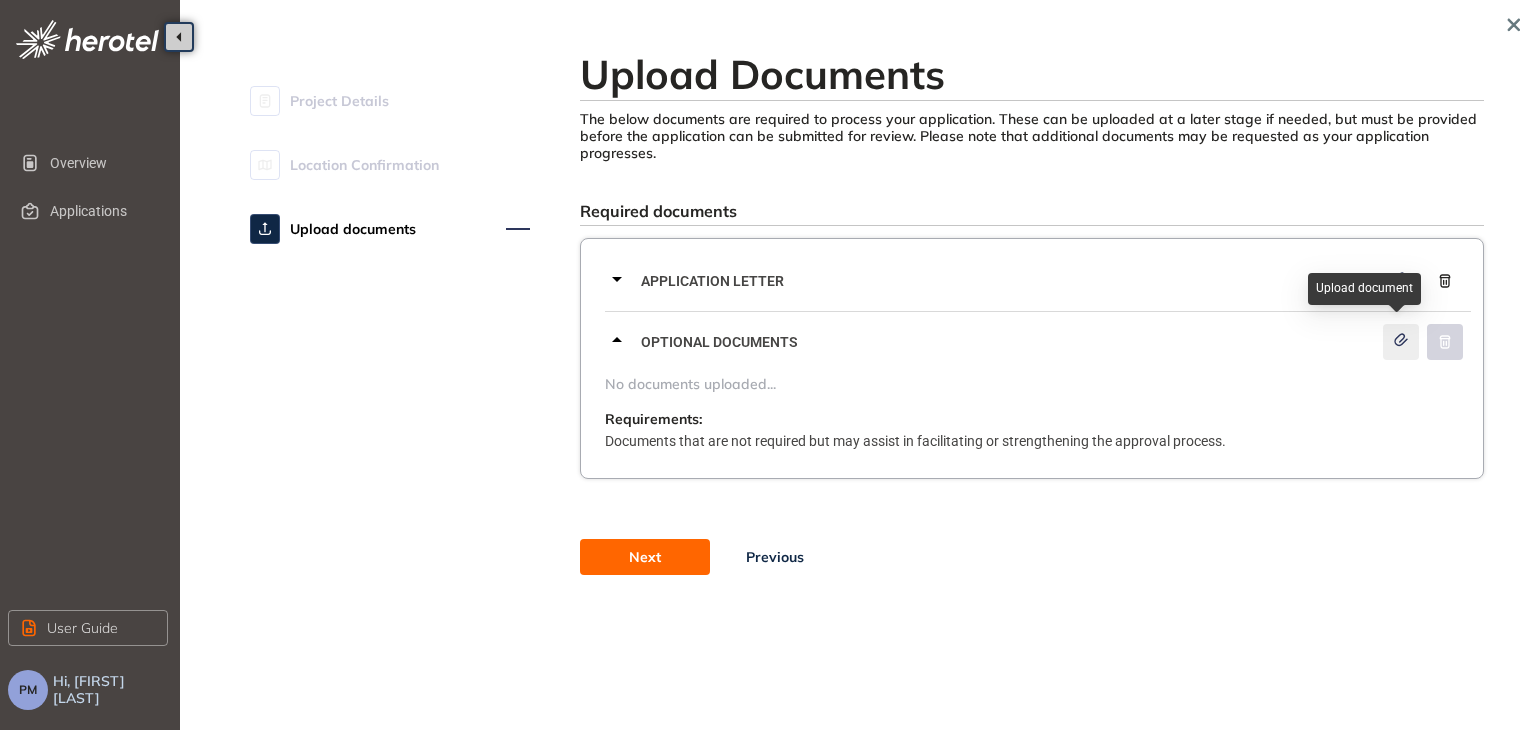 click 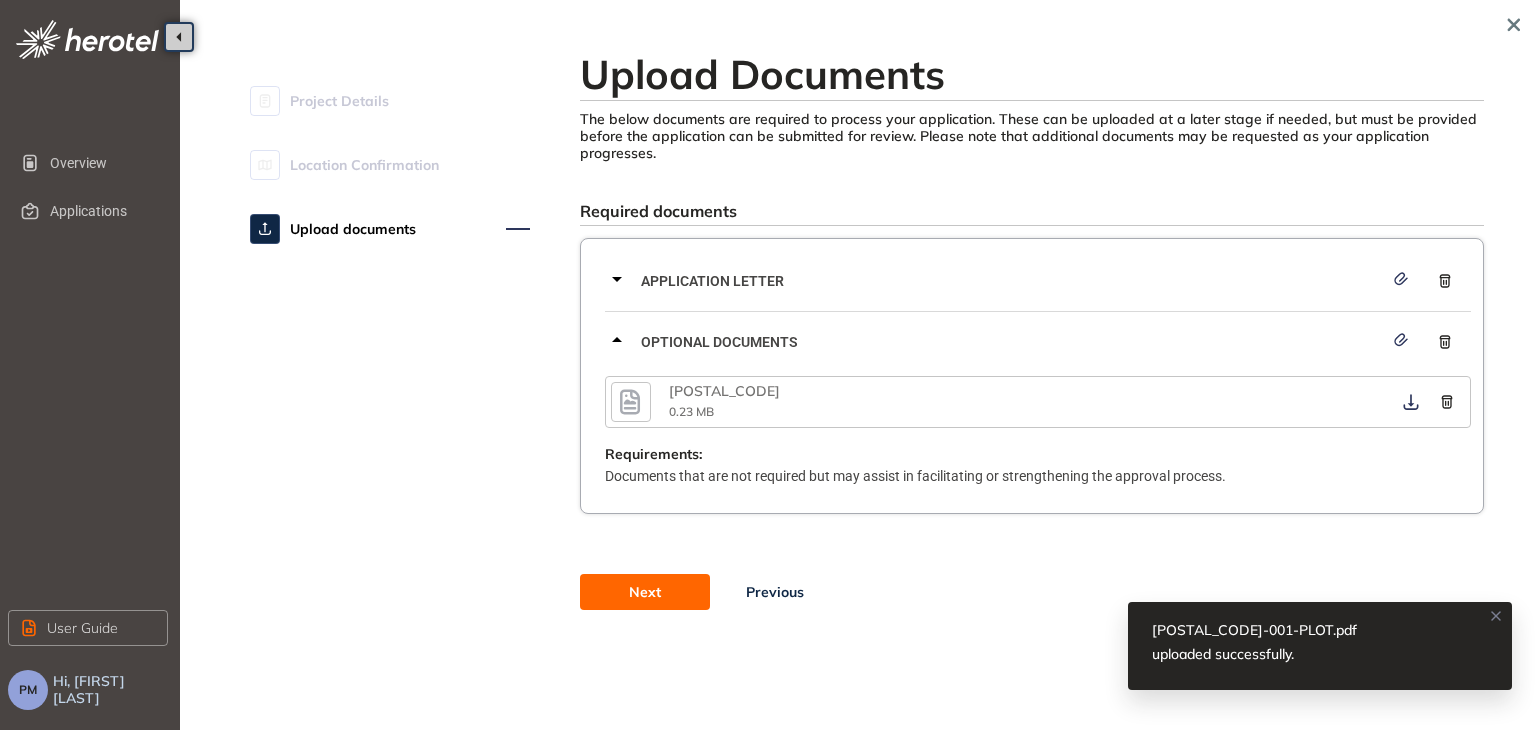 drag, startPoint x: 366, startPoint y: 573, endPoint x: 484, endPoint y: 570, distance: 118.03813 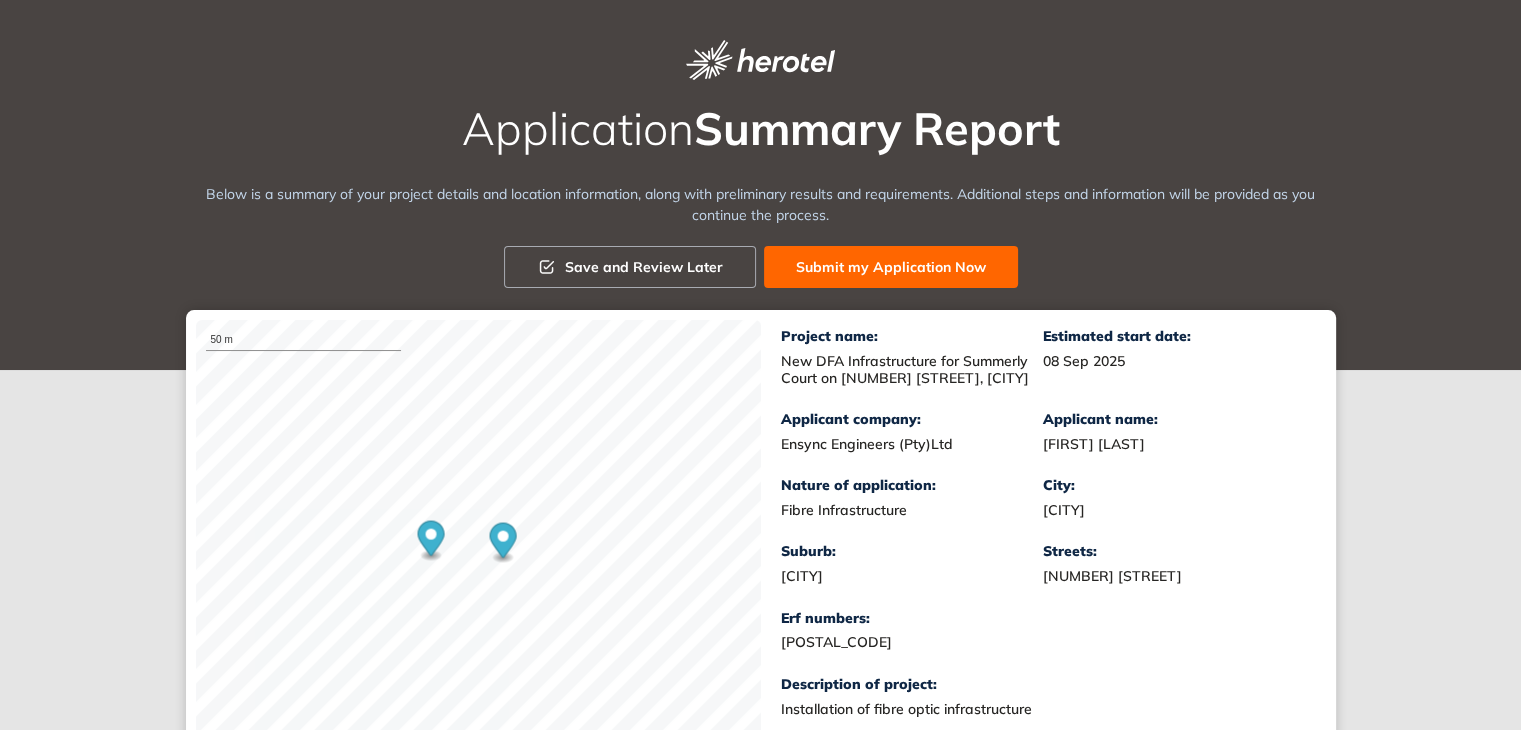 drag, startPoint x: 950, startPoint y: 263, endPoint x: 850, endPoint y: 320, distance: 115.1043 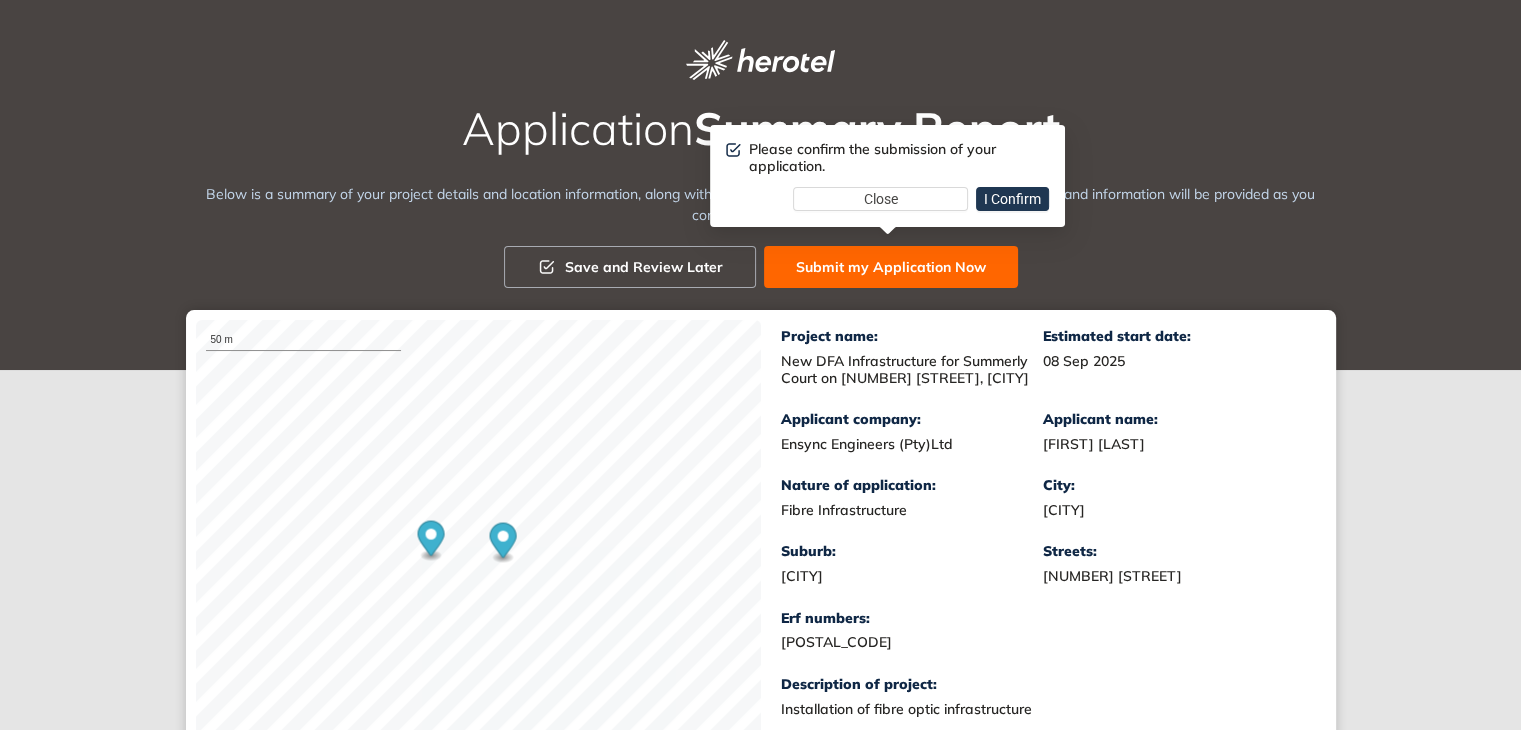 click on "I Confirm" at bounding box center (1012, 199) 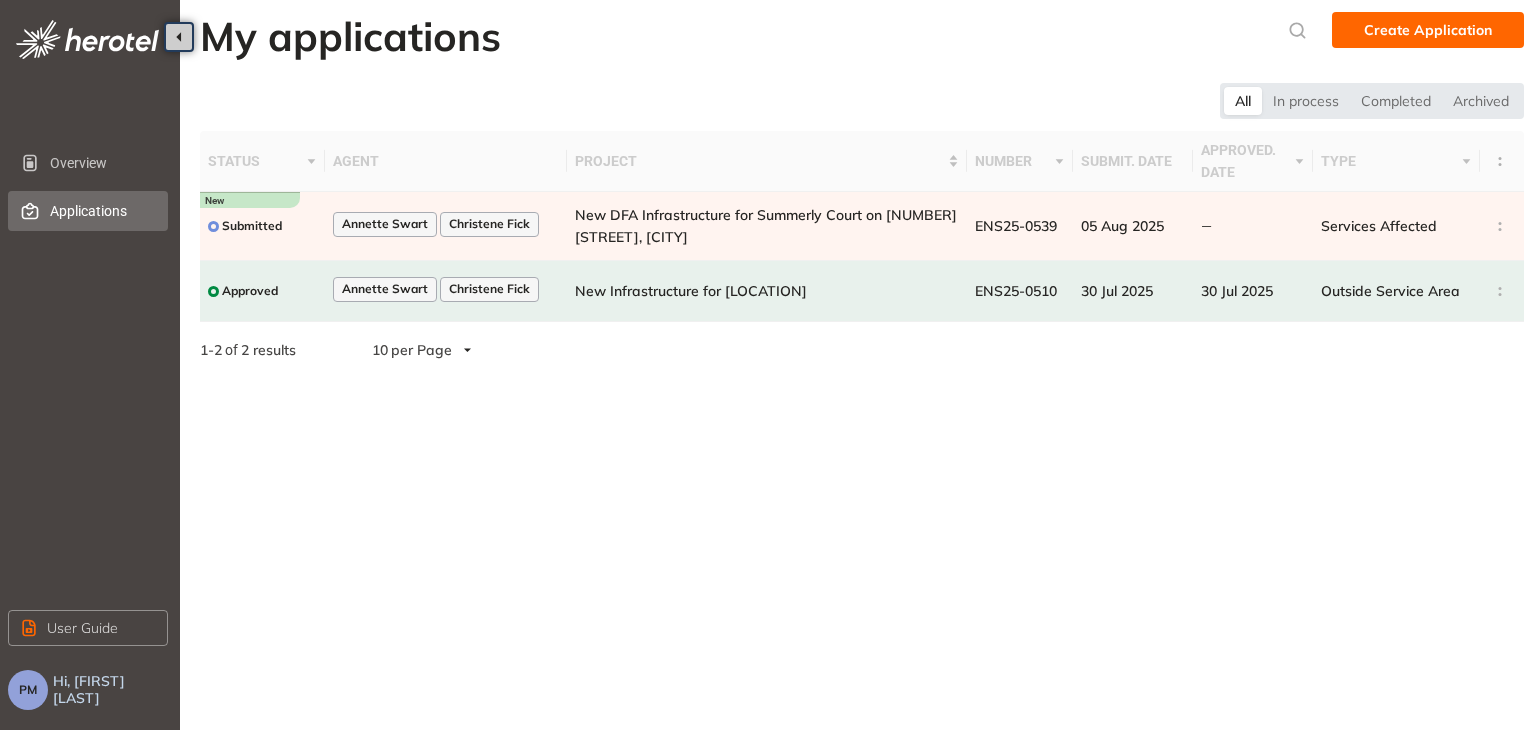 click on "My applications Create Application All In process Completed Archived status agent project number submit. date approved. date type Submitted [FIRST] [LAST] [FIRST] [LAST] New DFA Infrastructure for Summerly Court on [NUMBER] [STREET], [CITY] ENS25-0539 05 Aug 2025 — Services Affected Approved [FIRST] [LAST] [FIRST] [LAST] New Infrastructure for [LOCATION] ENS25-0510 30 Jul 2025 30 Jul 2025 Outside Service Area 1 - 2 of 2 results 10 per Page" at bounding box center (858, 365) 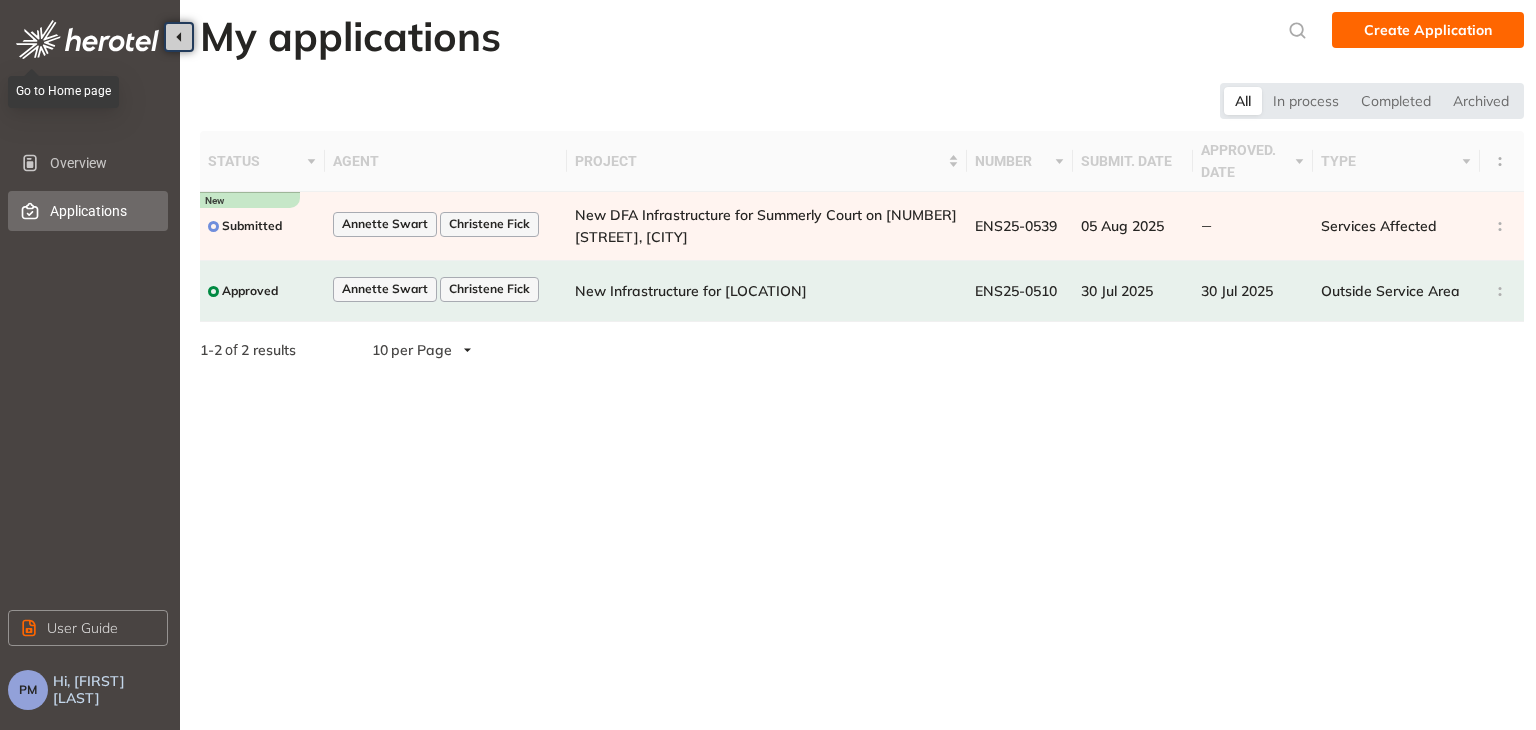 click at bounding box center [87, 39] 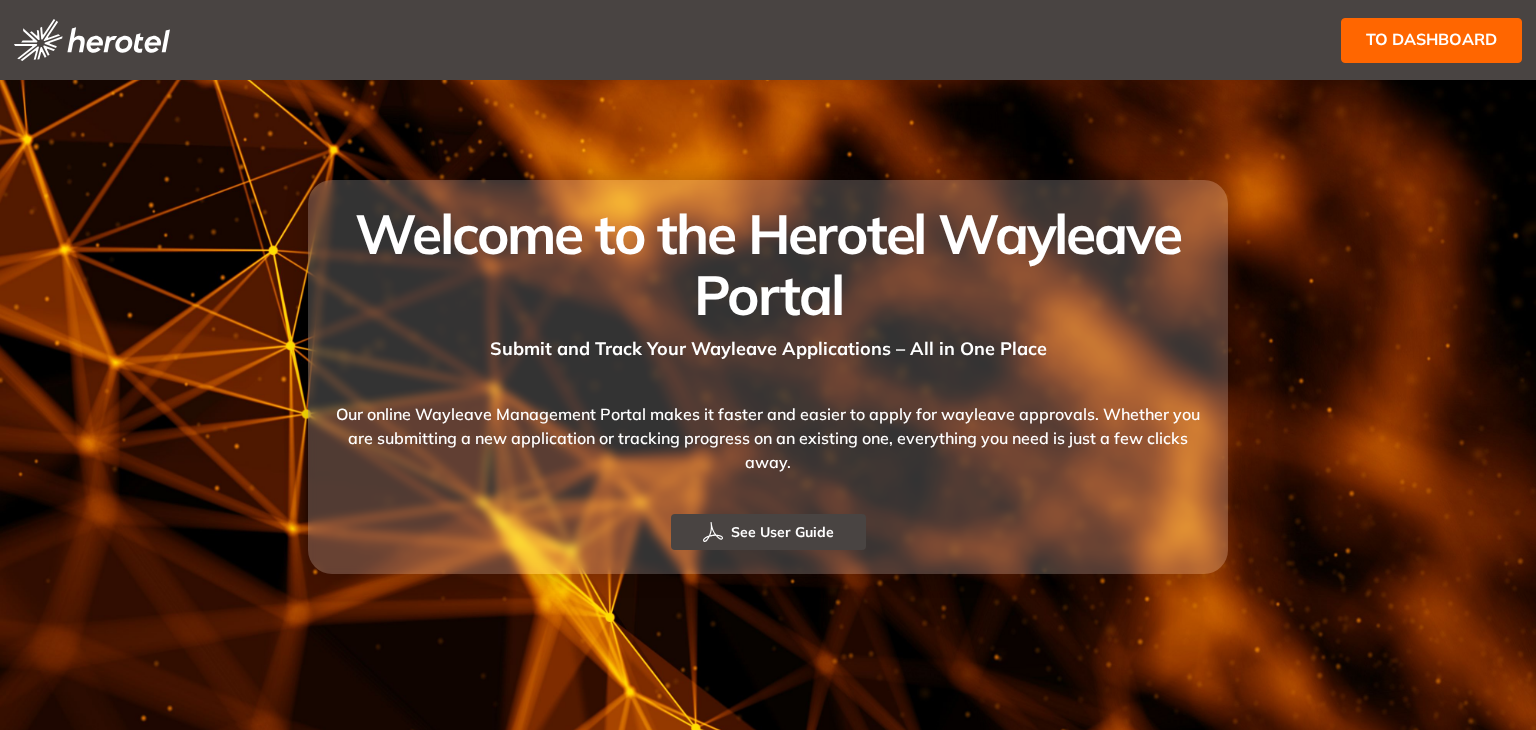 click on "to dashboard" at bounding box center [1431, 39] 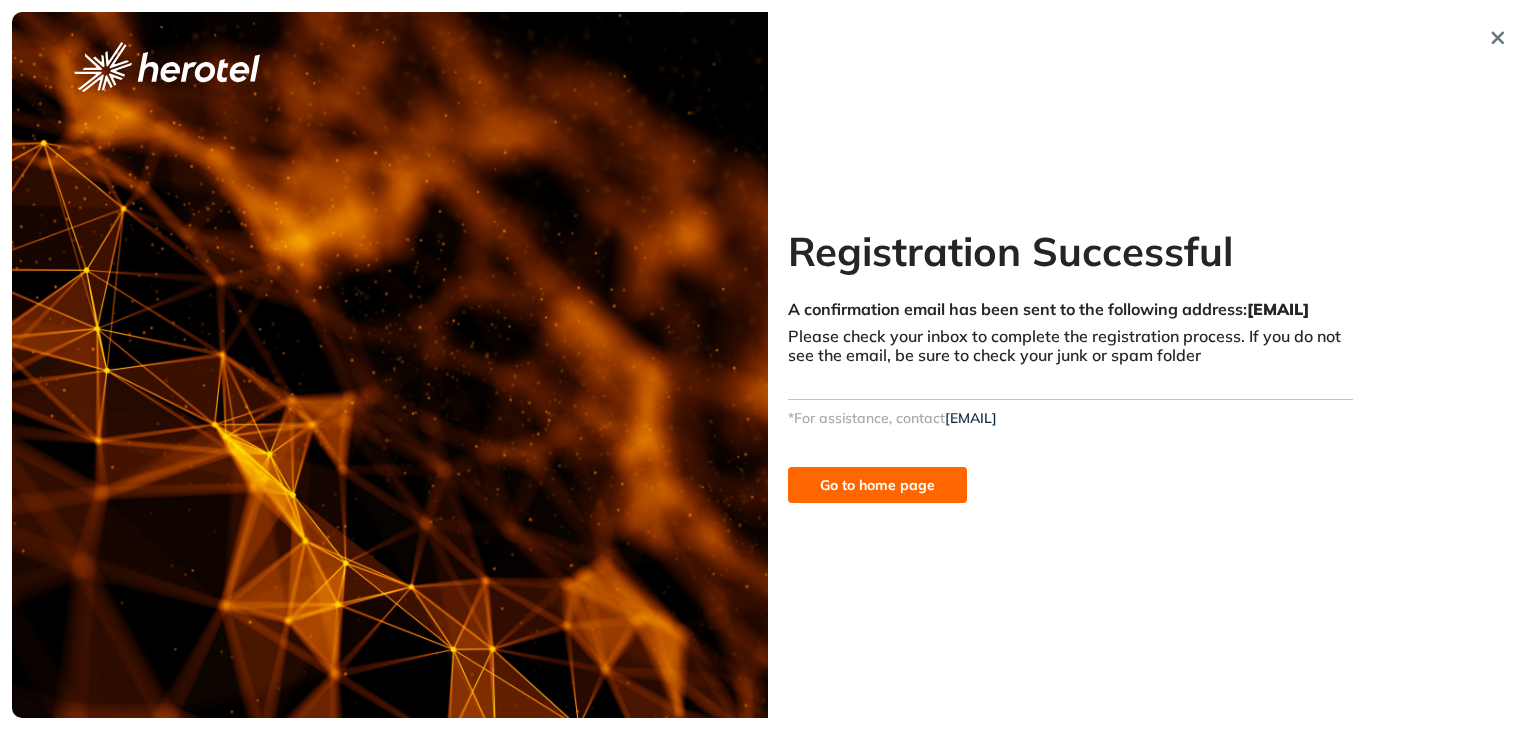 scroll, scrollTop: 0, scrollLeft: 0, axis: both 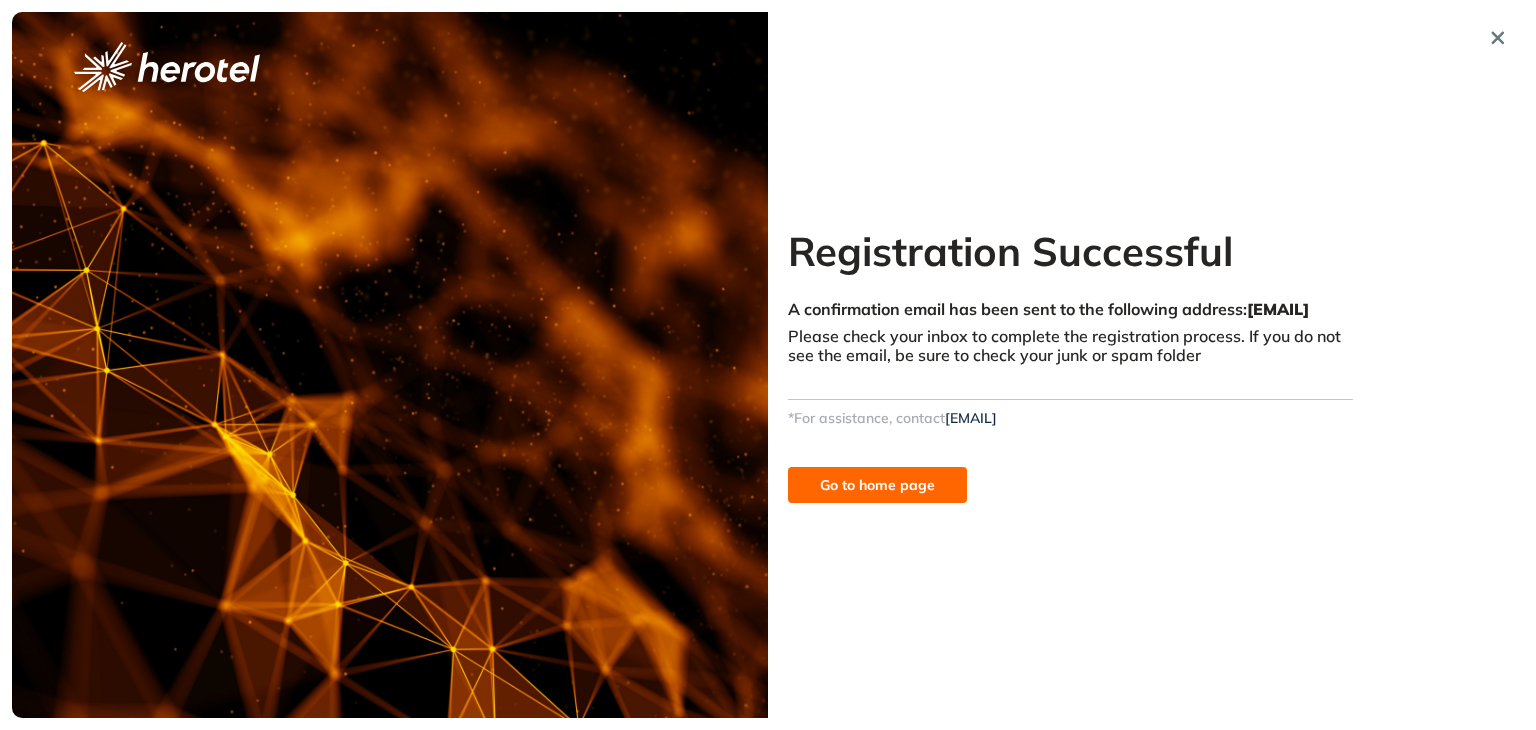 click on "Go to home page" at bounding box center [877, 485] 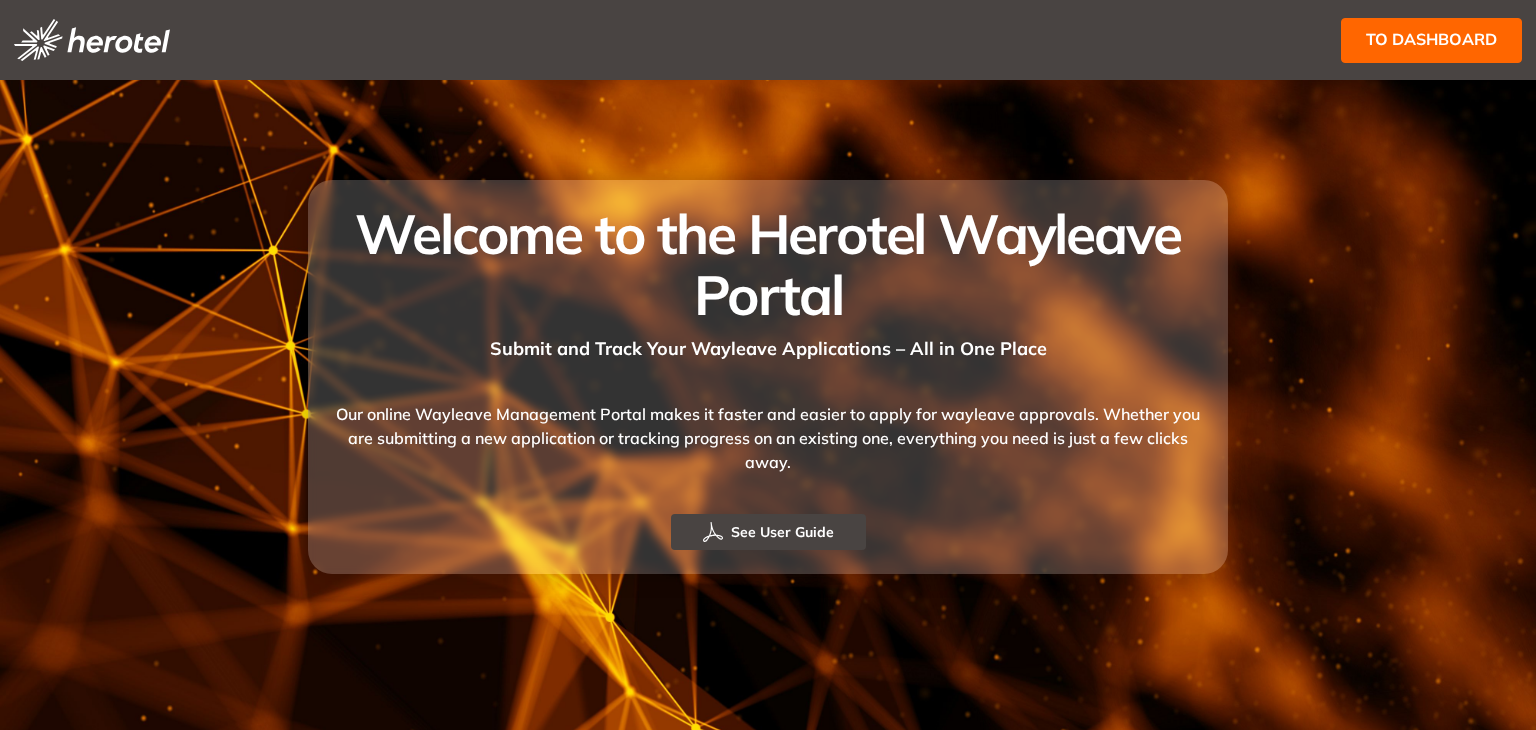 click on "to dashboard" at bounding box center (1431, 39) 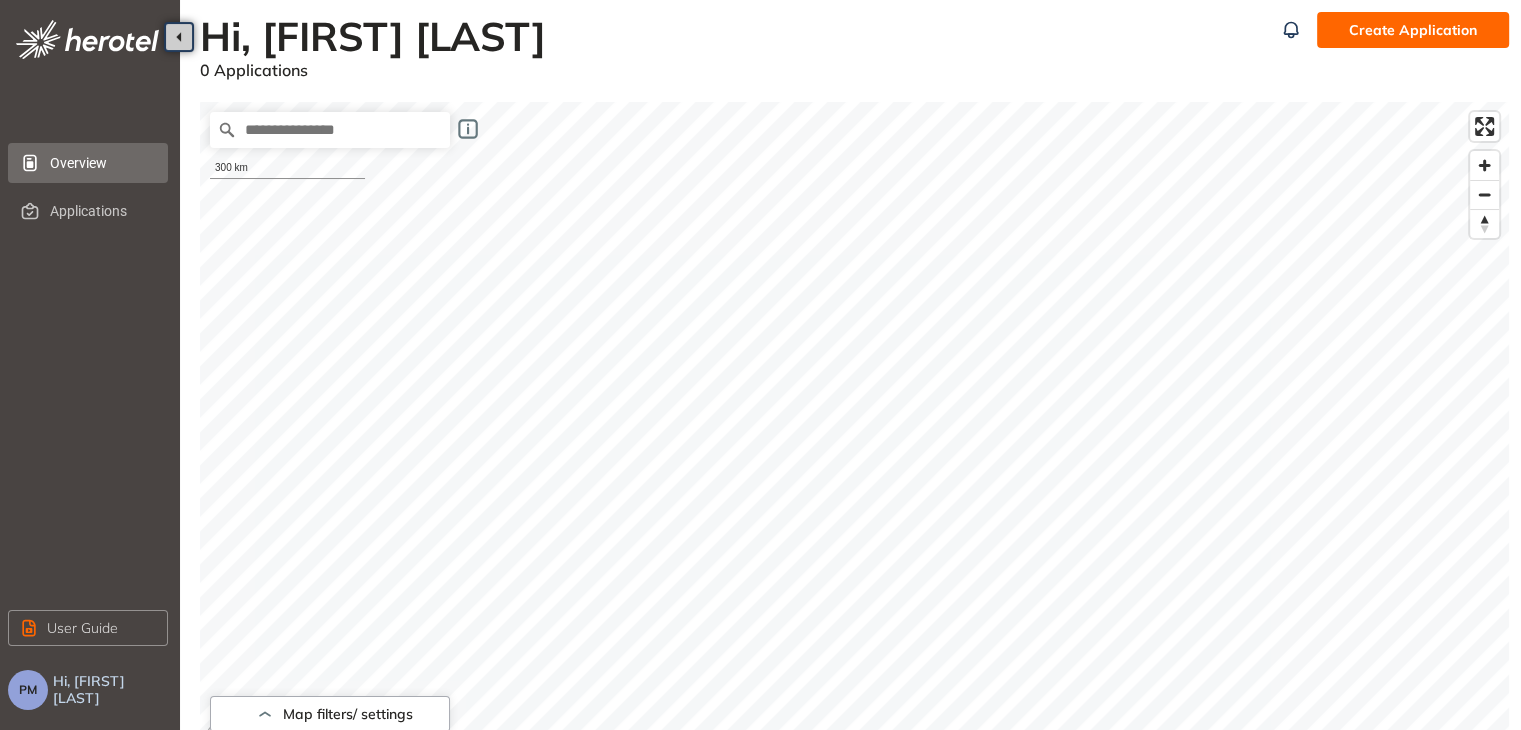 click on "Create Application" at bounding box center [1413, 30] 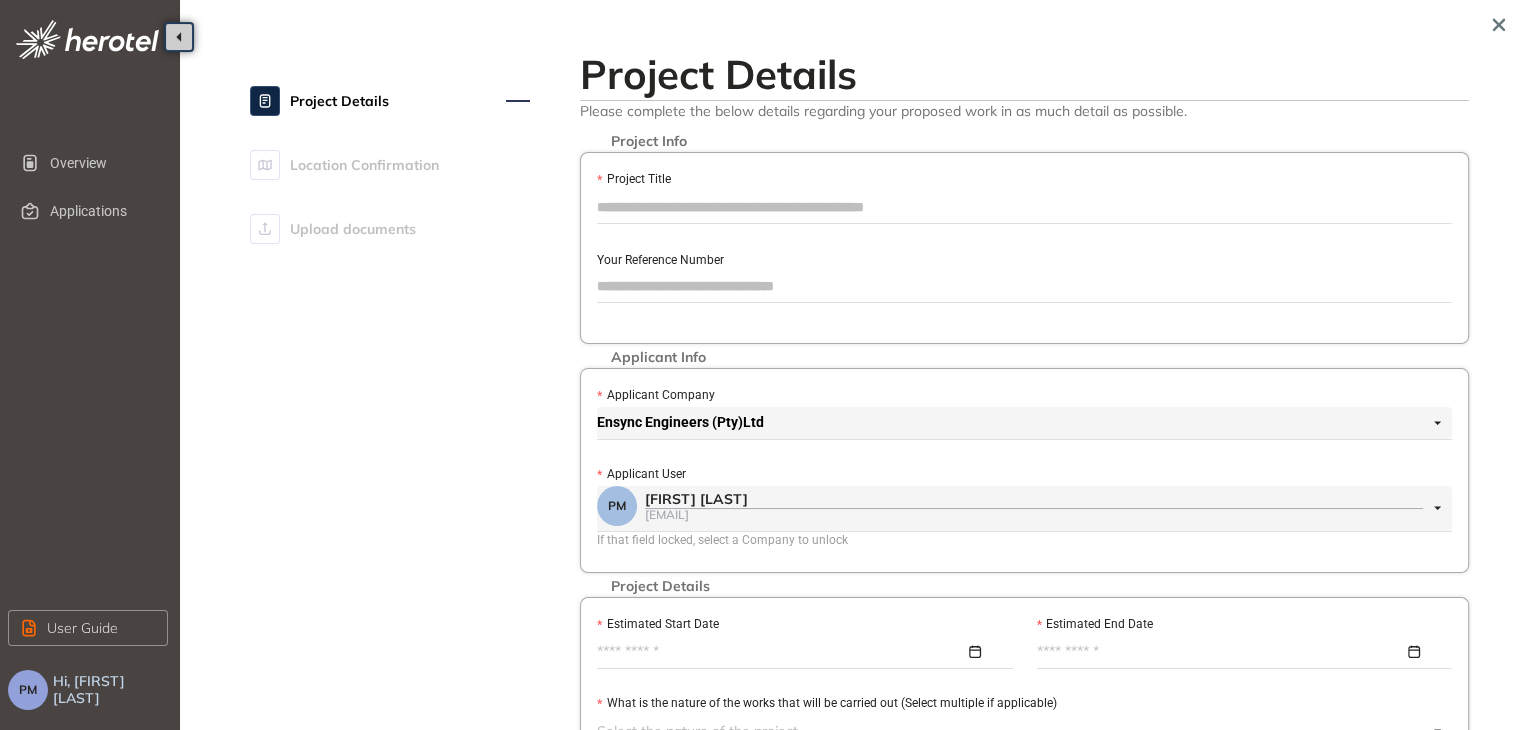 click on "Project Title" at bounding box center (1024, 207) 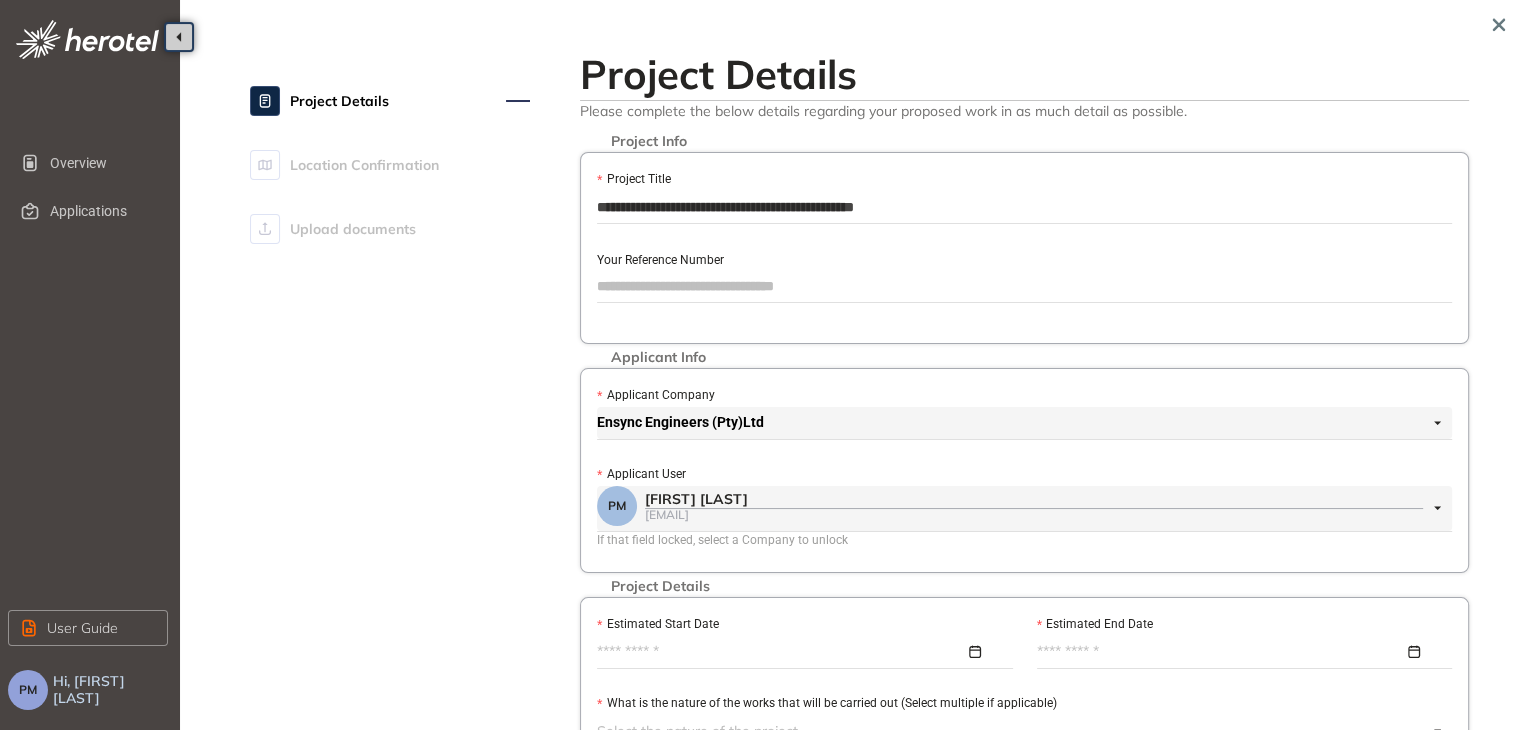 paste on "**********" 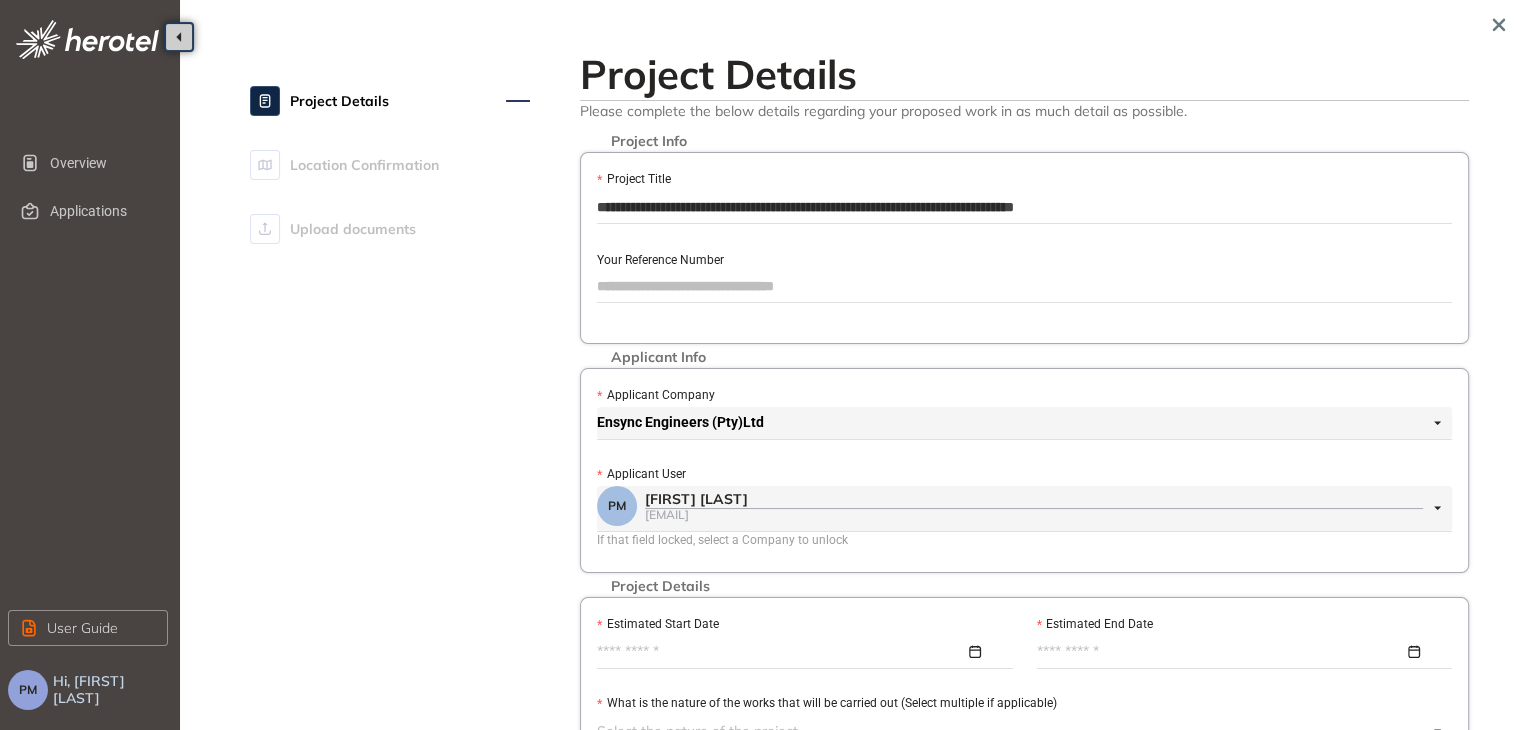 click on "**********" at bounding box center (1024, 207) 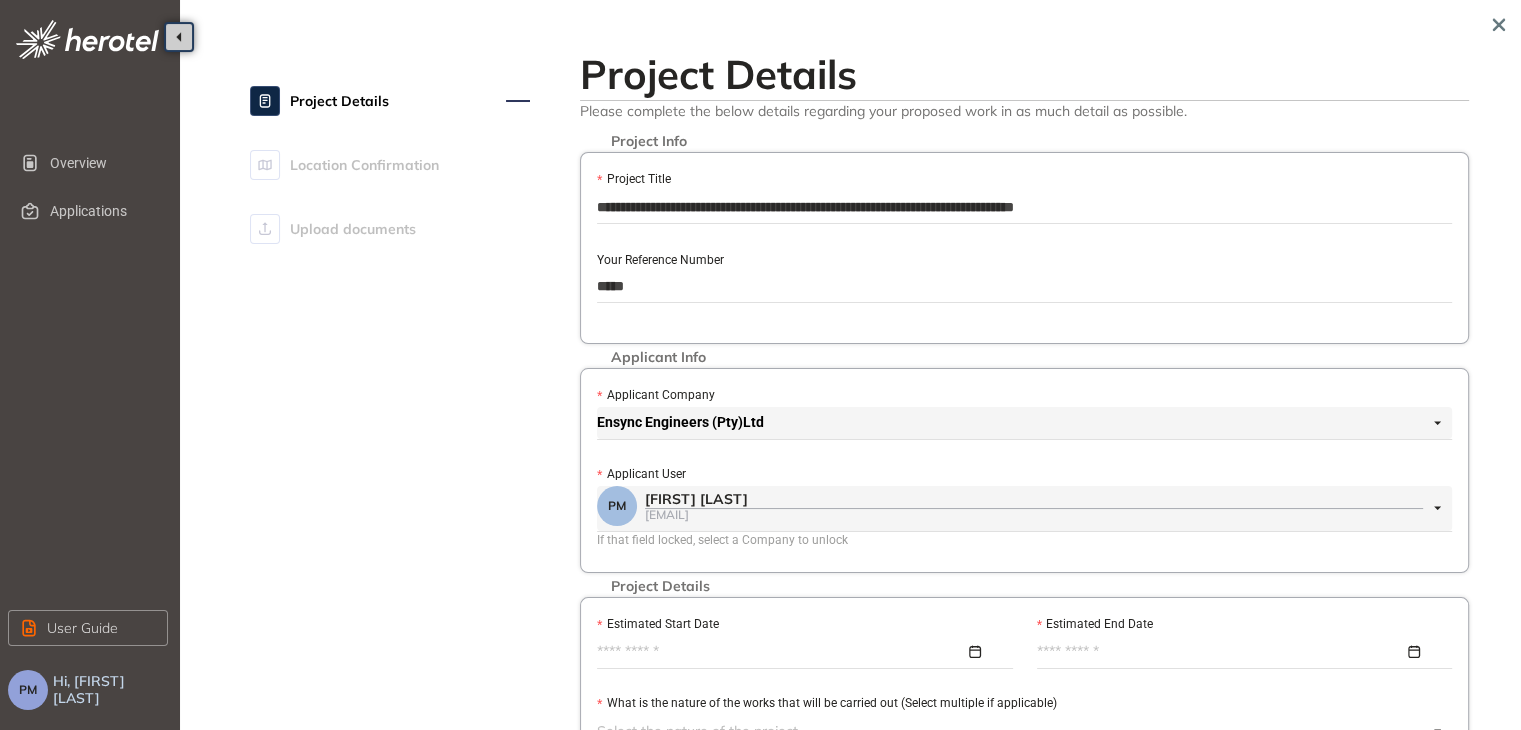 type on "*****" 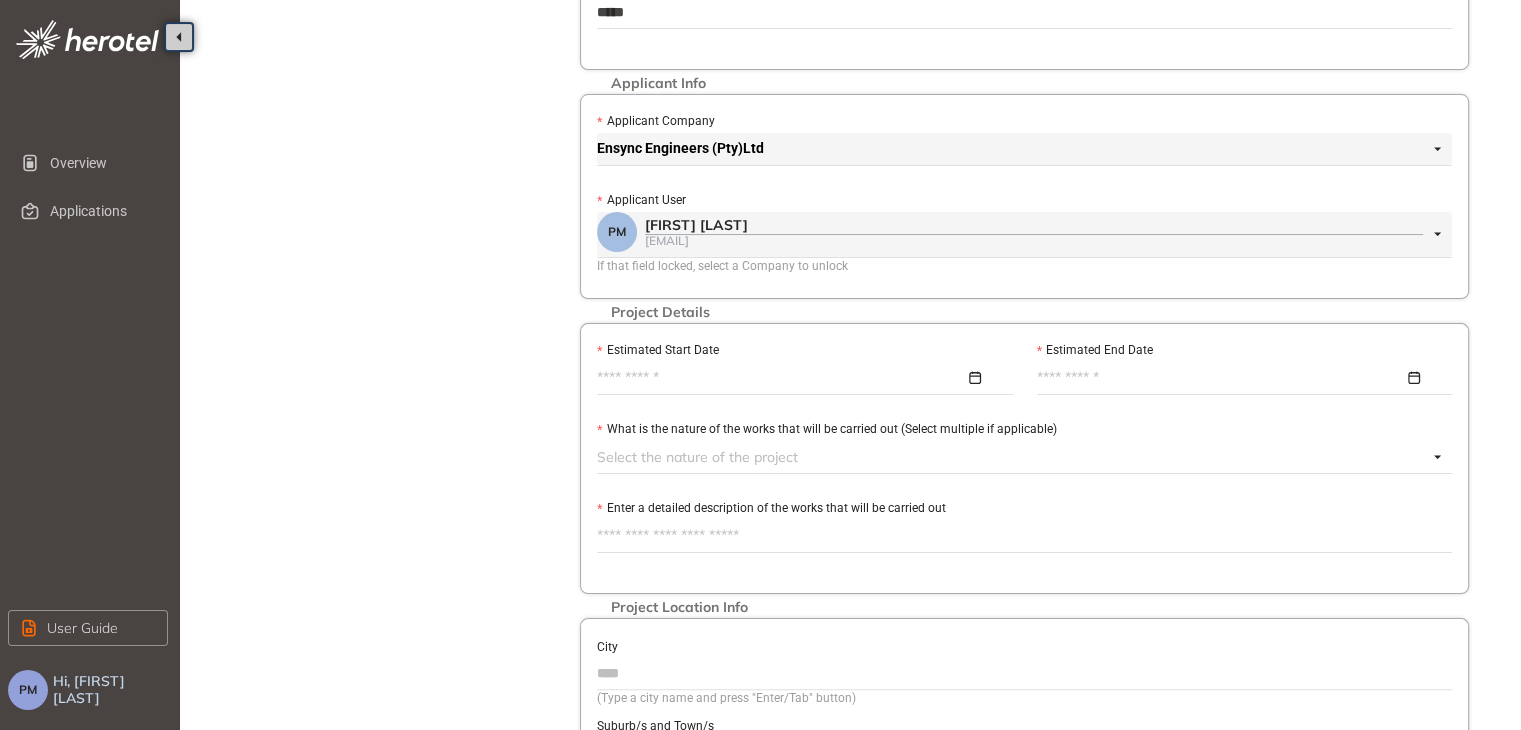 scroll, scrollTop: 298, scrollLeft: 0, axis: vertical 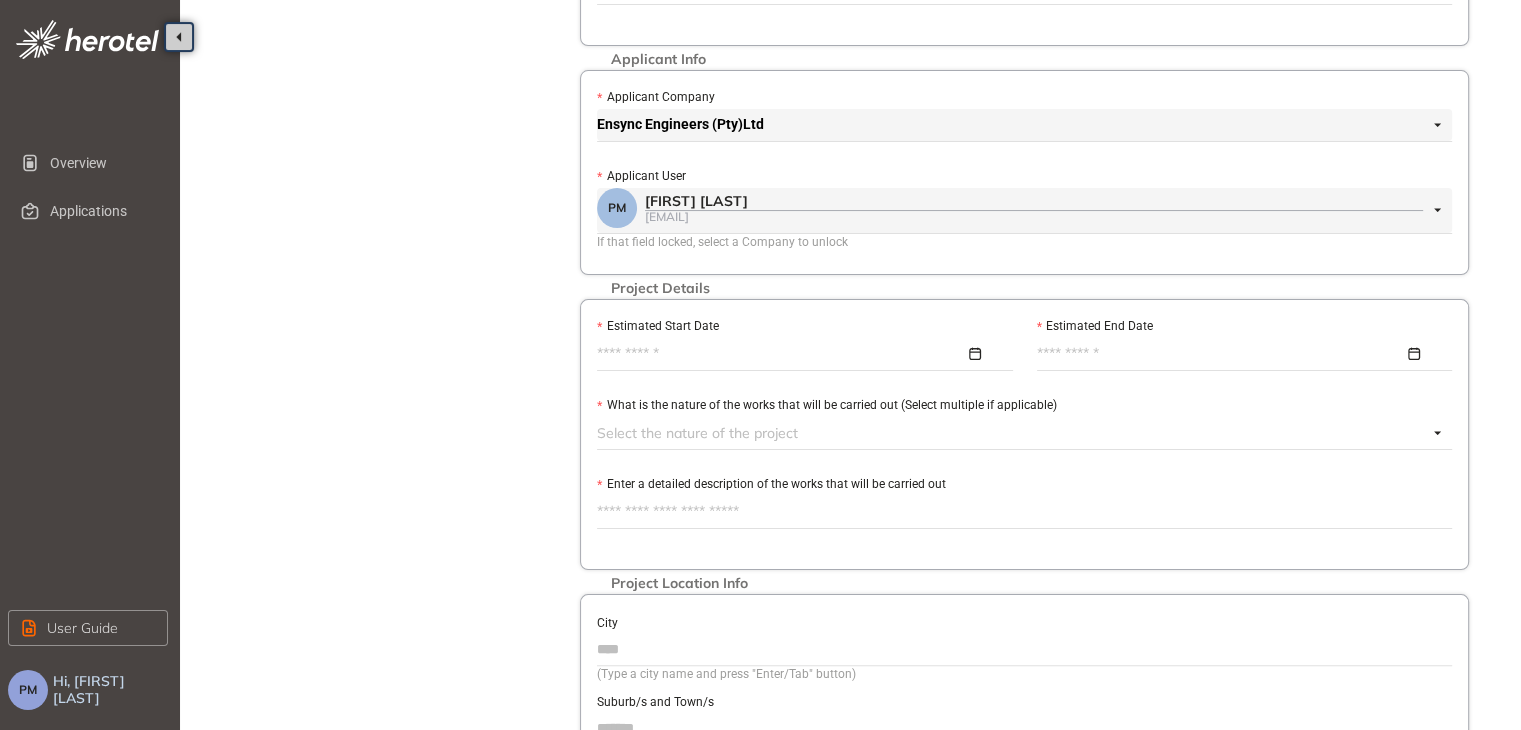 click at bounding box center (799, 354) 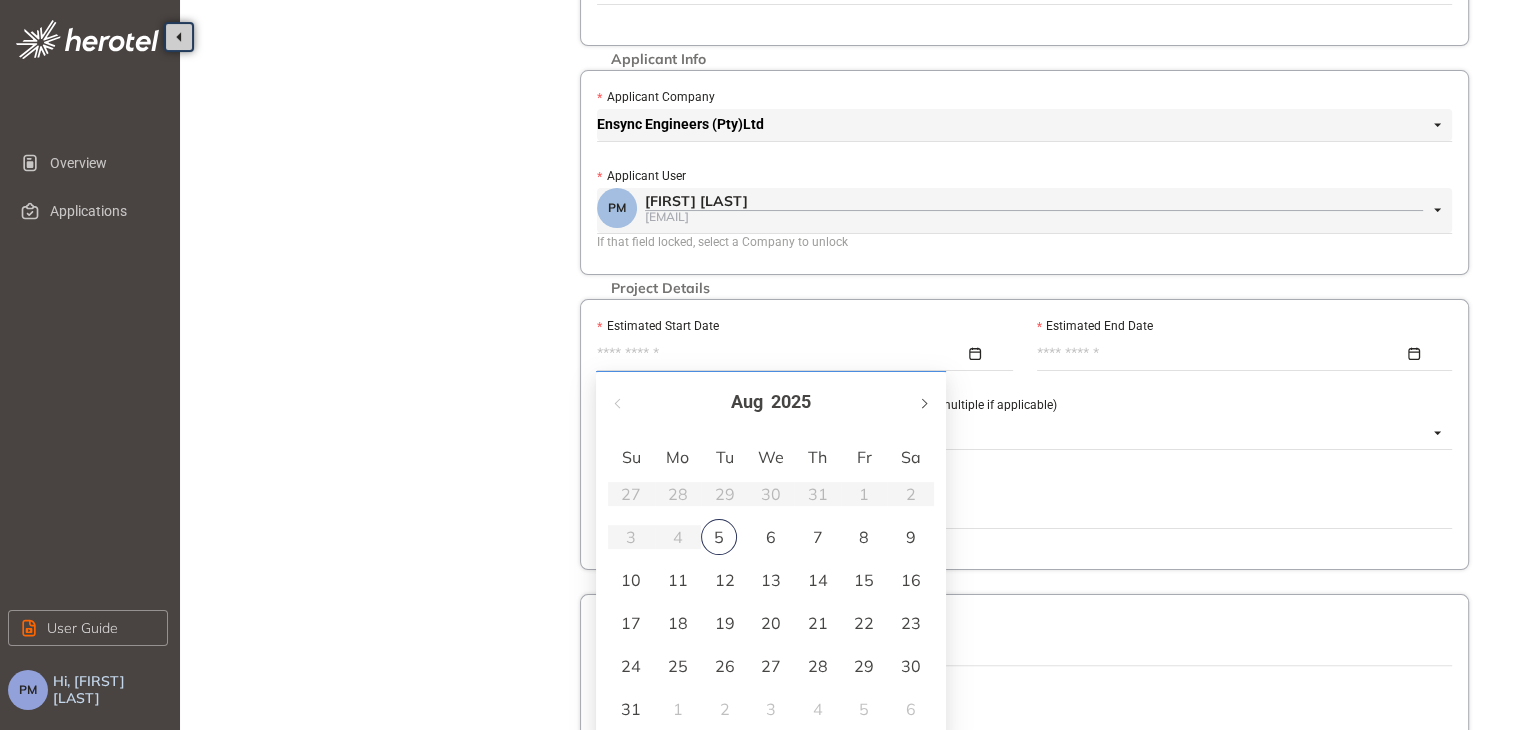 click at bounding box center (923, 402) 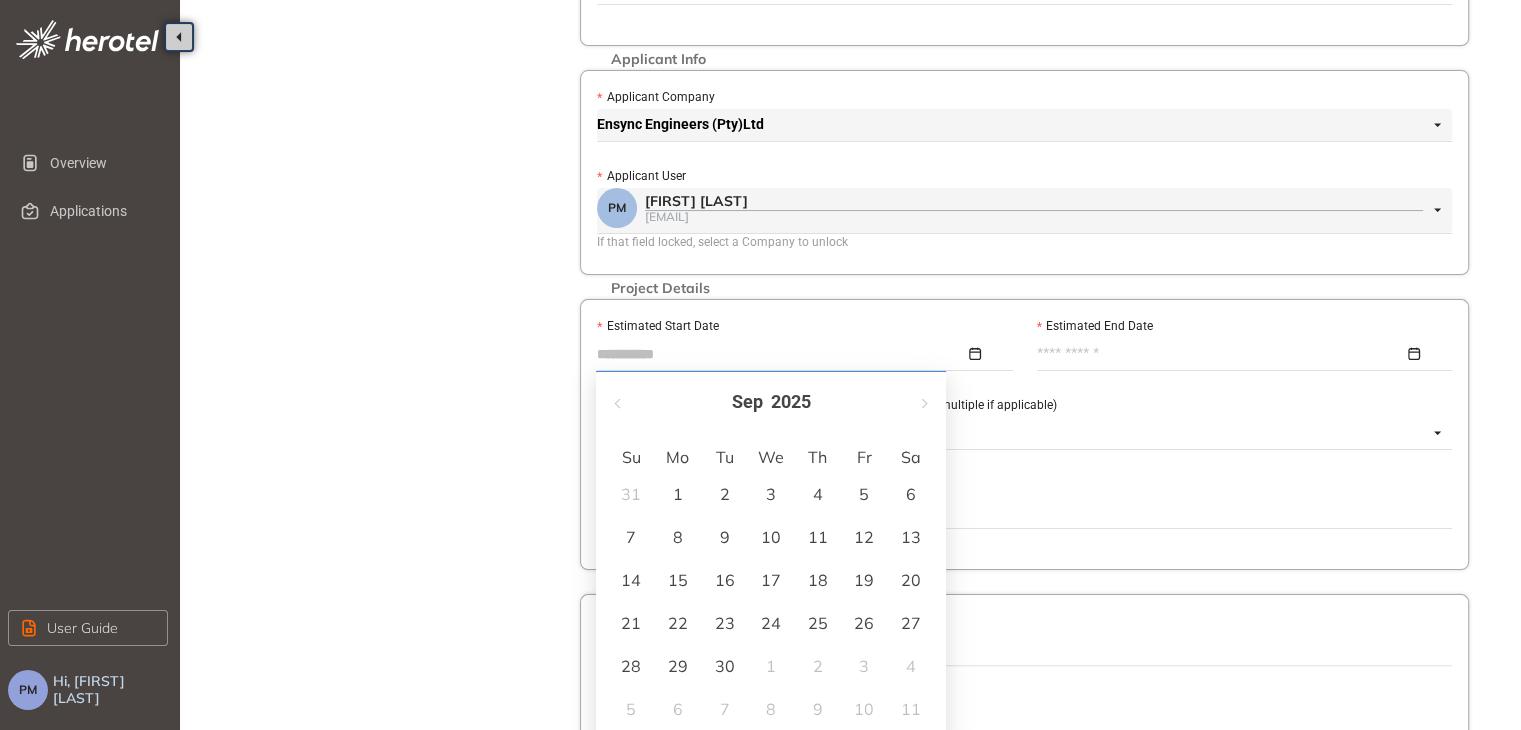 type on "**********" 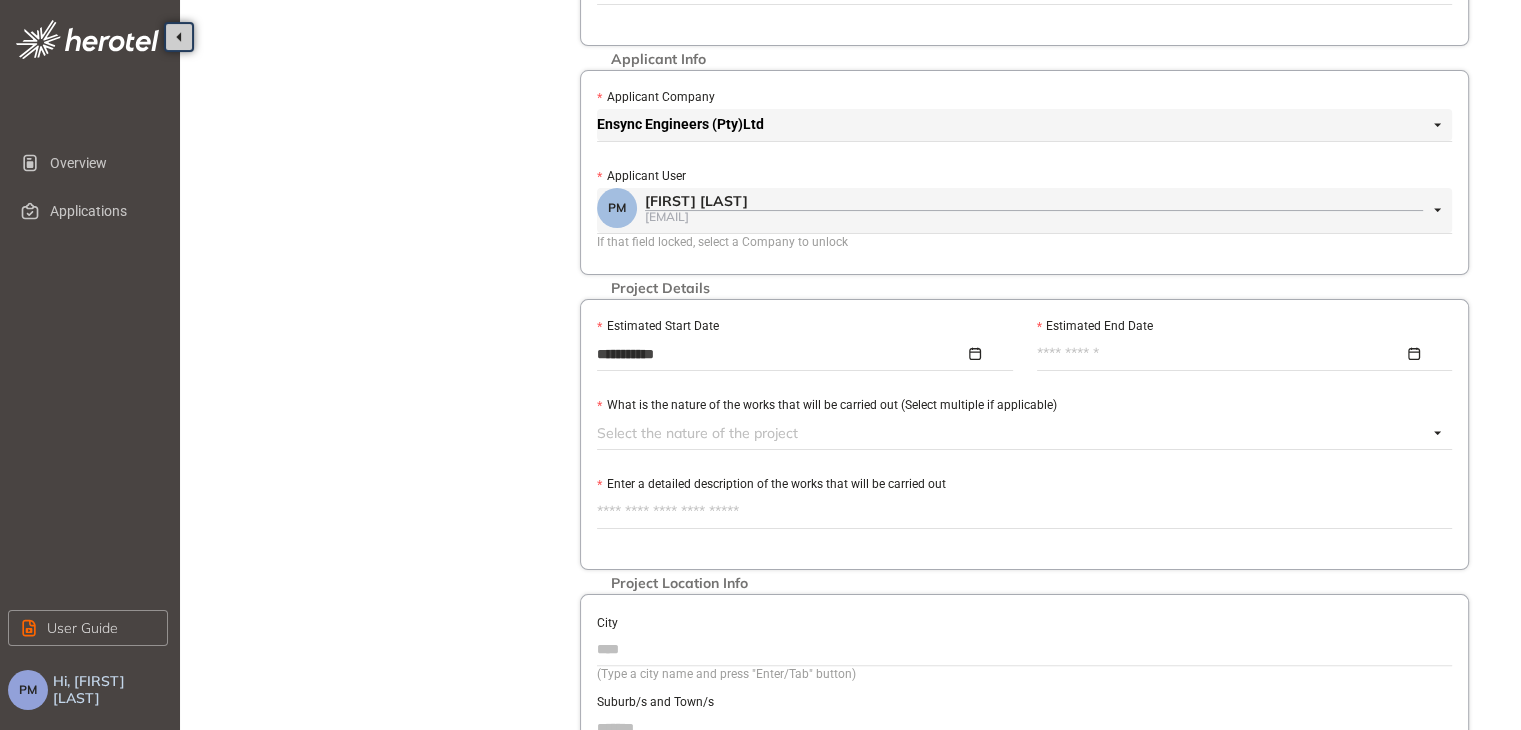 click at bounding box center [1239, 354] 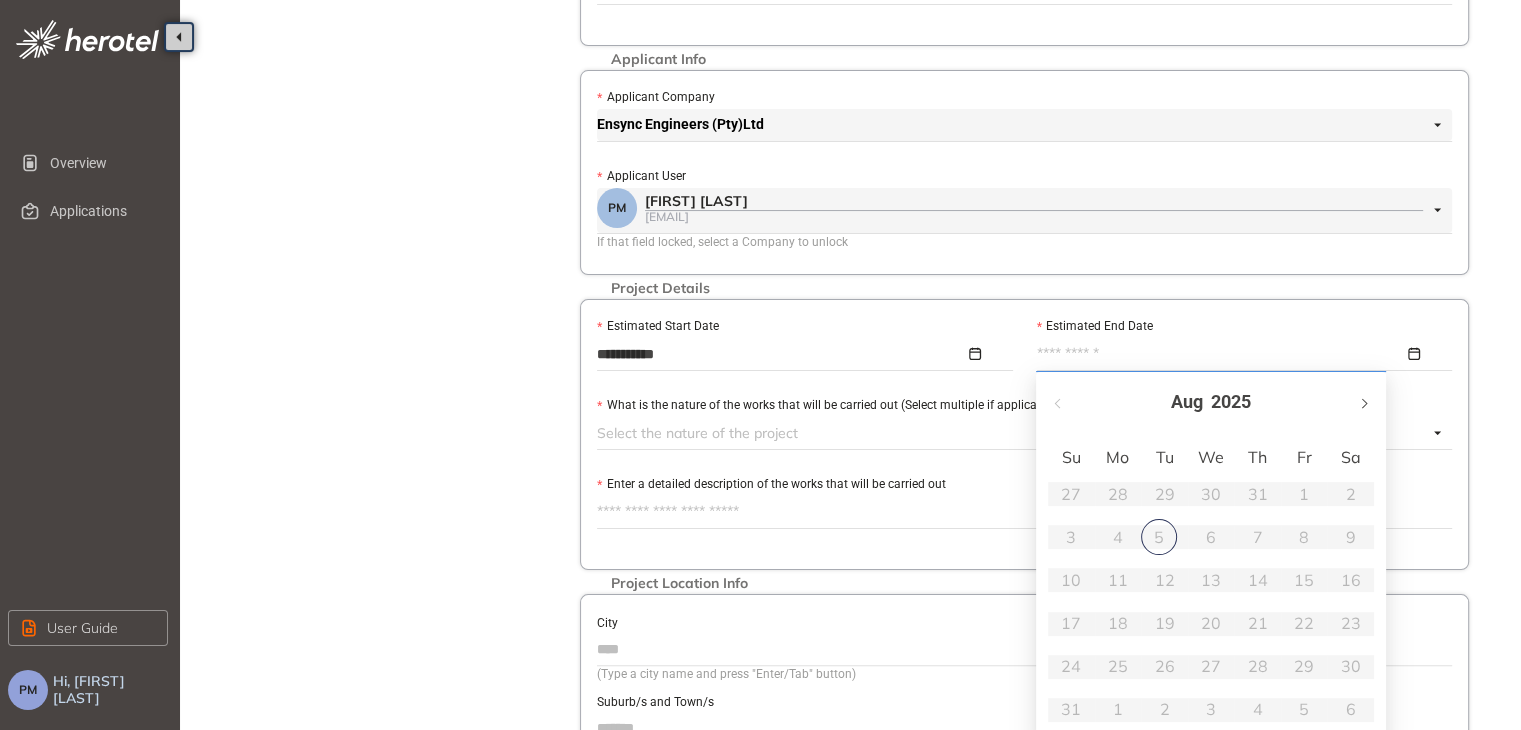 click at bounding box center (1363, 402) 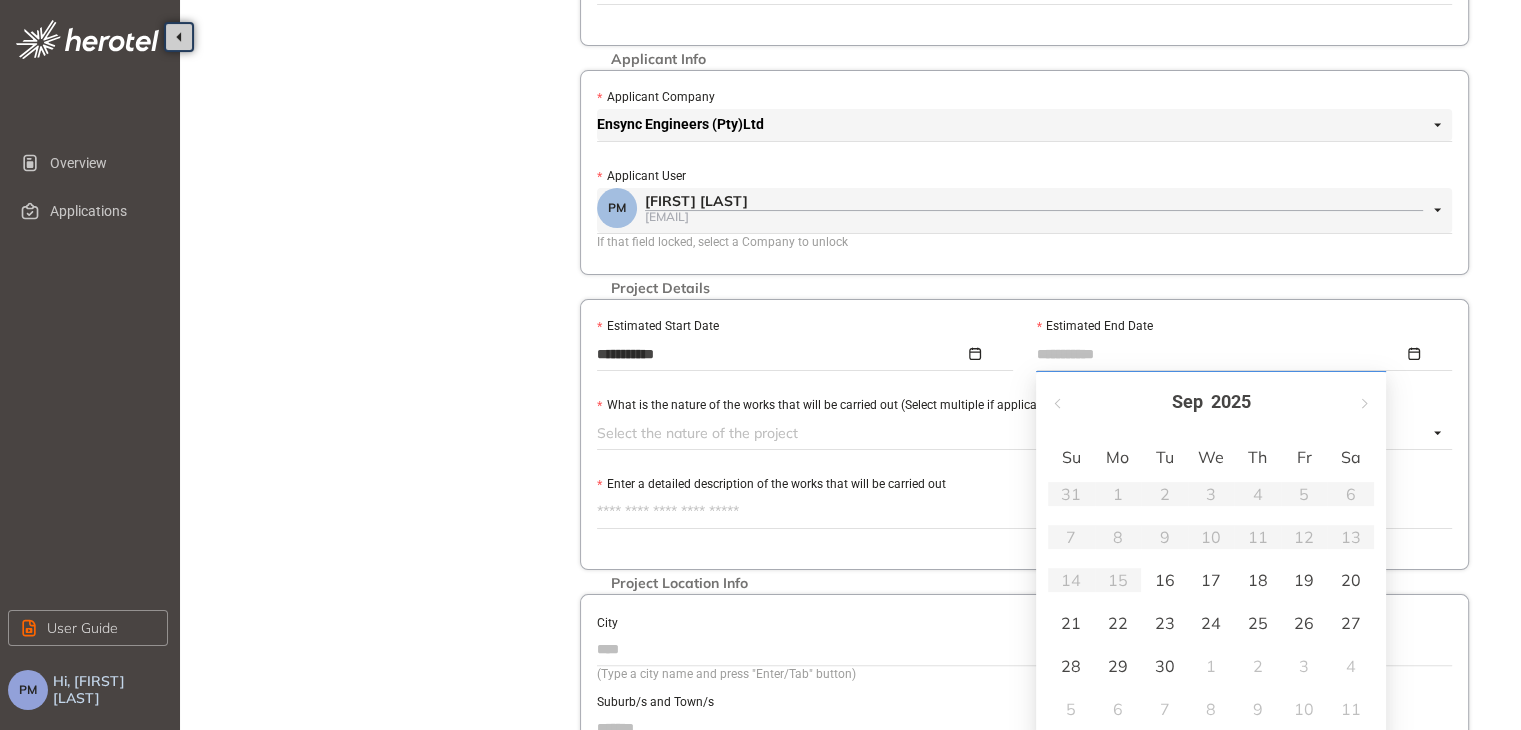 type on "**********" 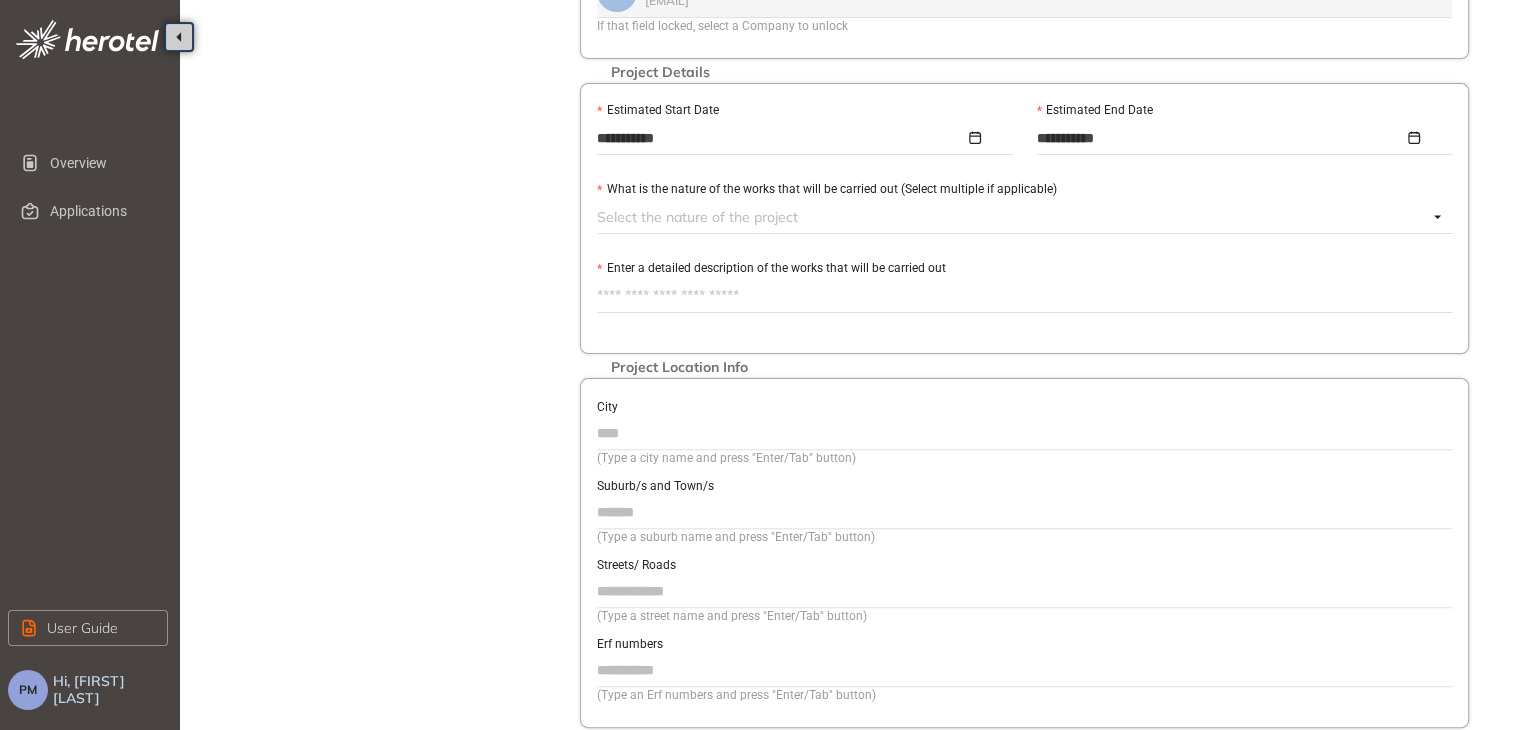 scroll, scrollTop: 532, scrollLeft: 0, axis: vertical 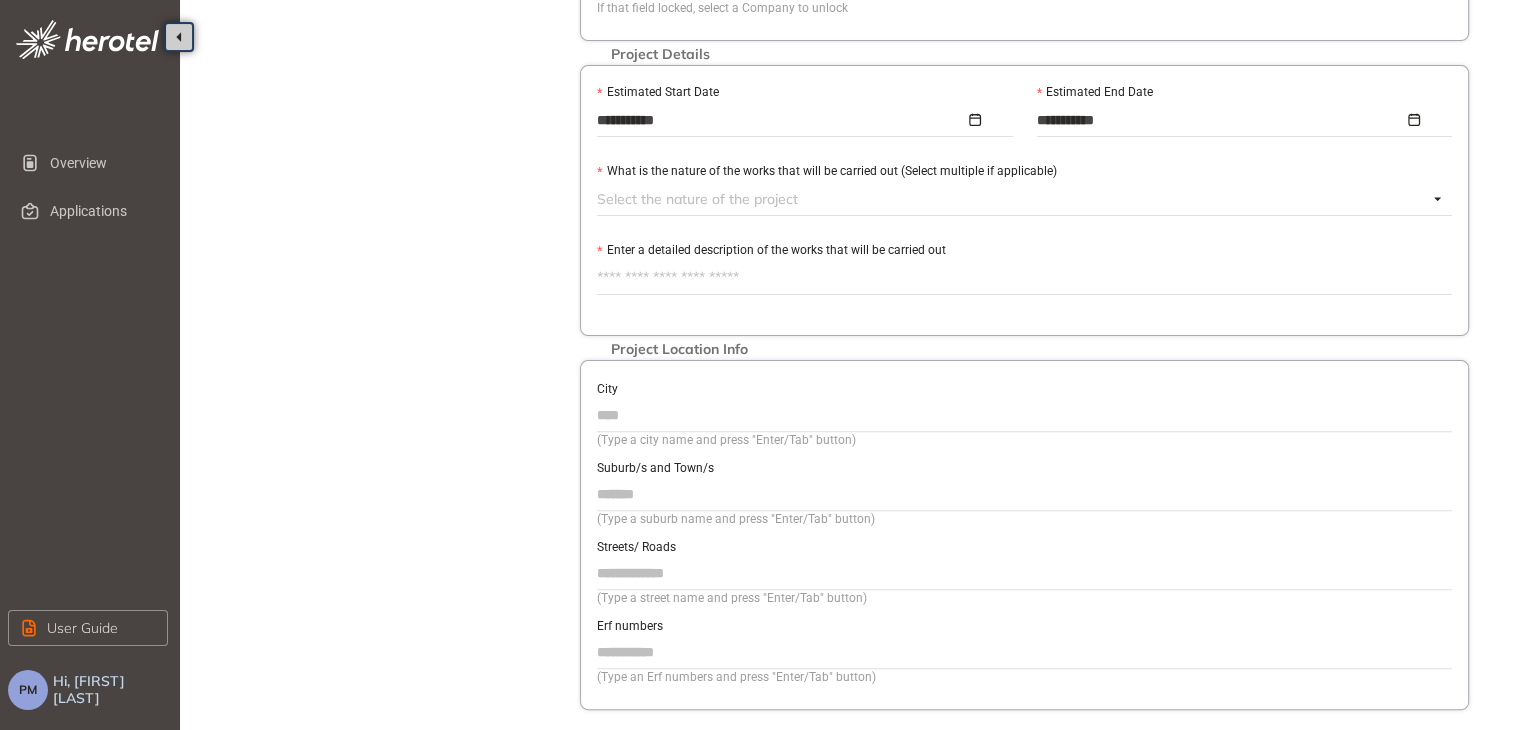 click at bounding box center (1012, 199) 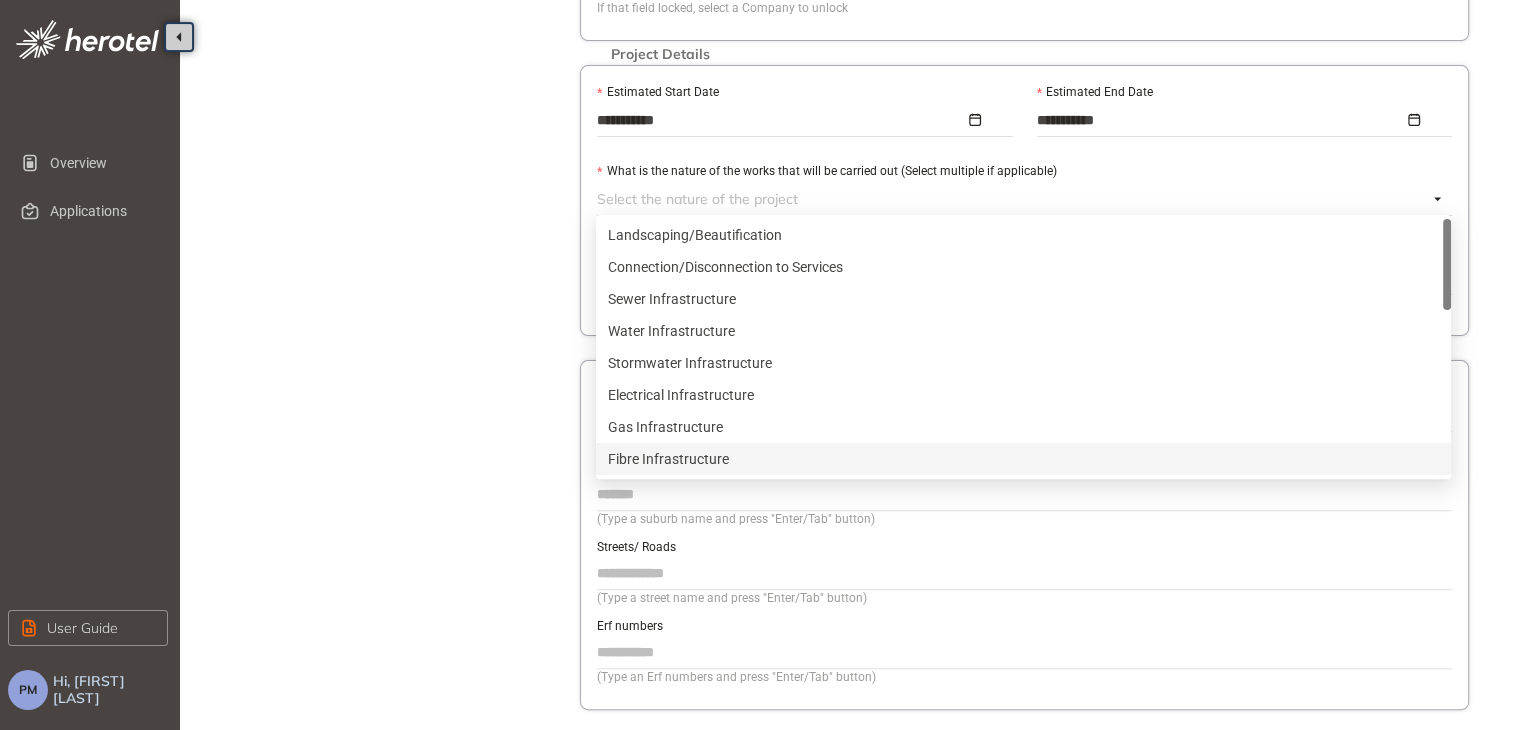 click on "Fibre Infrastructure" at bounding box center [1023, 459] 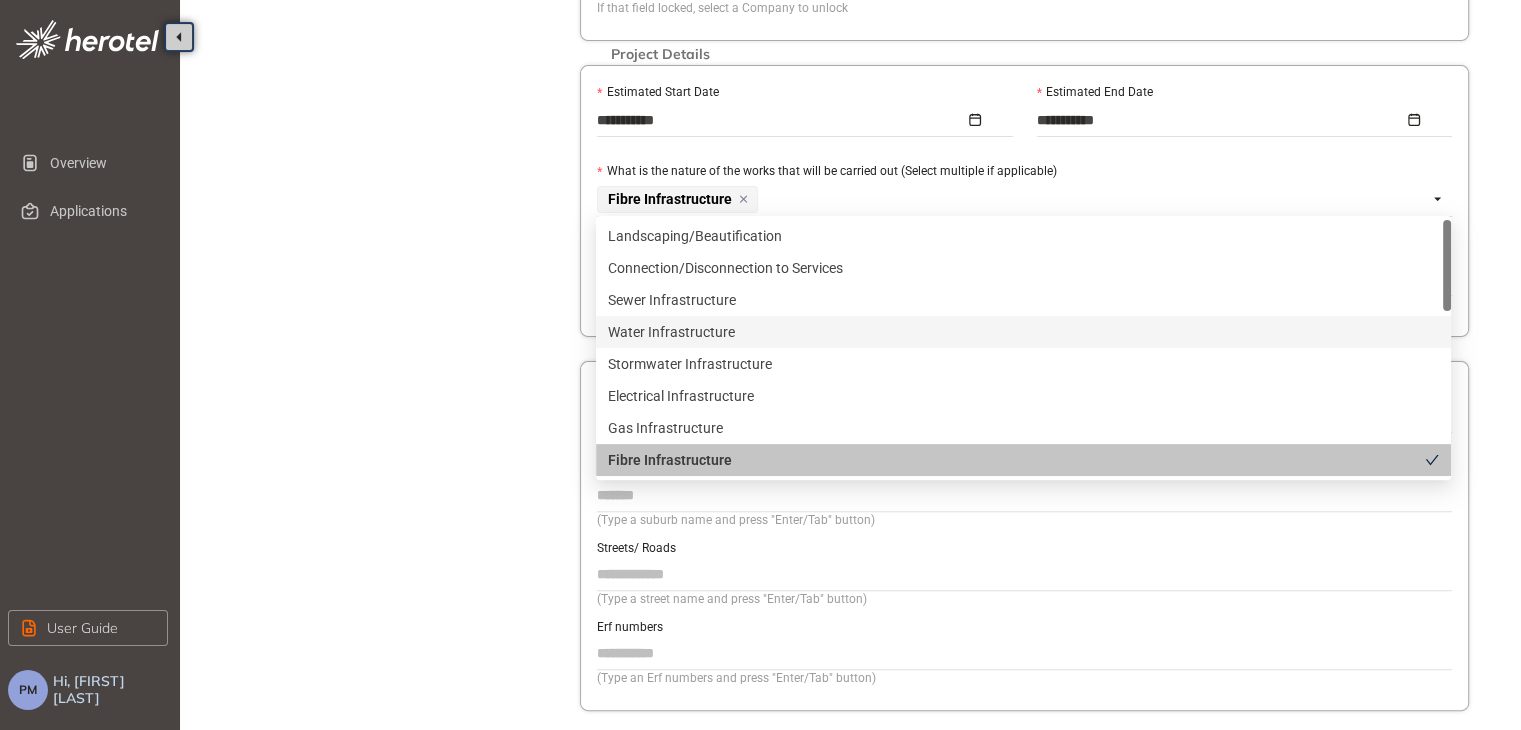 click on "Project Details Location Confirmation Upload documents" at bounding box center (390, 155) 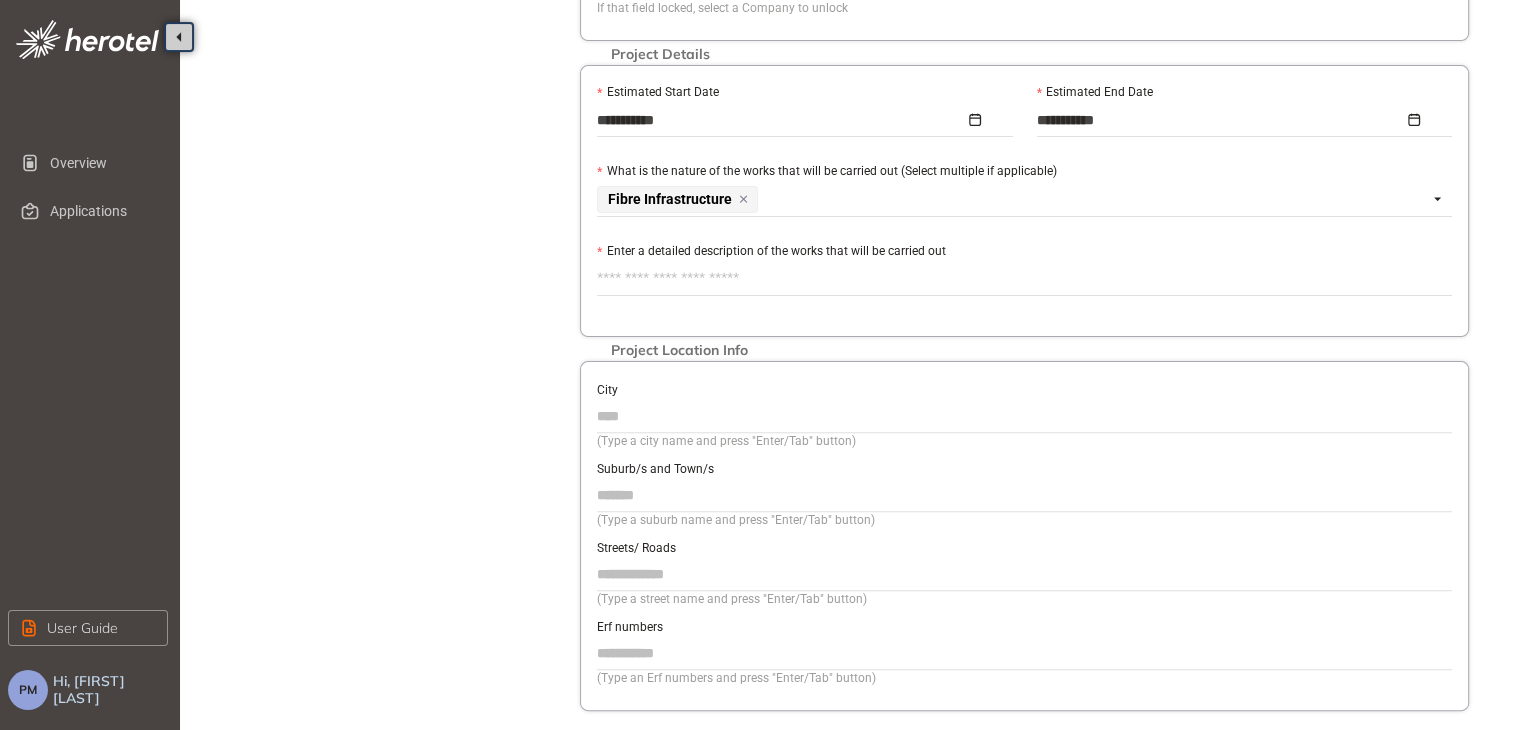 click on "Enter a detailed description of the works that will be carried out" at bounding box center [1024, 279] 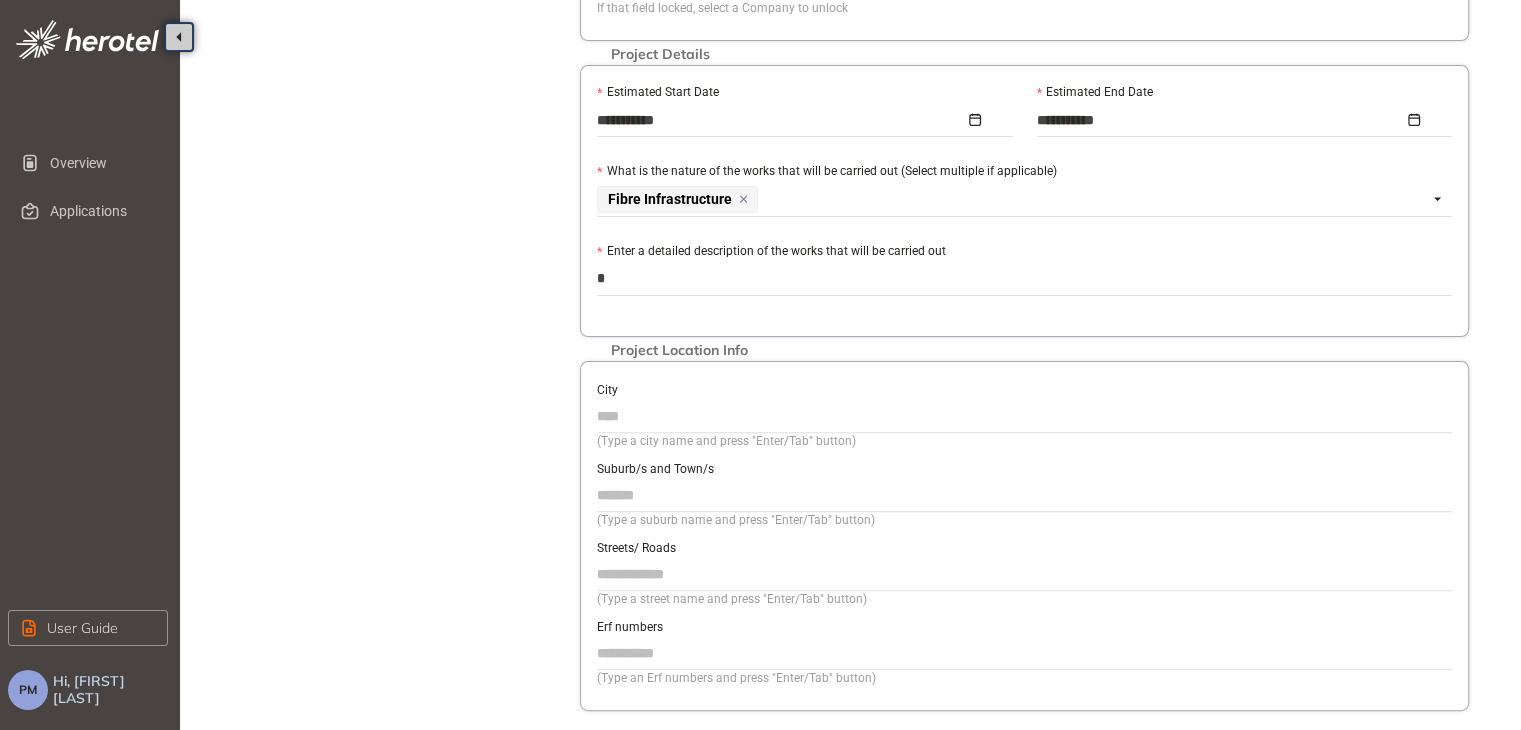 type on "**********" 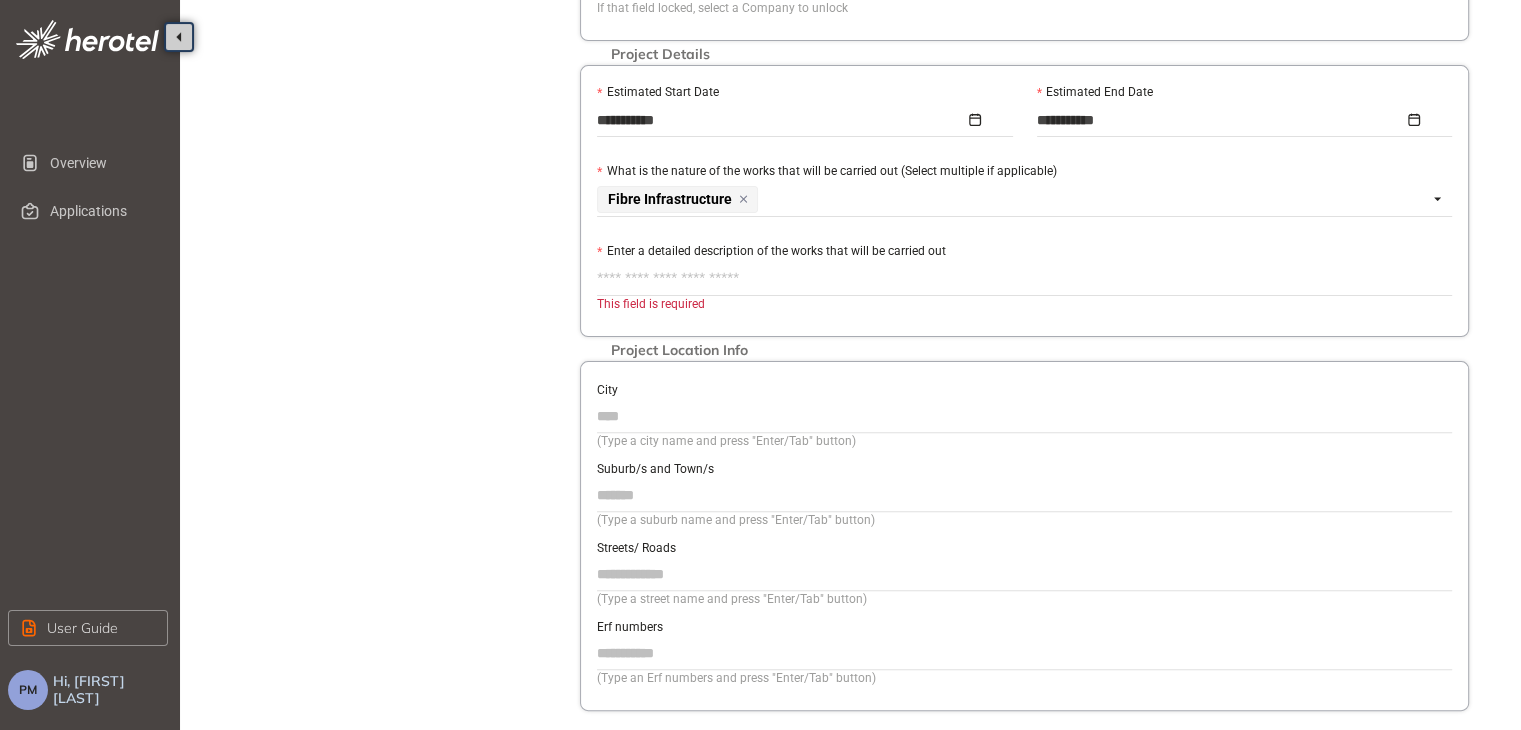 type on "*" 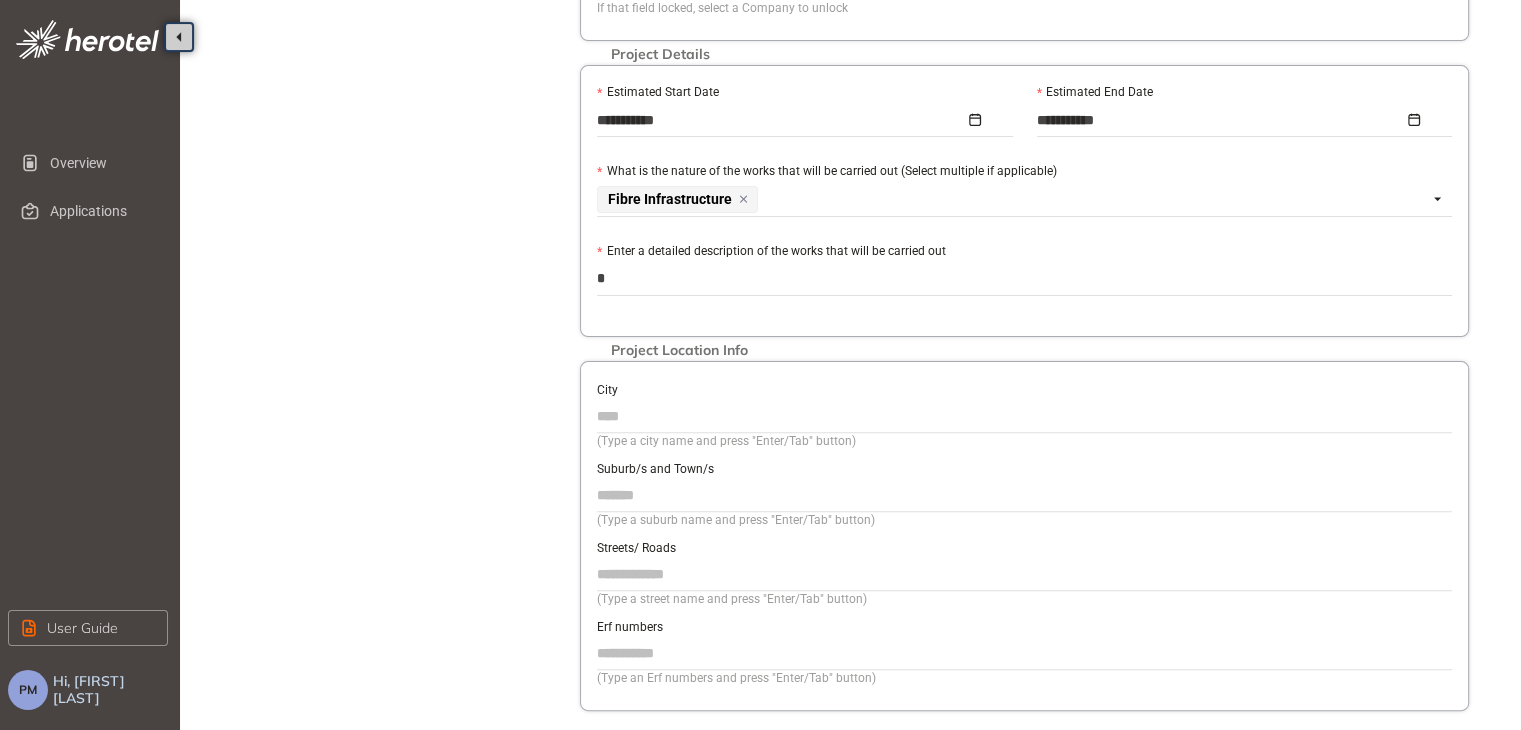 type on "**" 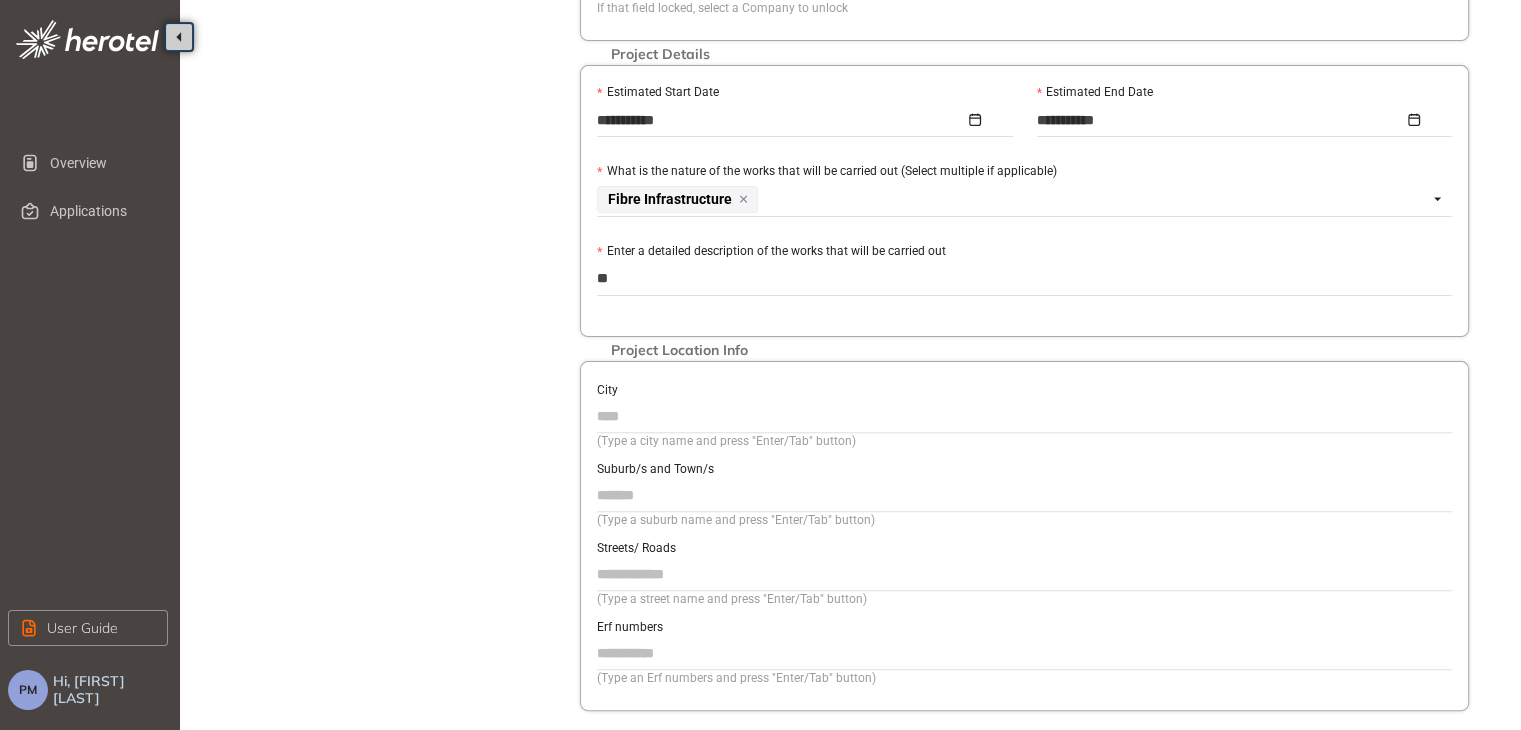 type on "***" 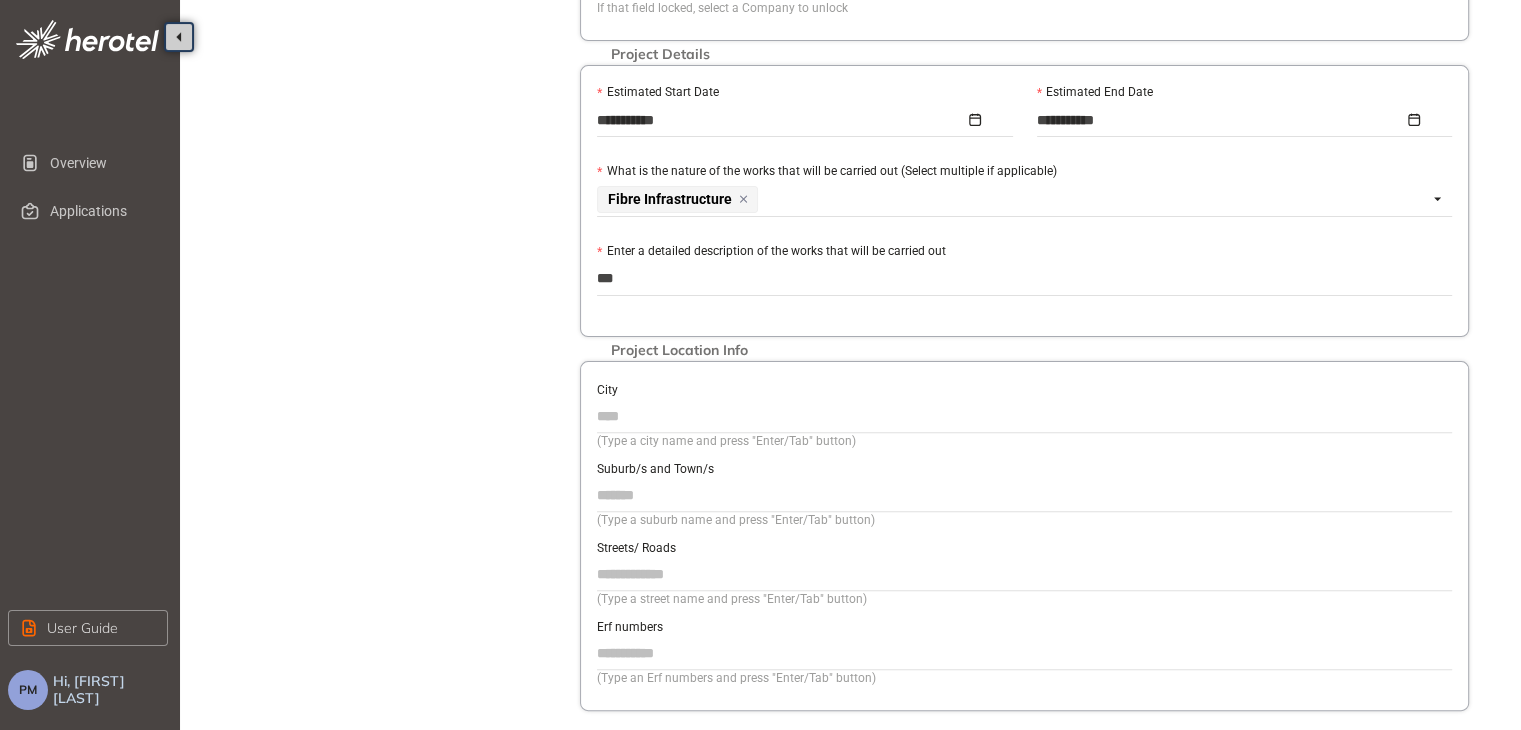 type on "****" 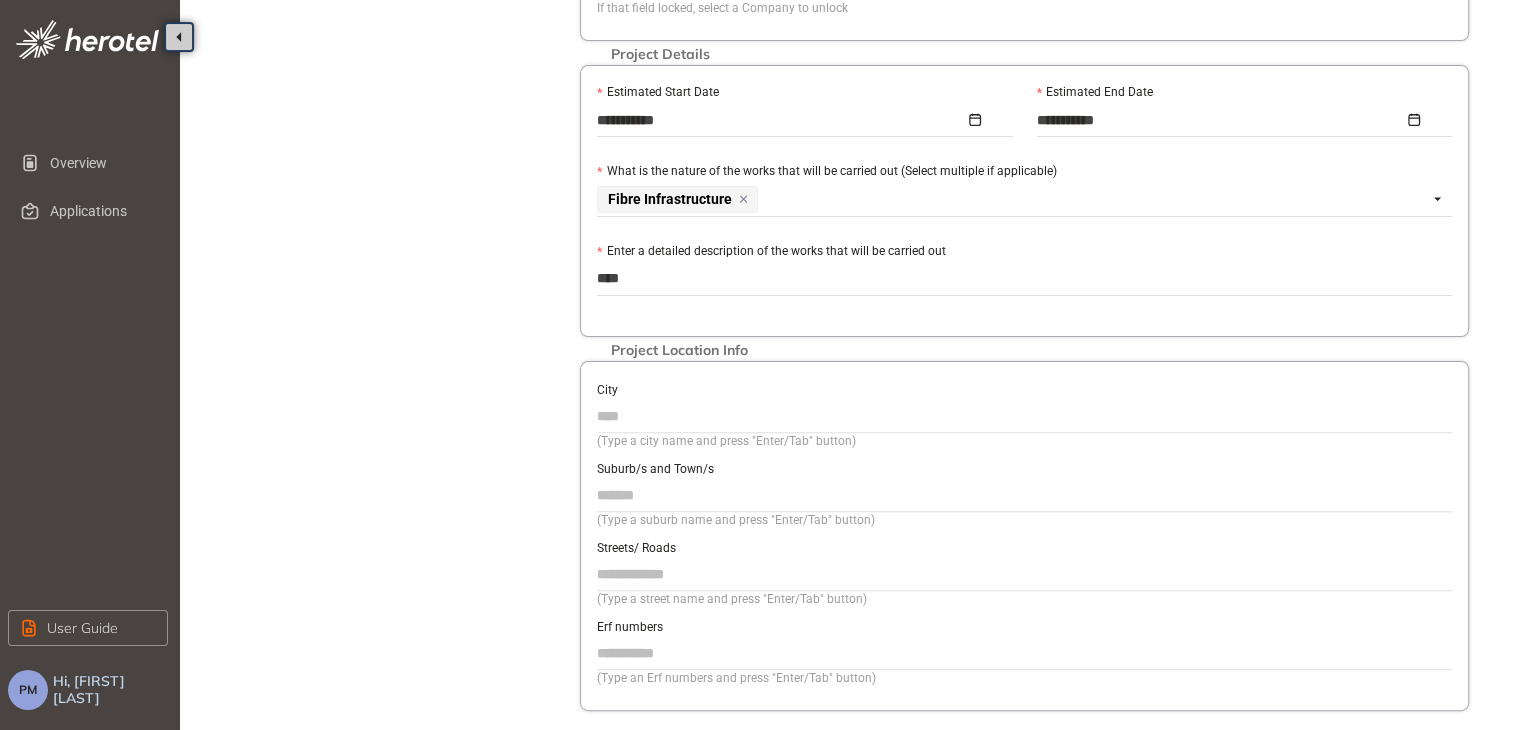 type on "*****" 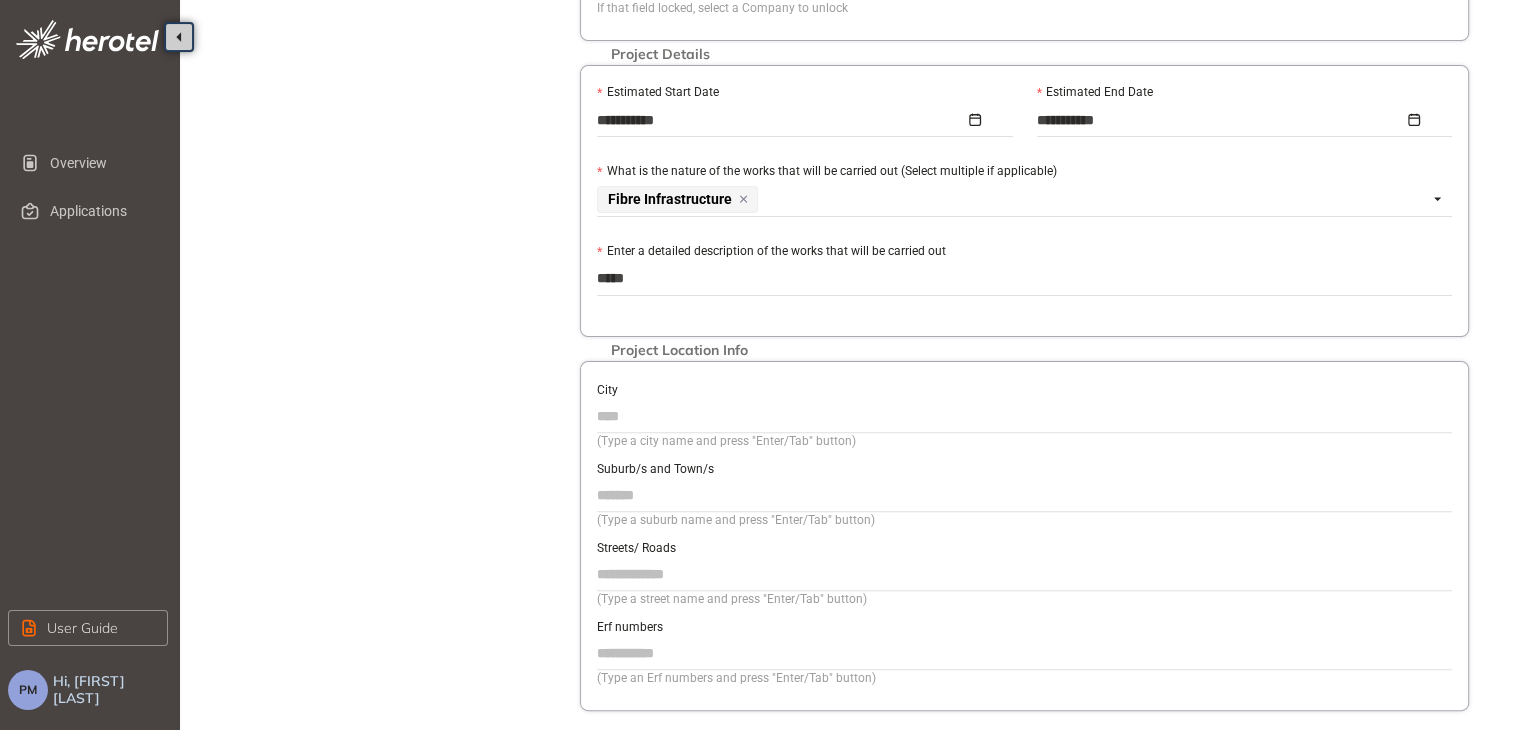 type on "******" 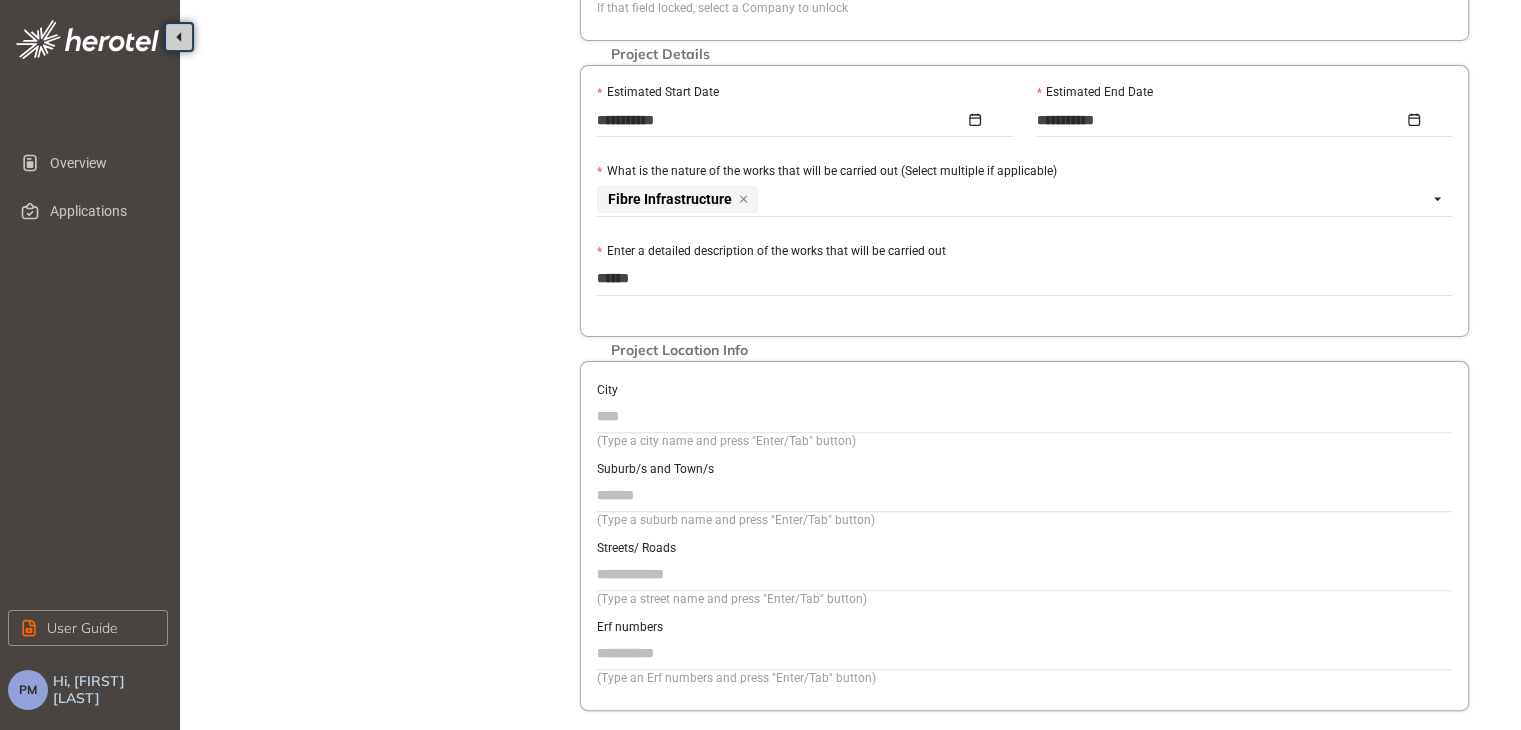 type on "*******" 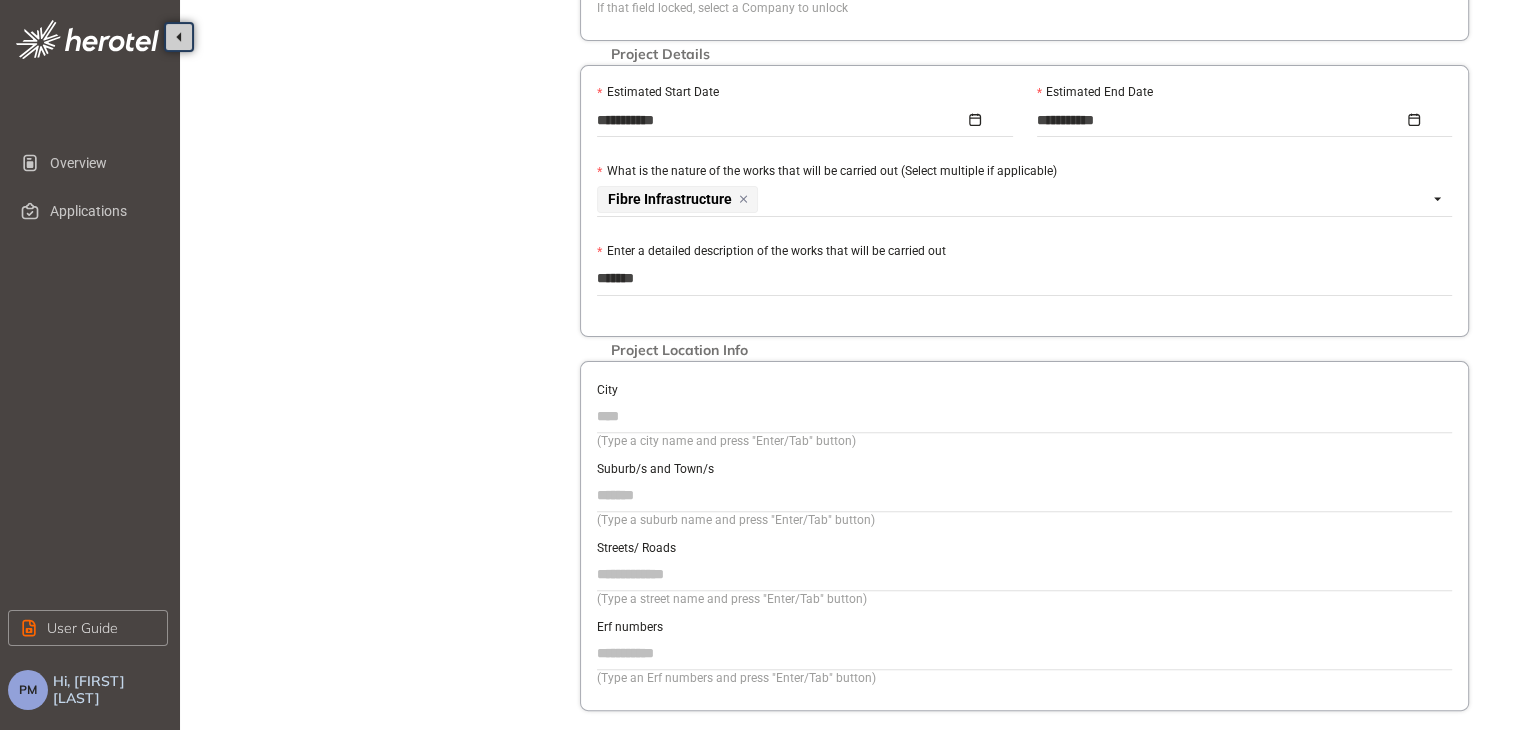 type on "********" 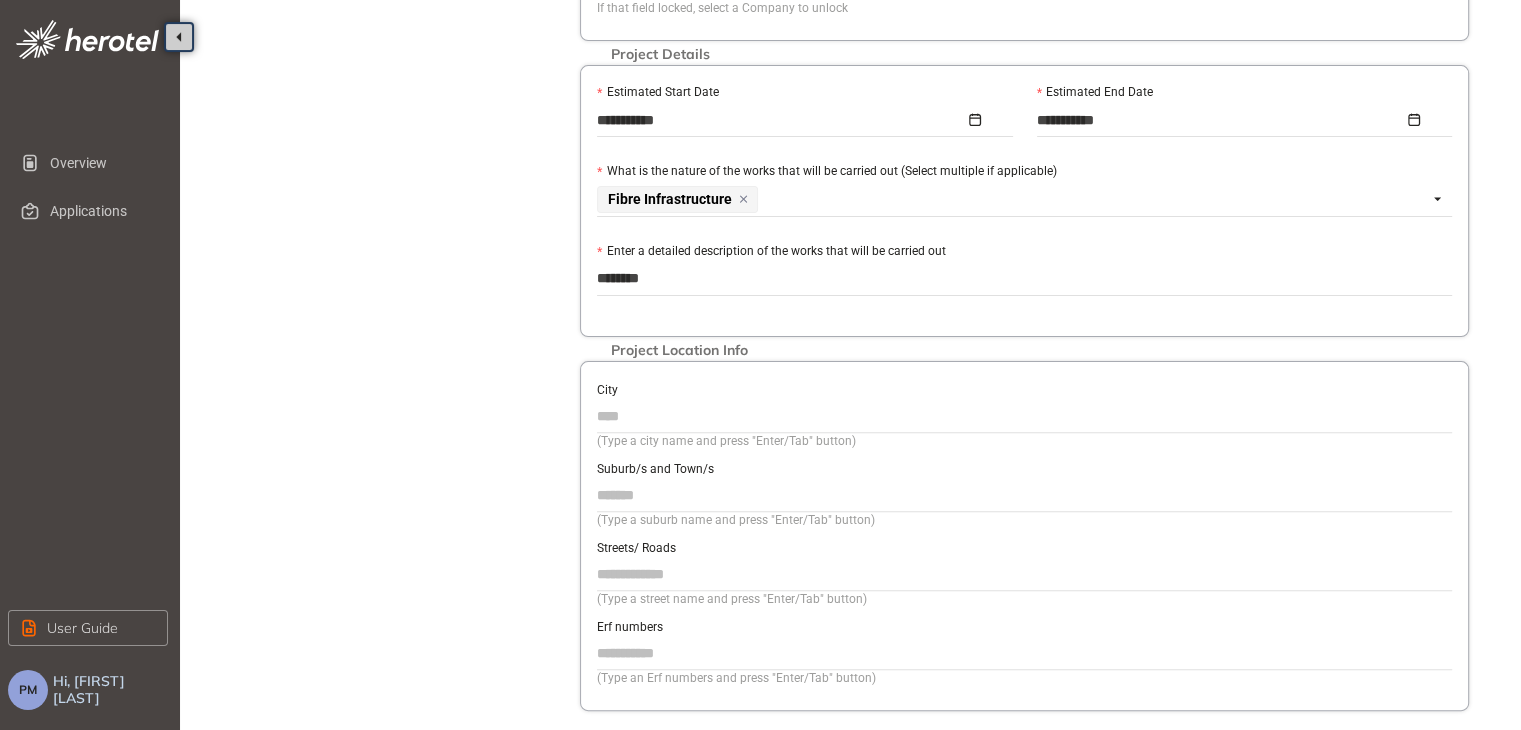 type on "*********" 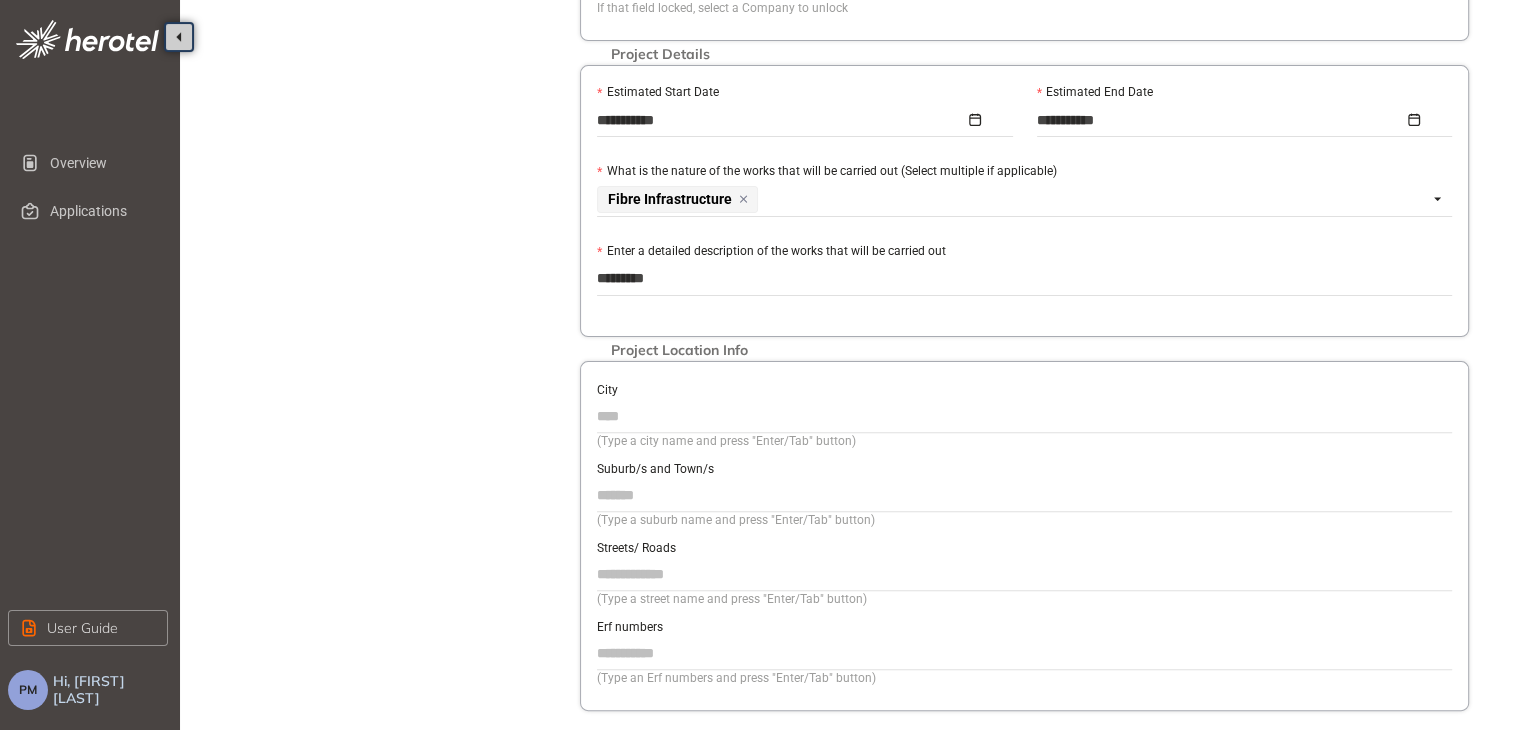 type on "**********" 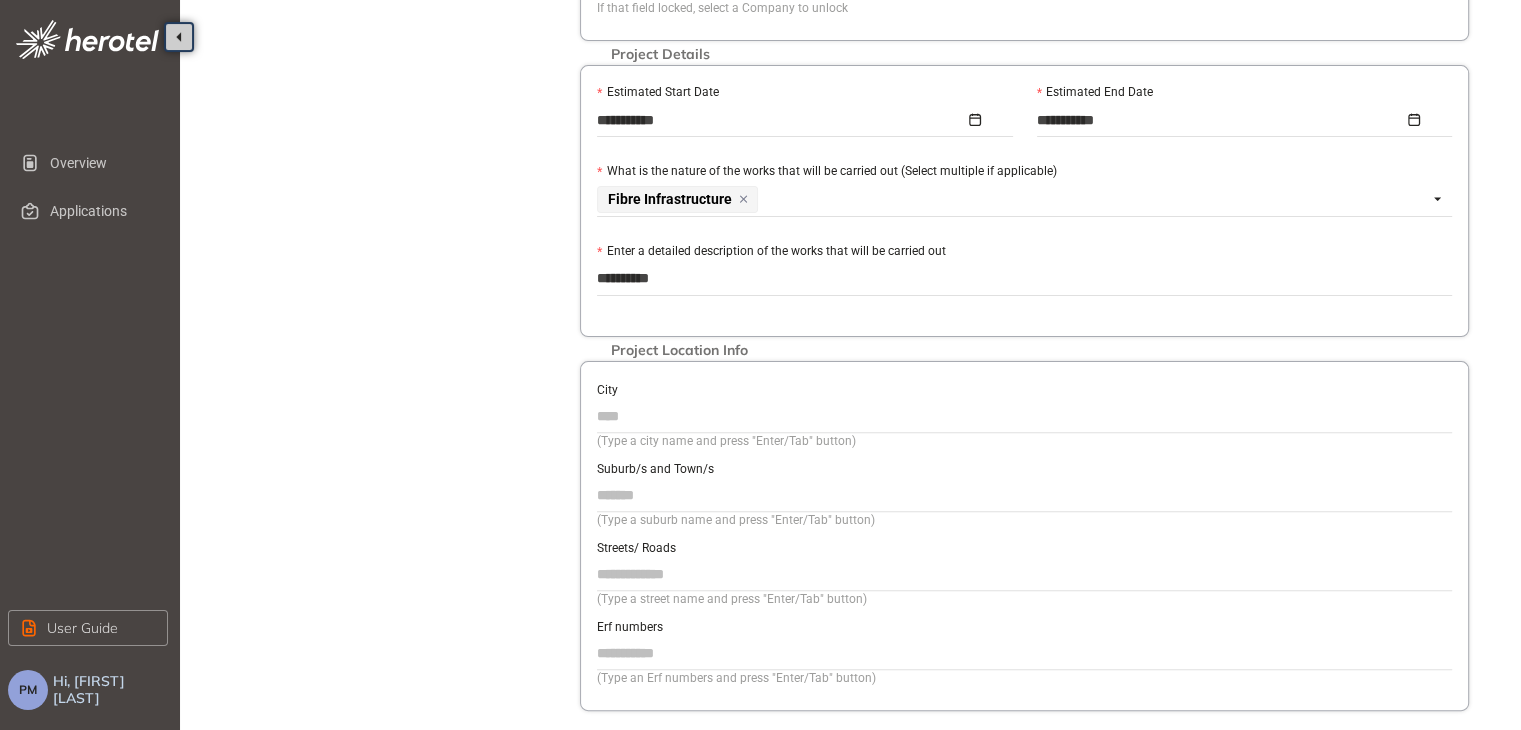 type on "**********" 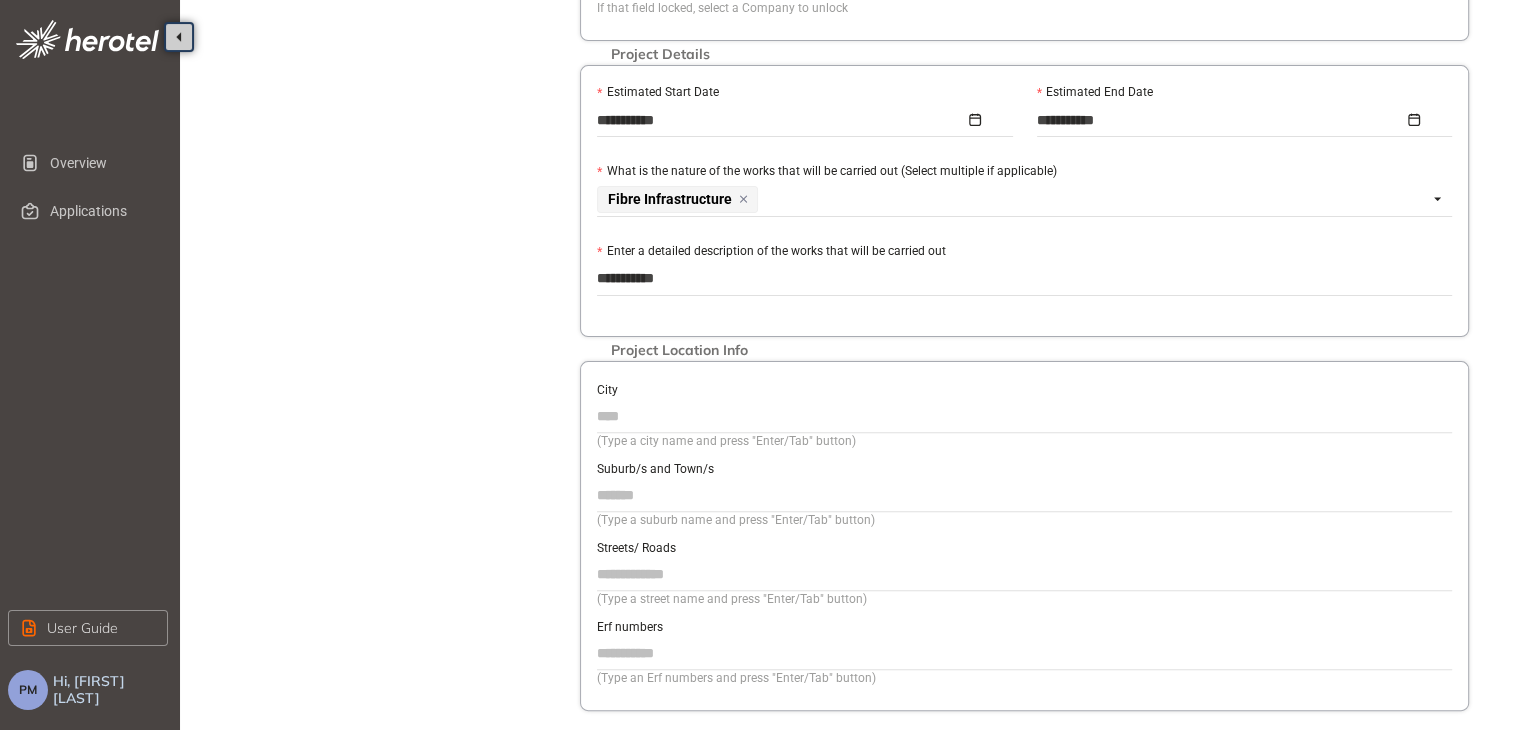 type on "**********" 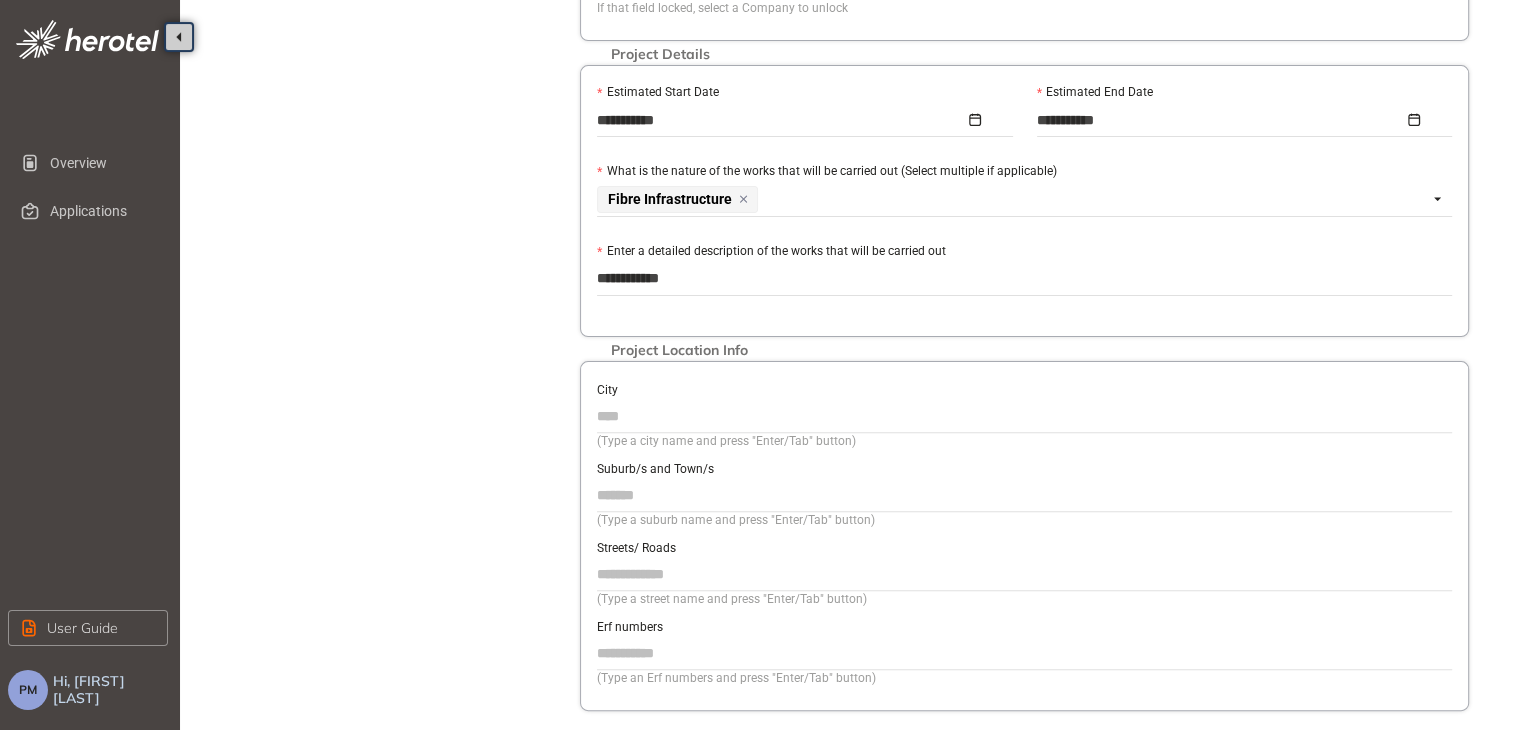 type on "**********" 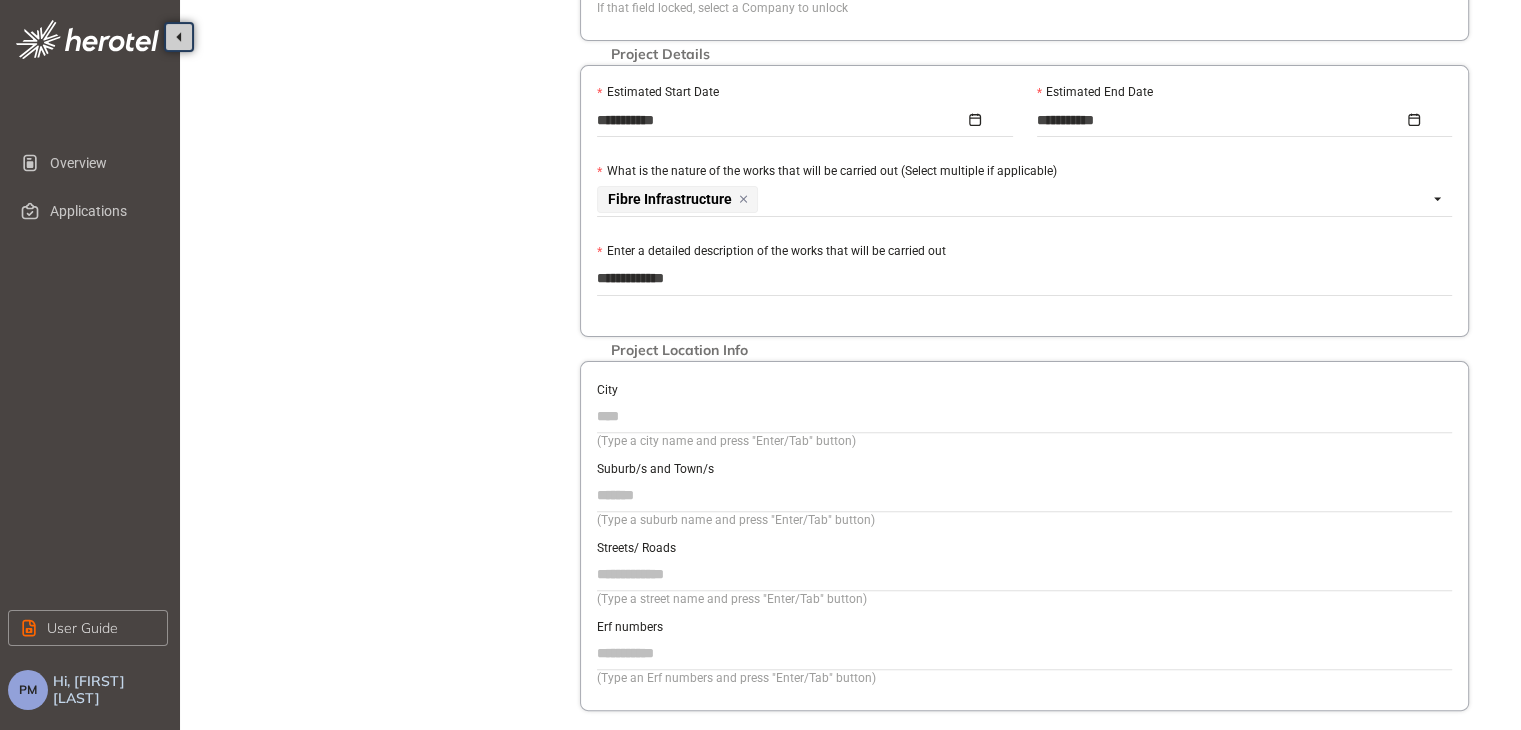 type on "**********" 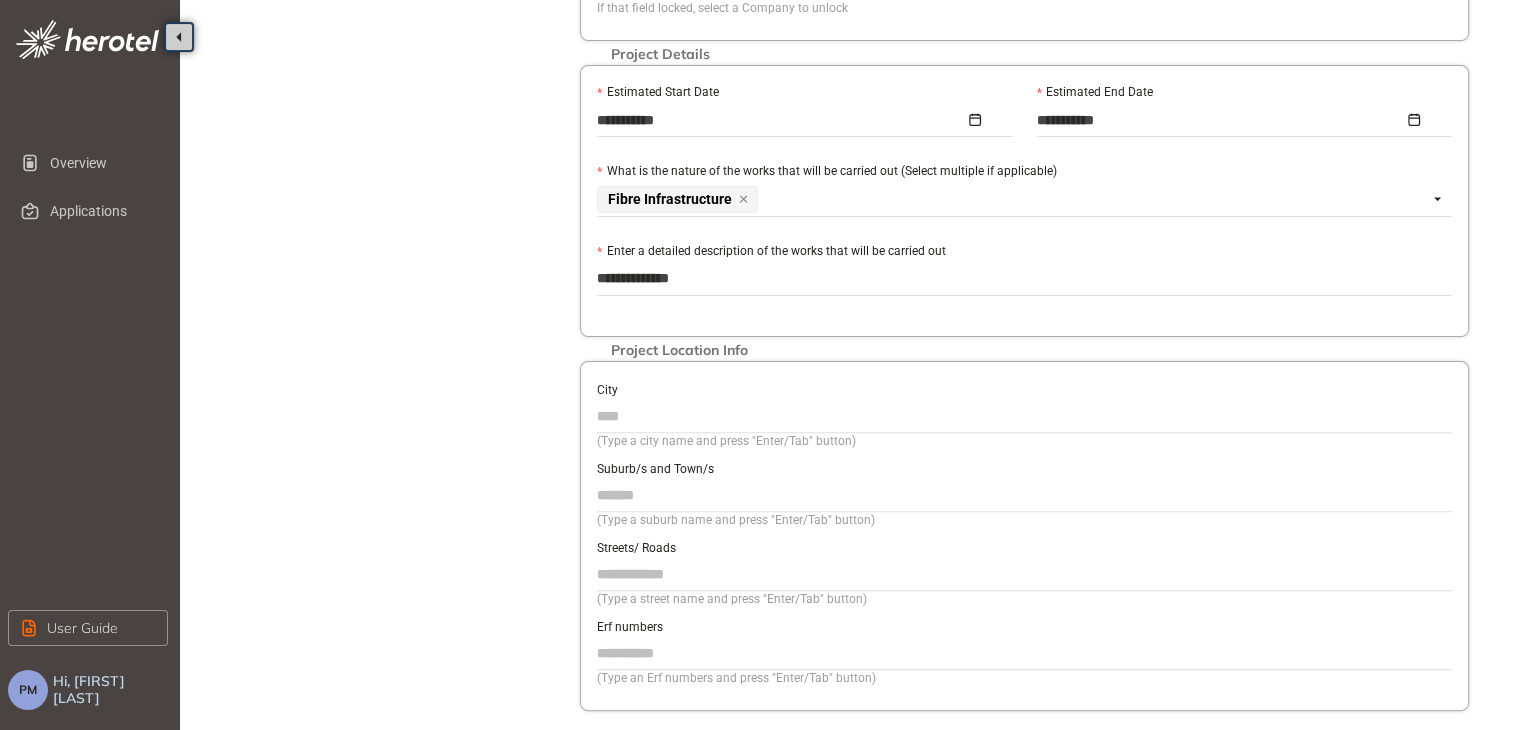 type on "**********" 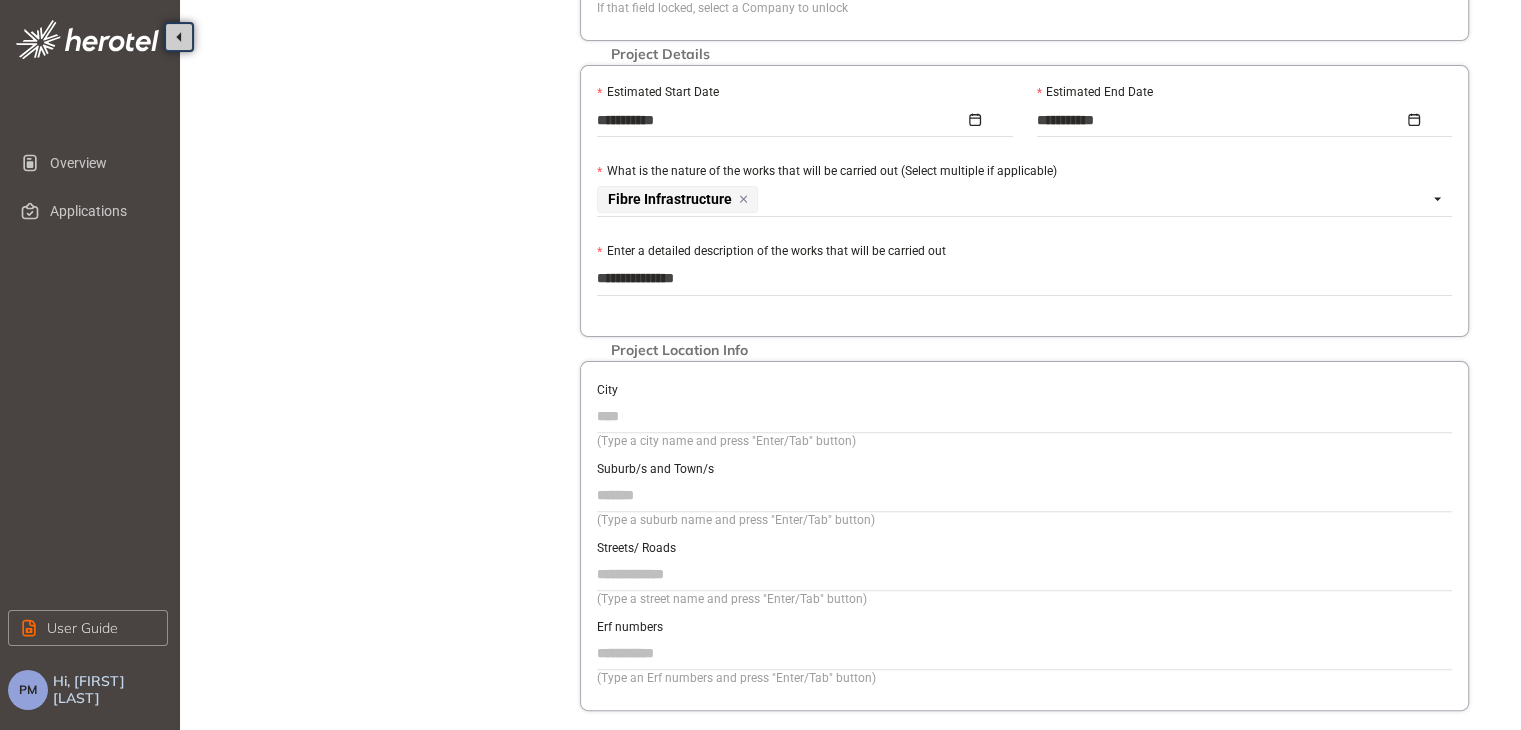 type on "**********" 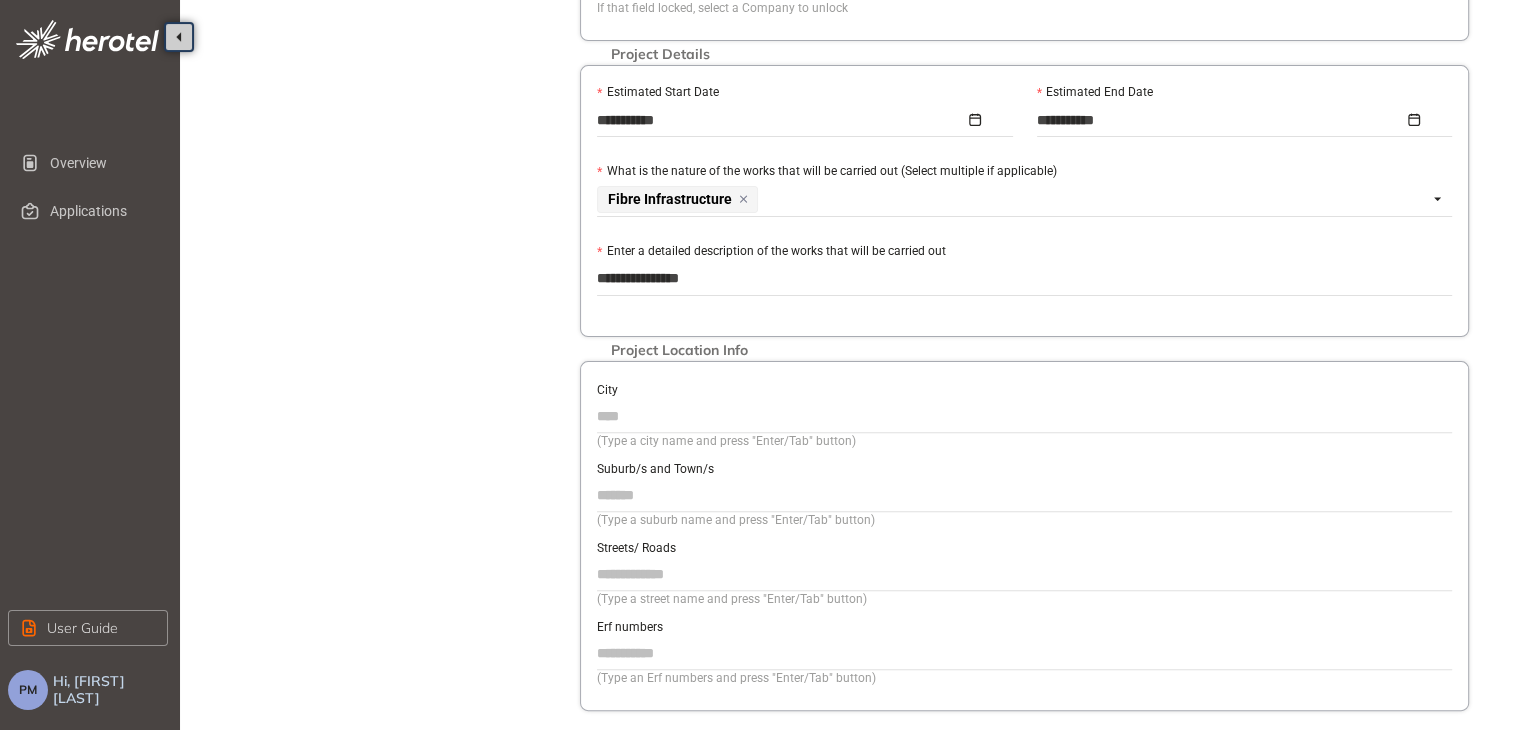 type on "**********" 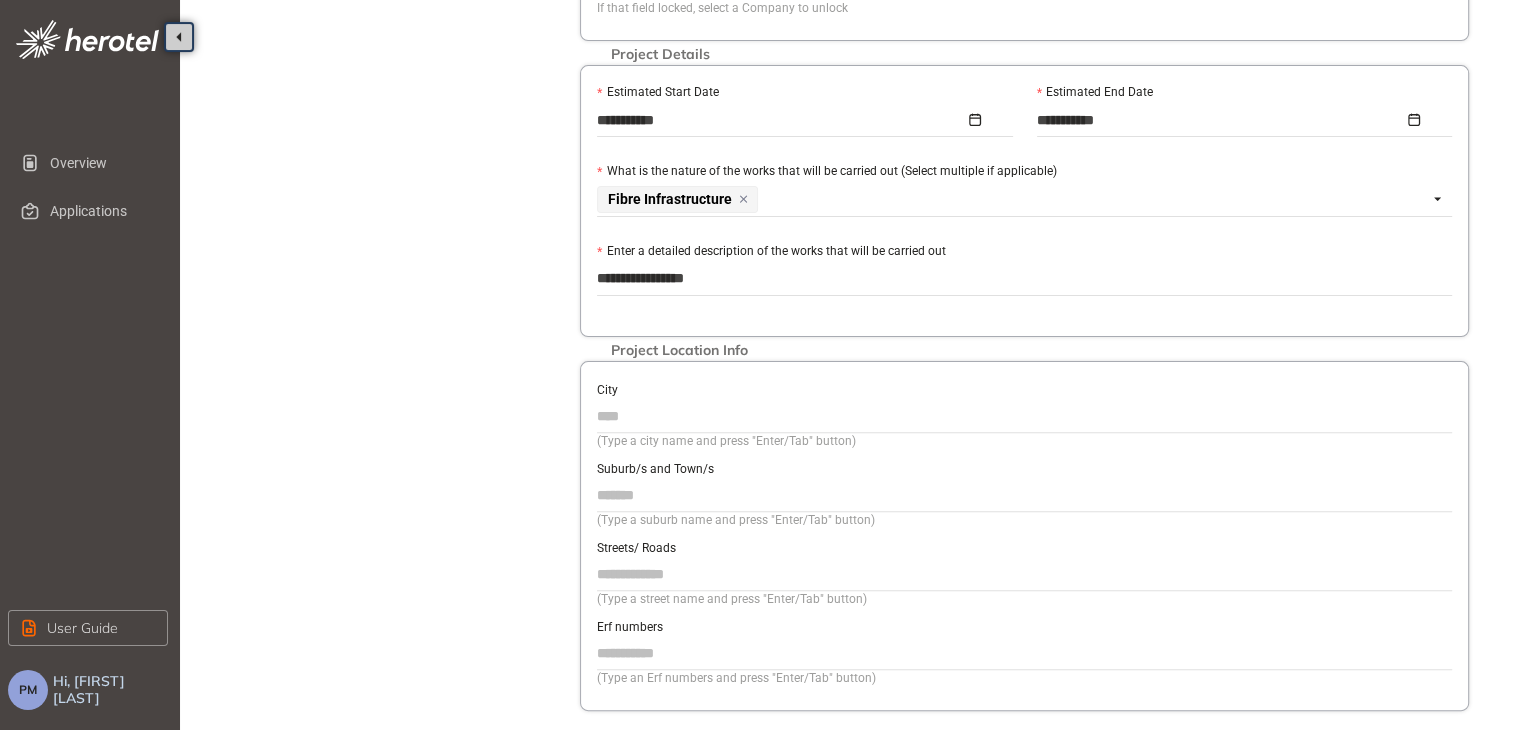 type on "**********" 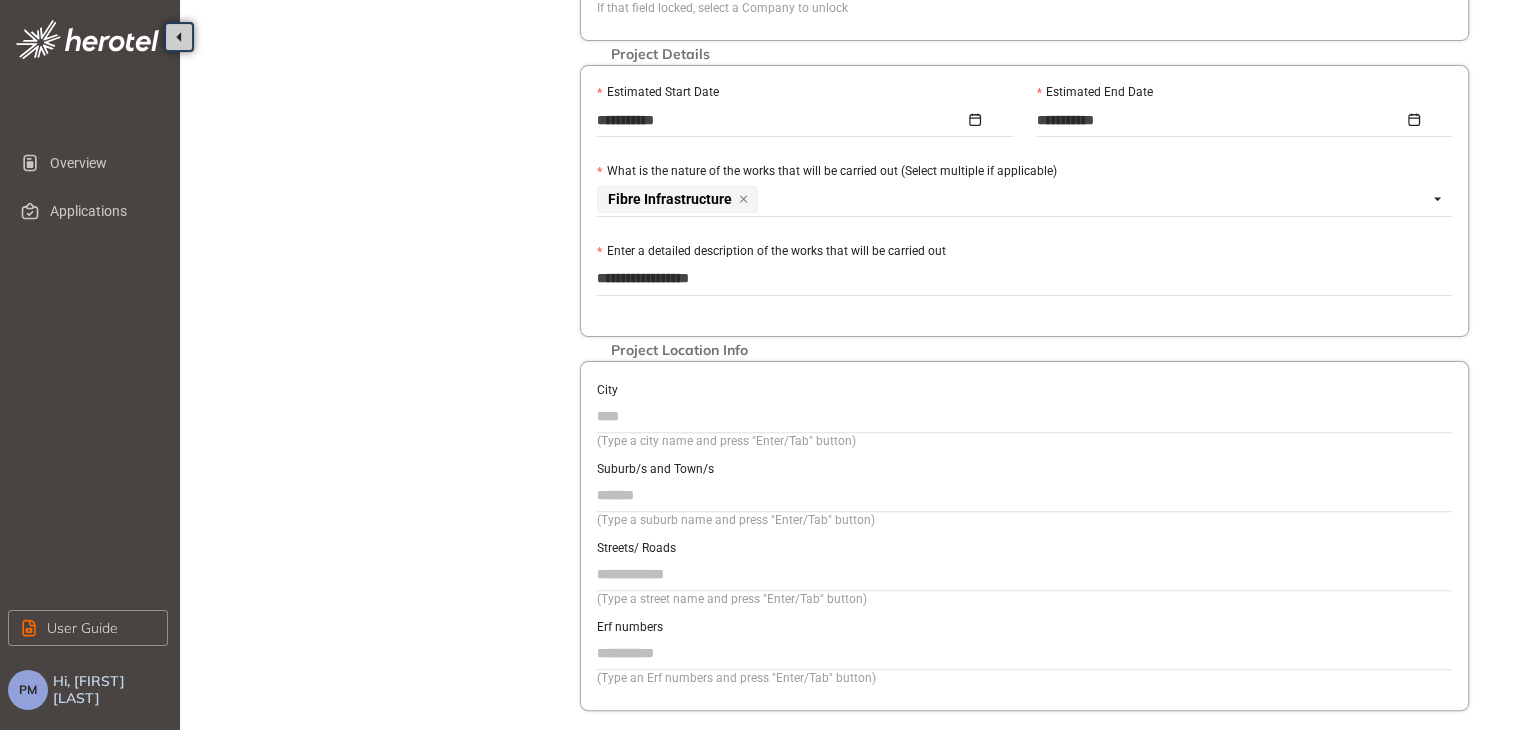 type on "**********" 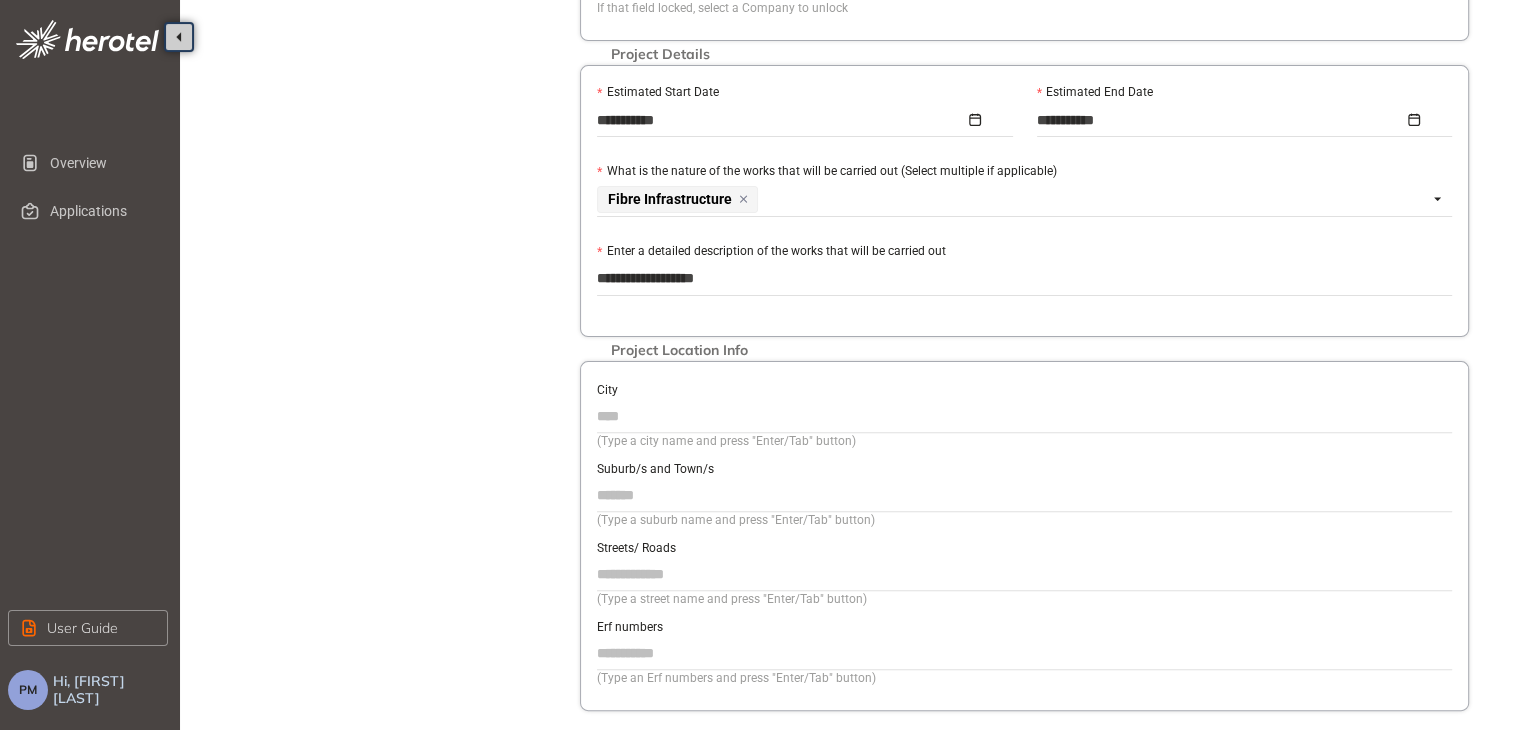 type on "**********" 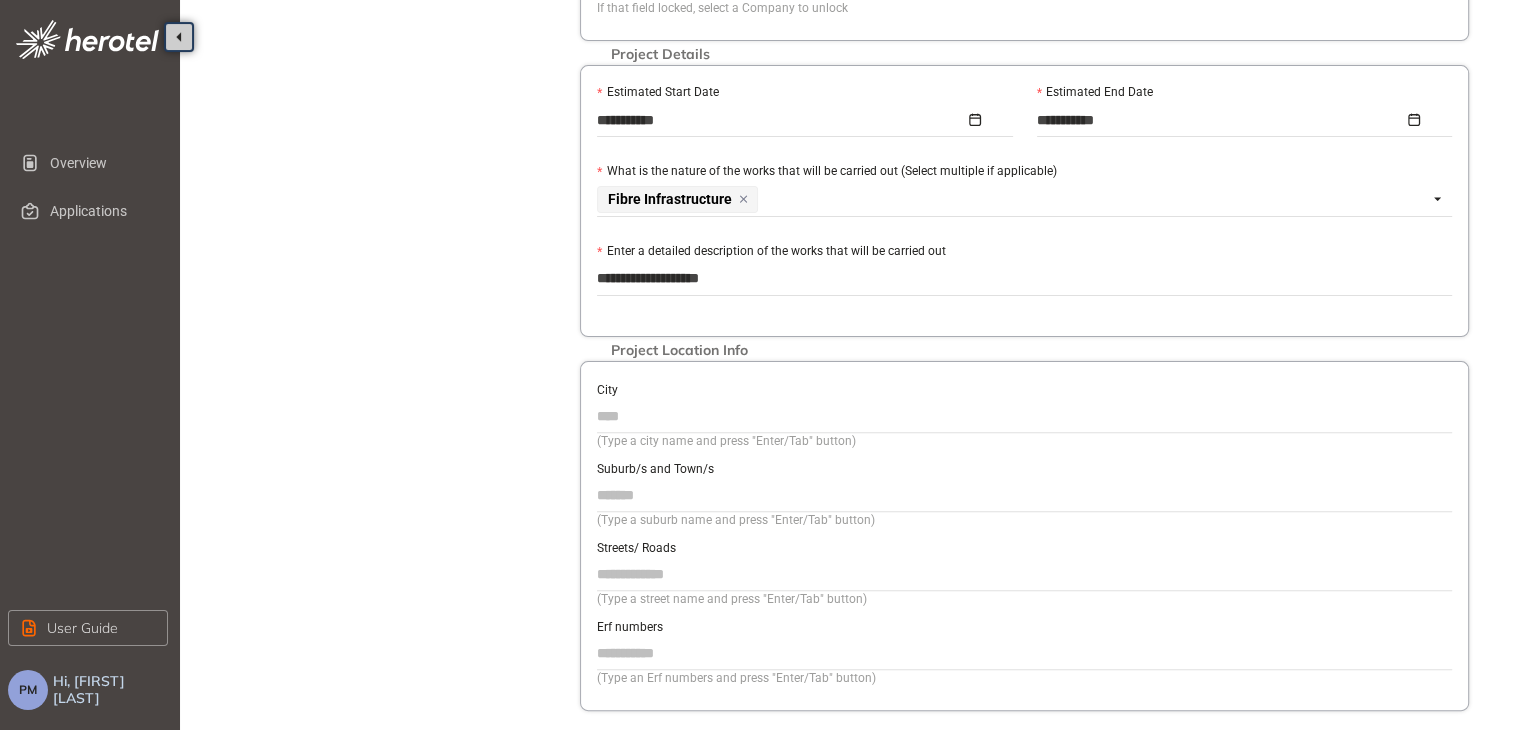 type on "**********" 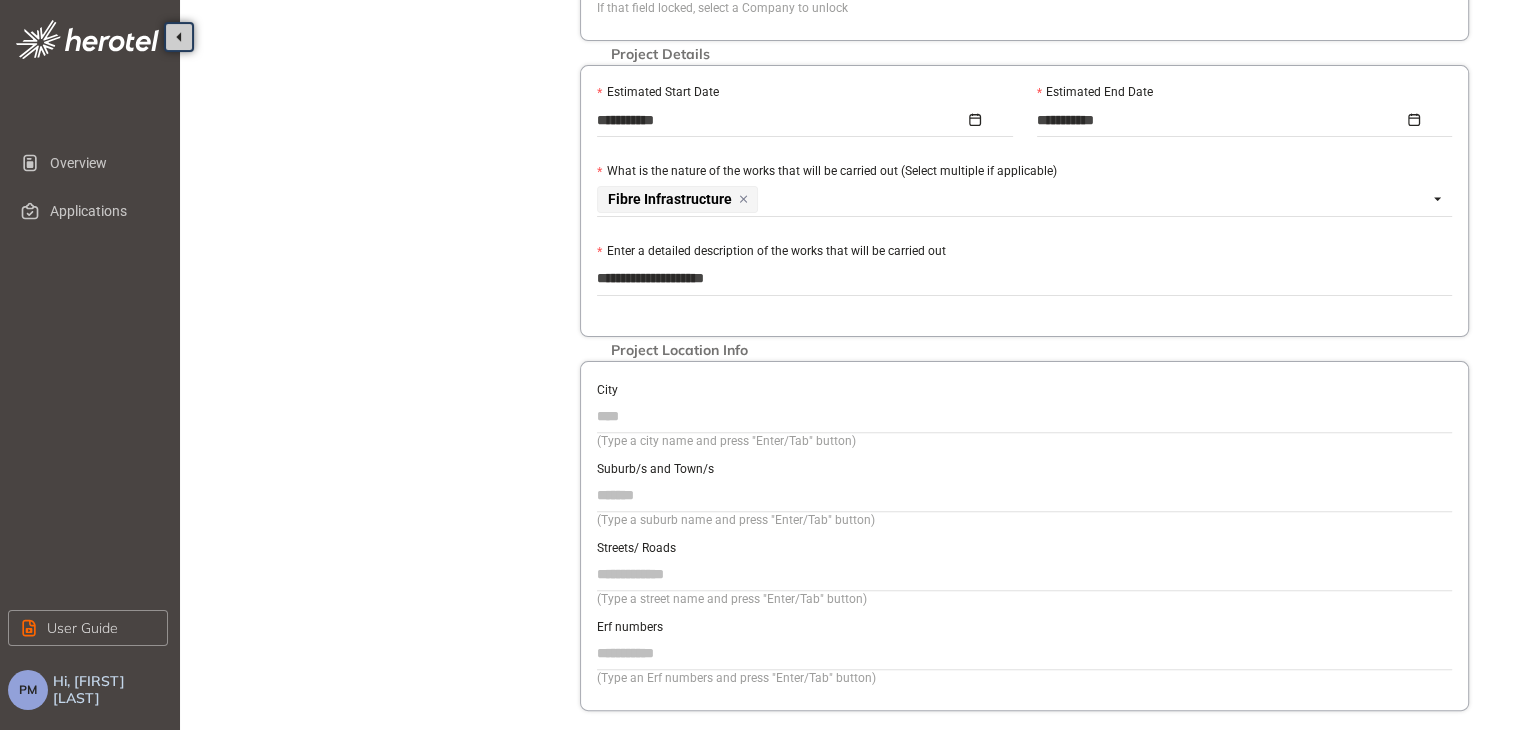 type on "**********" 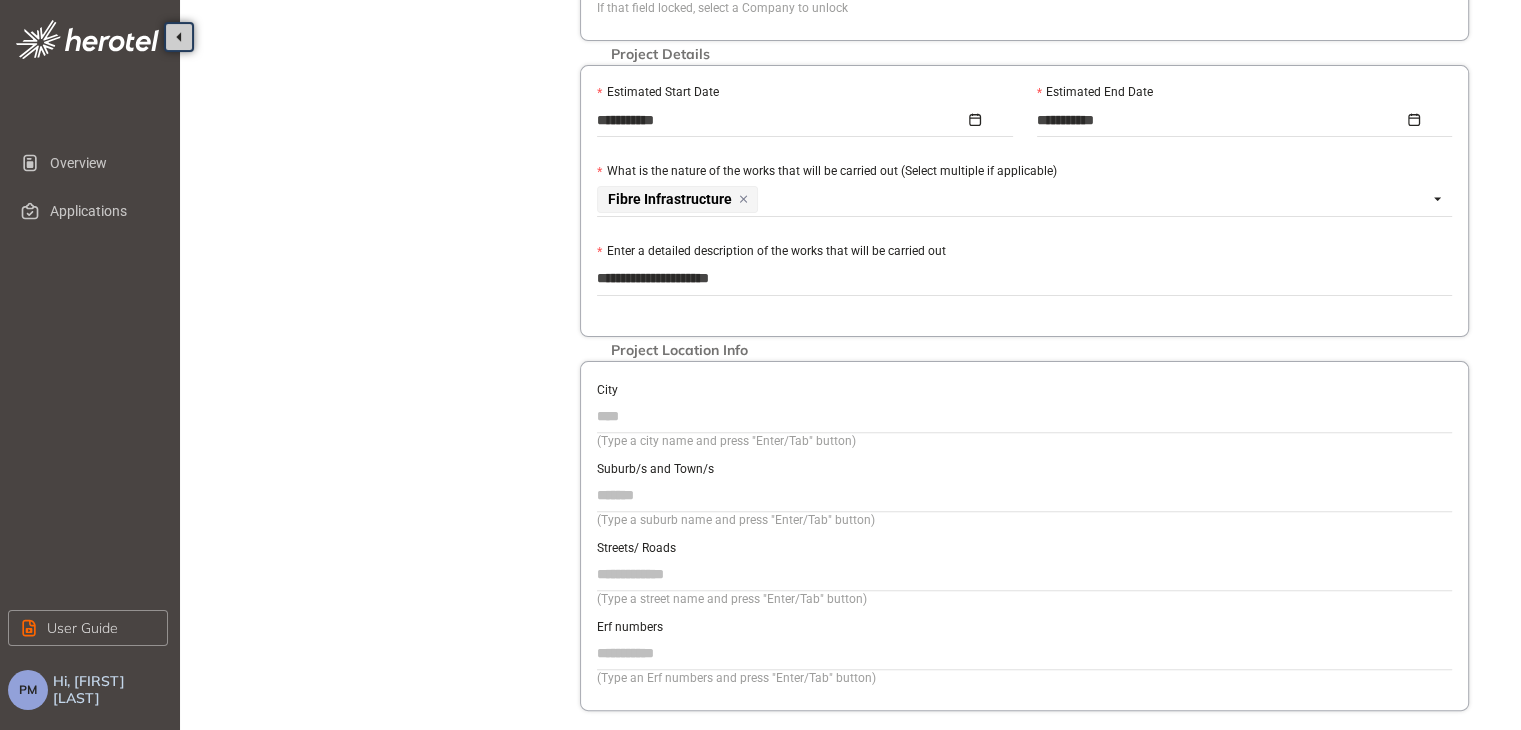 type on "**********" 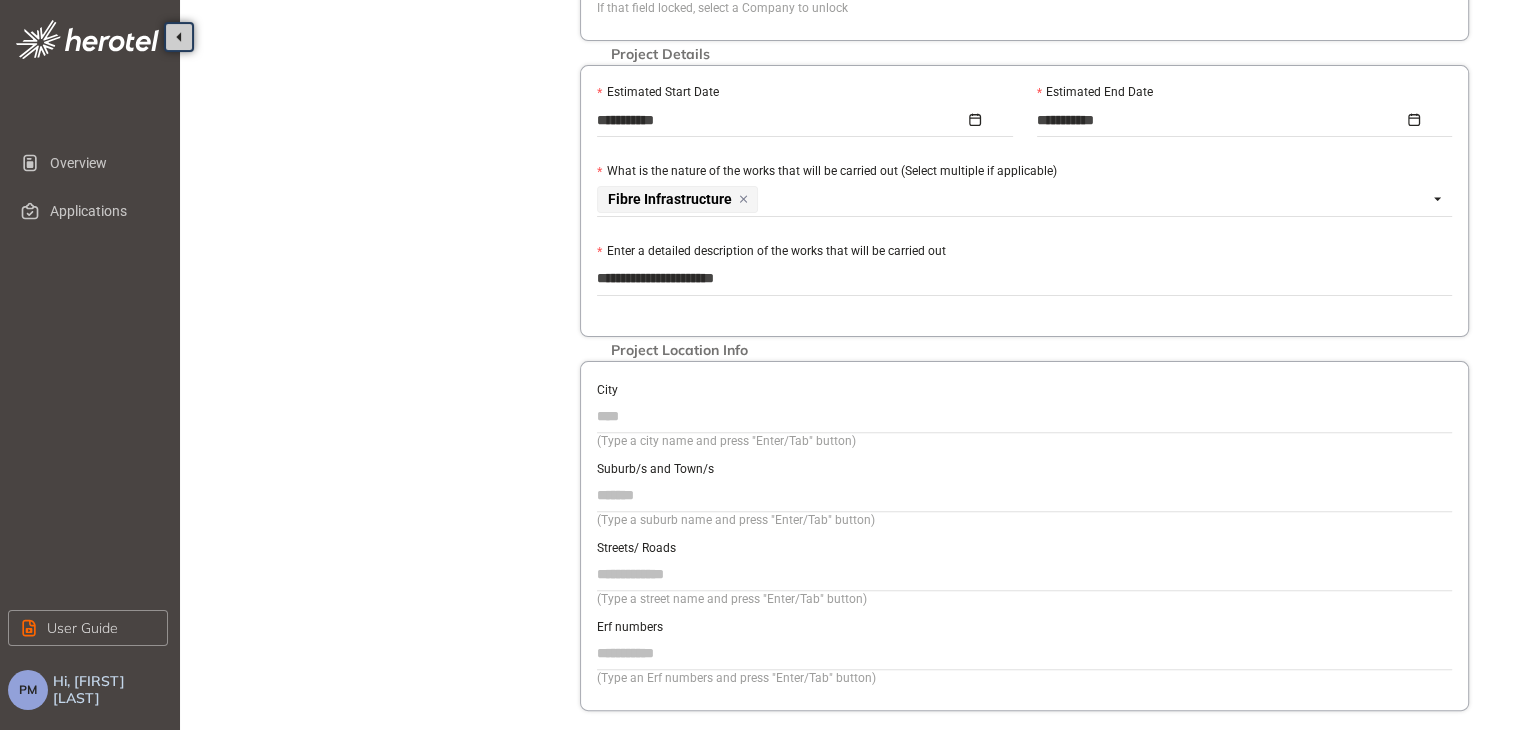 type on "**********" 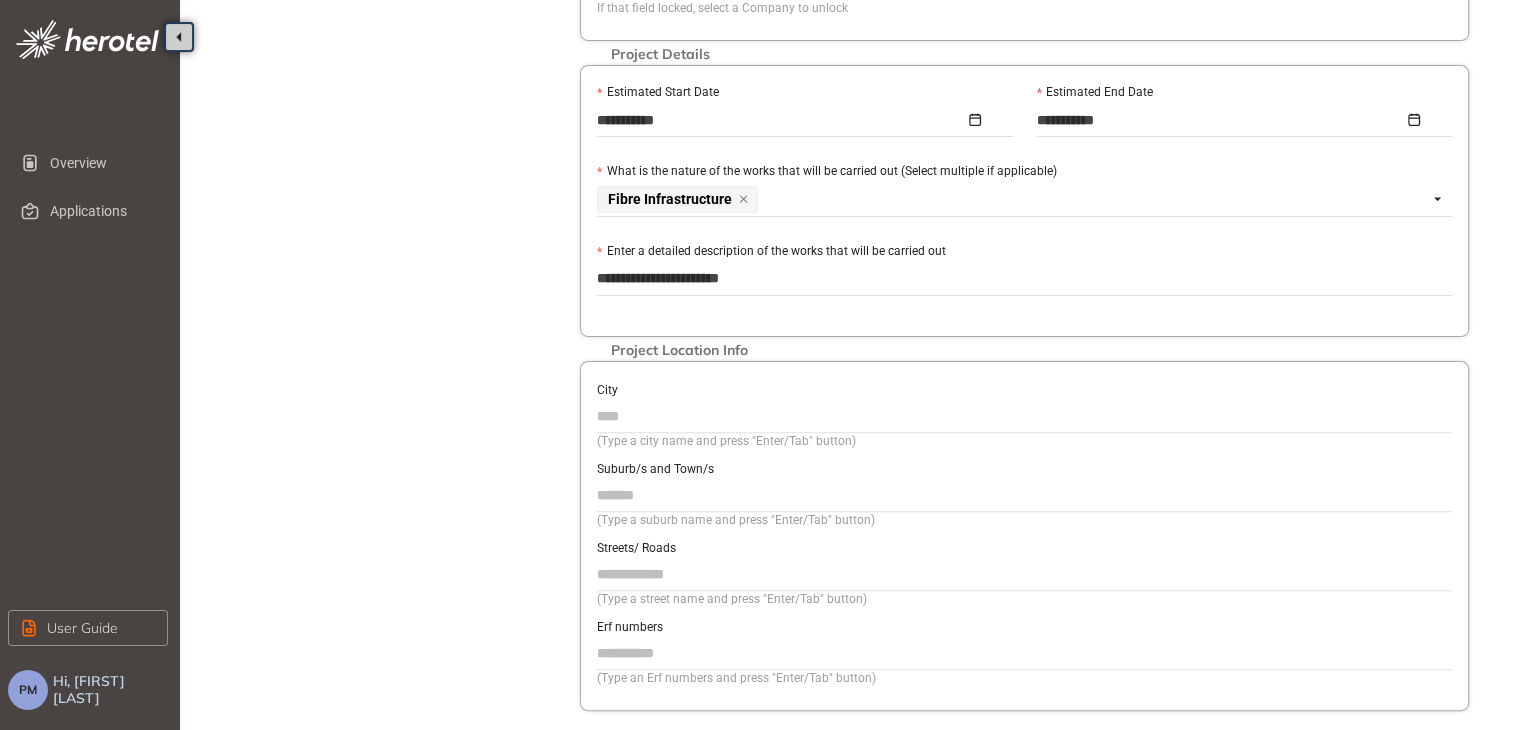 type on "**********" 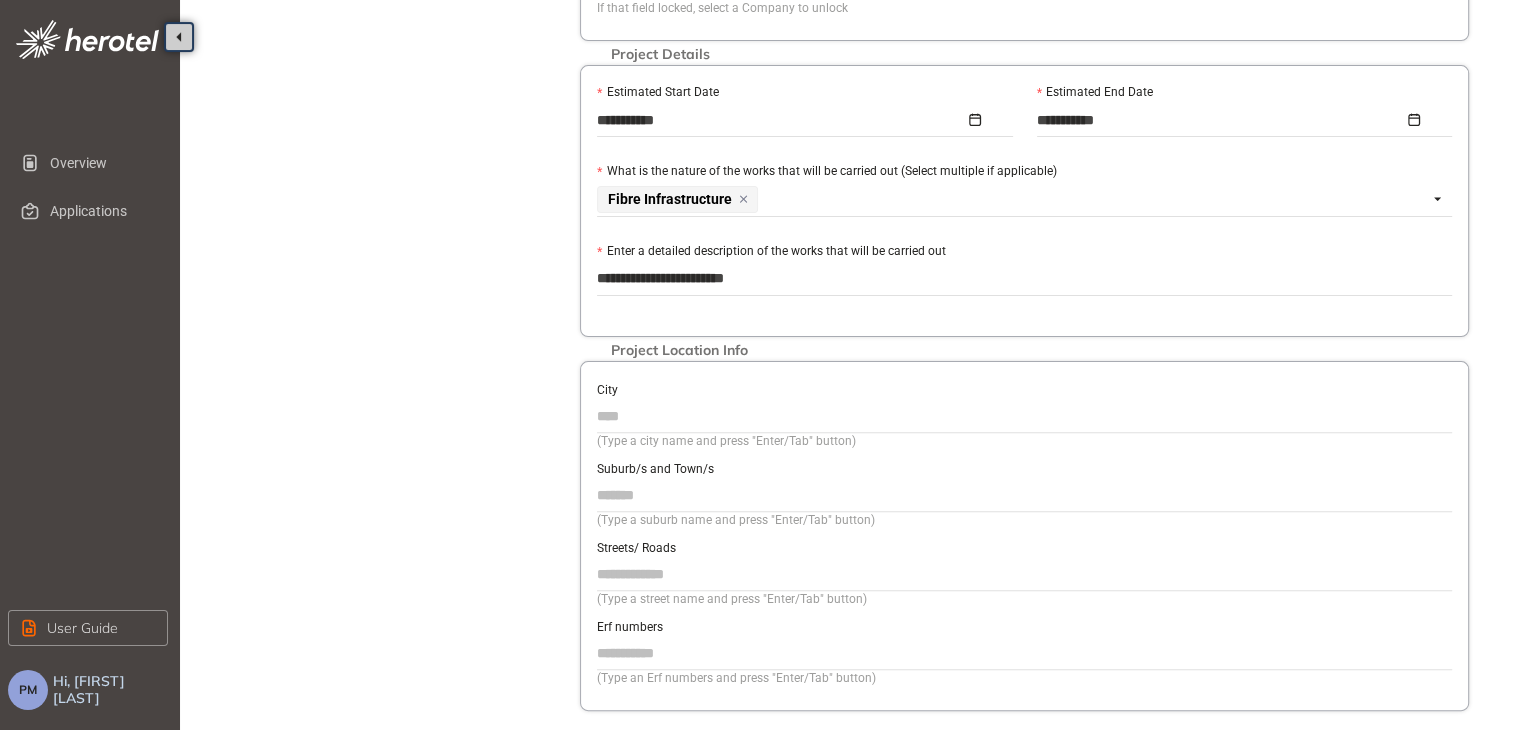 type on "**********" 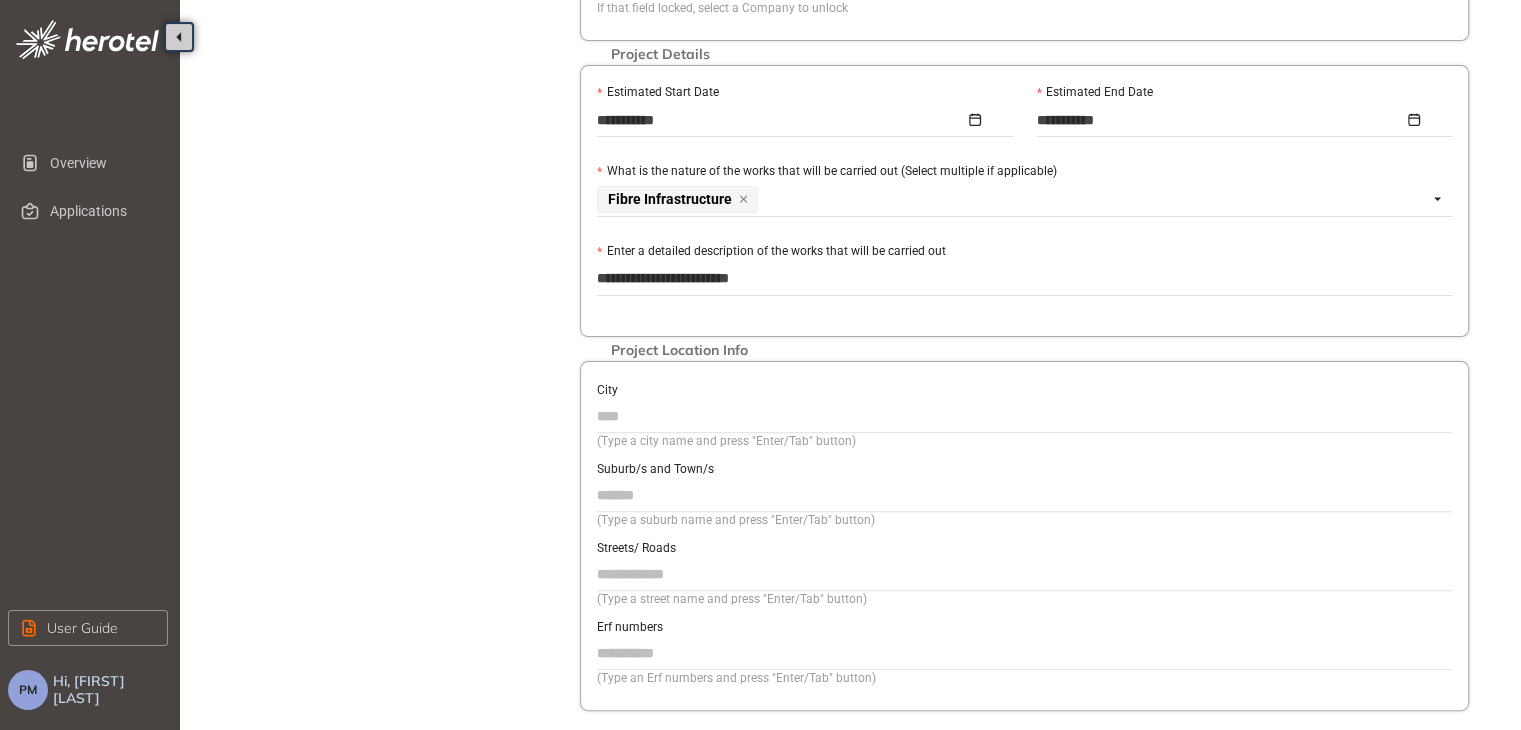 type on "**********" 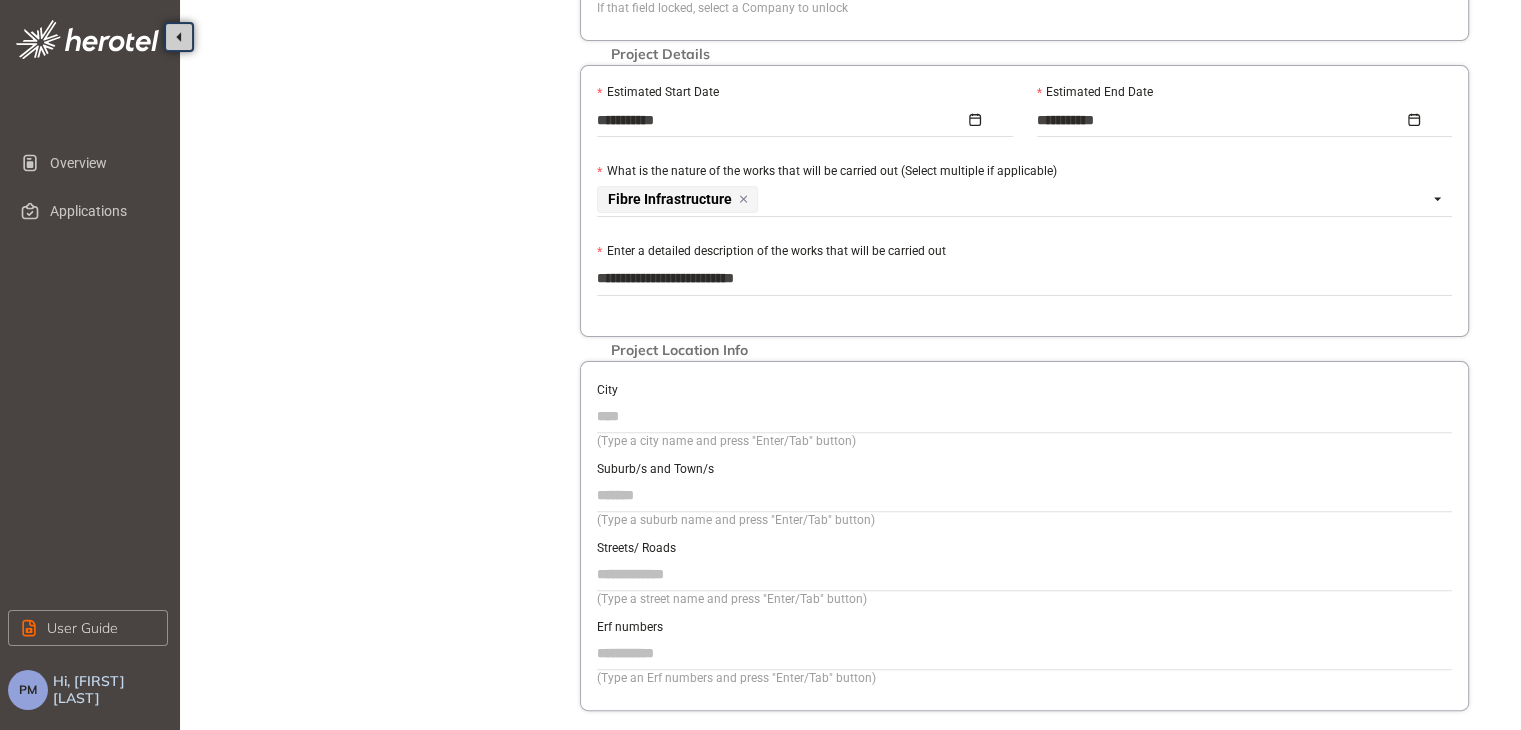 type on "**********" 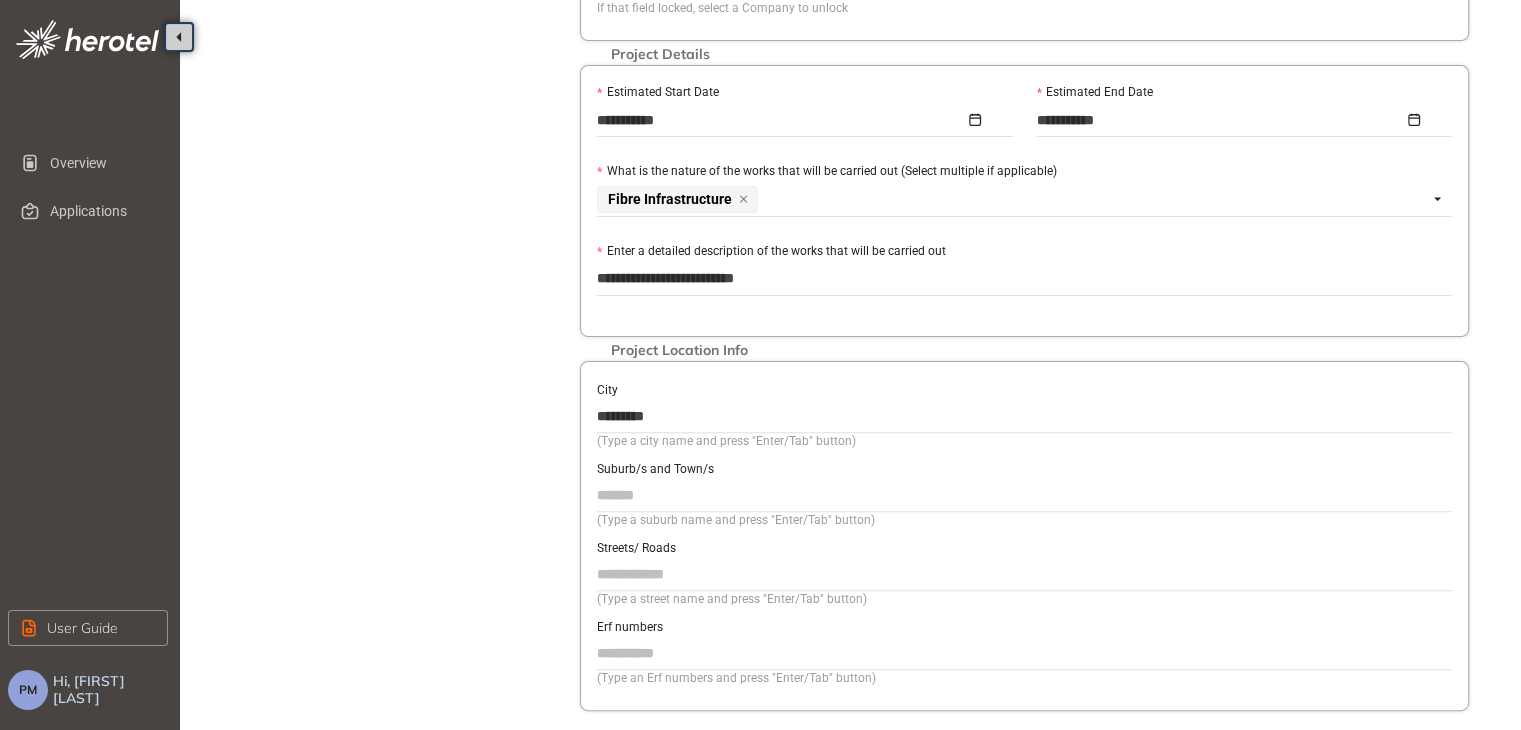 type on "*********" 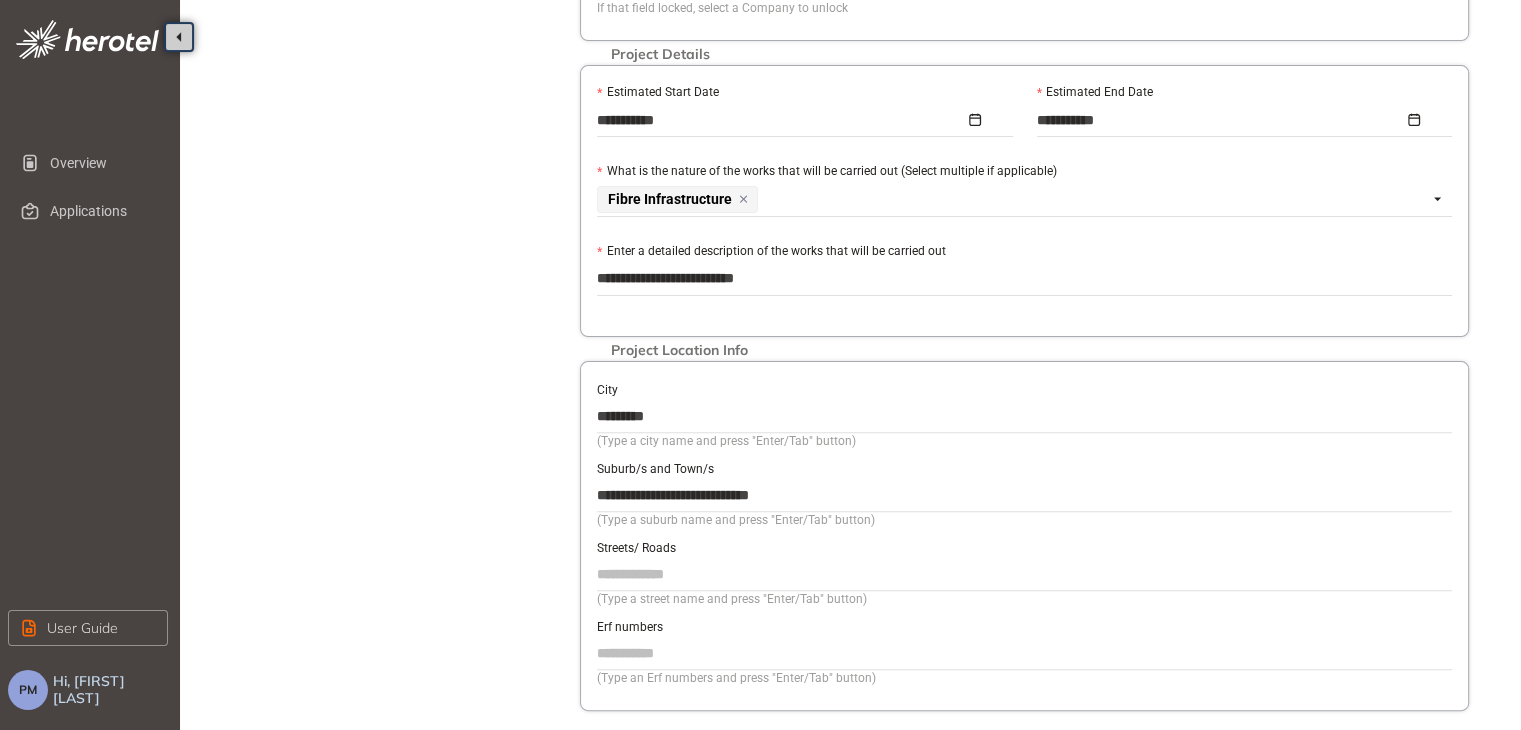 type on "**********" 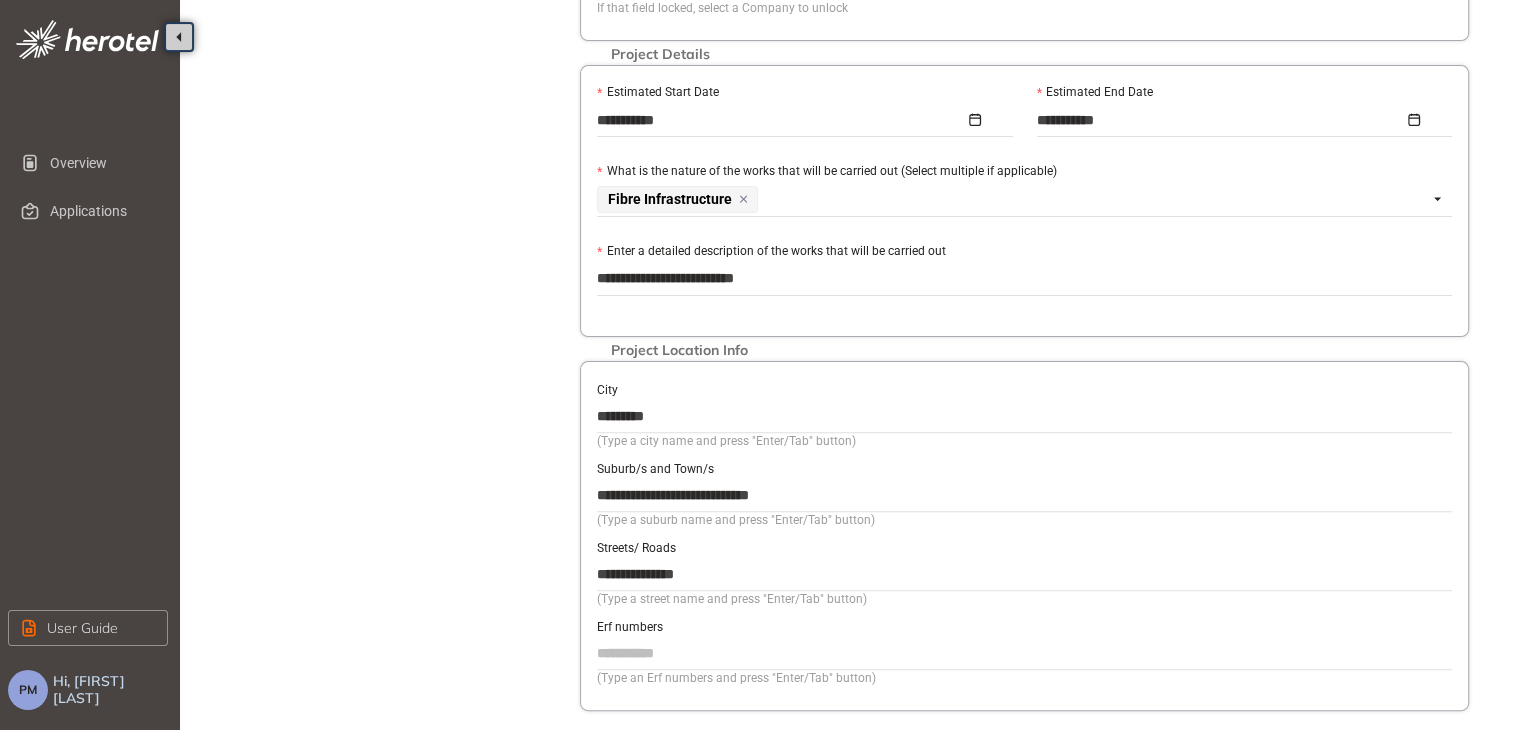 type on "**********" 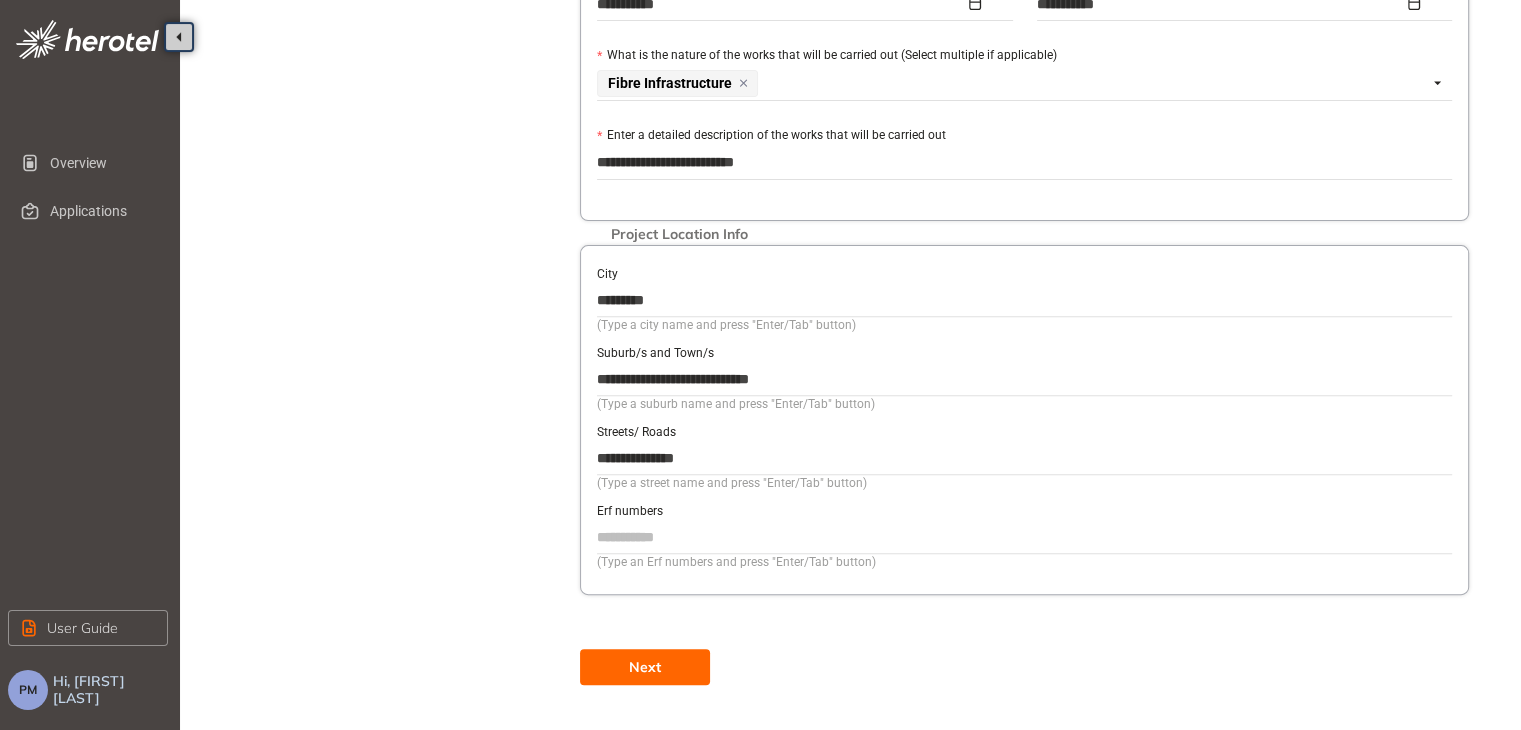 click on "Next" at bounding box center [645, 667] 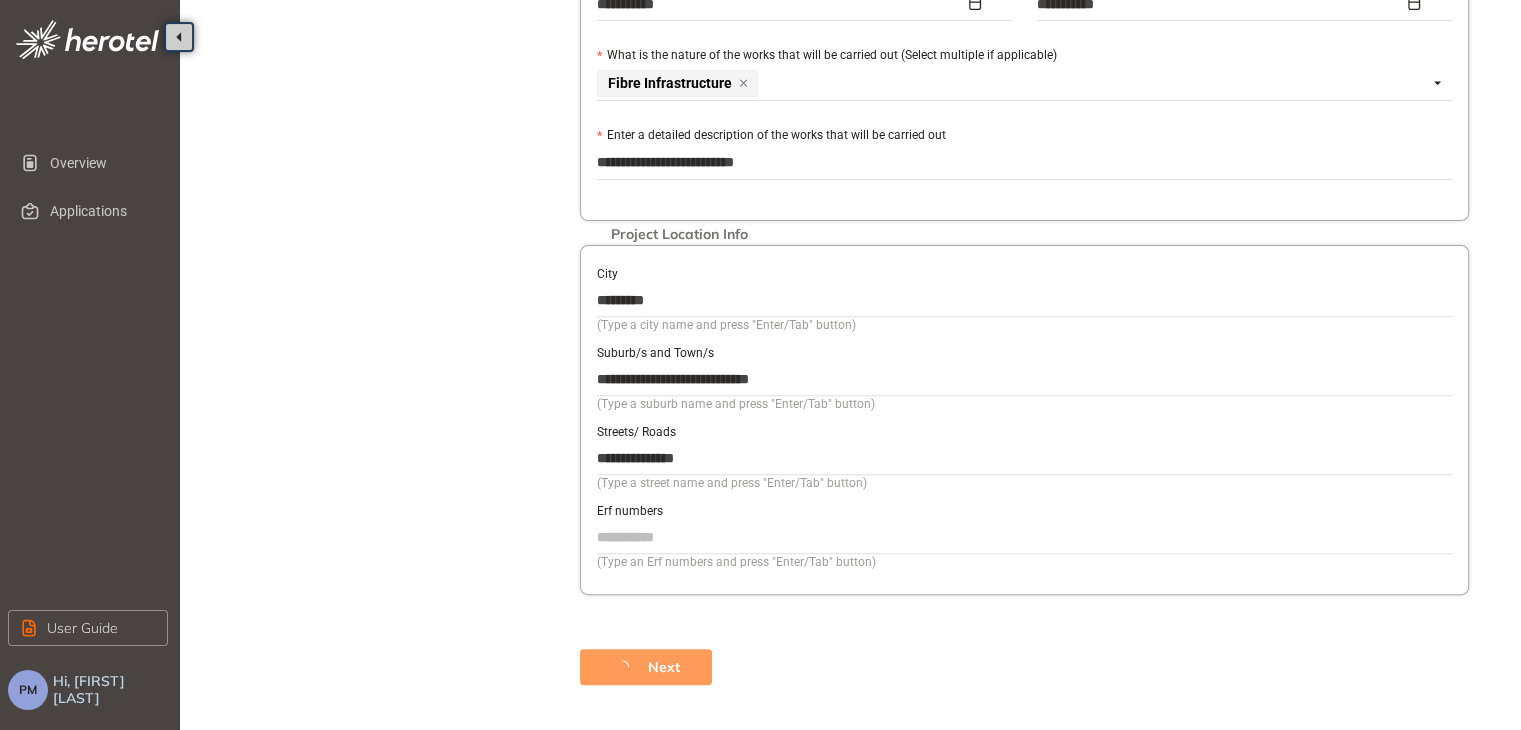 scroll, scrollTop: 92, scrollLeft: 0, axis: vertical 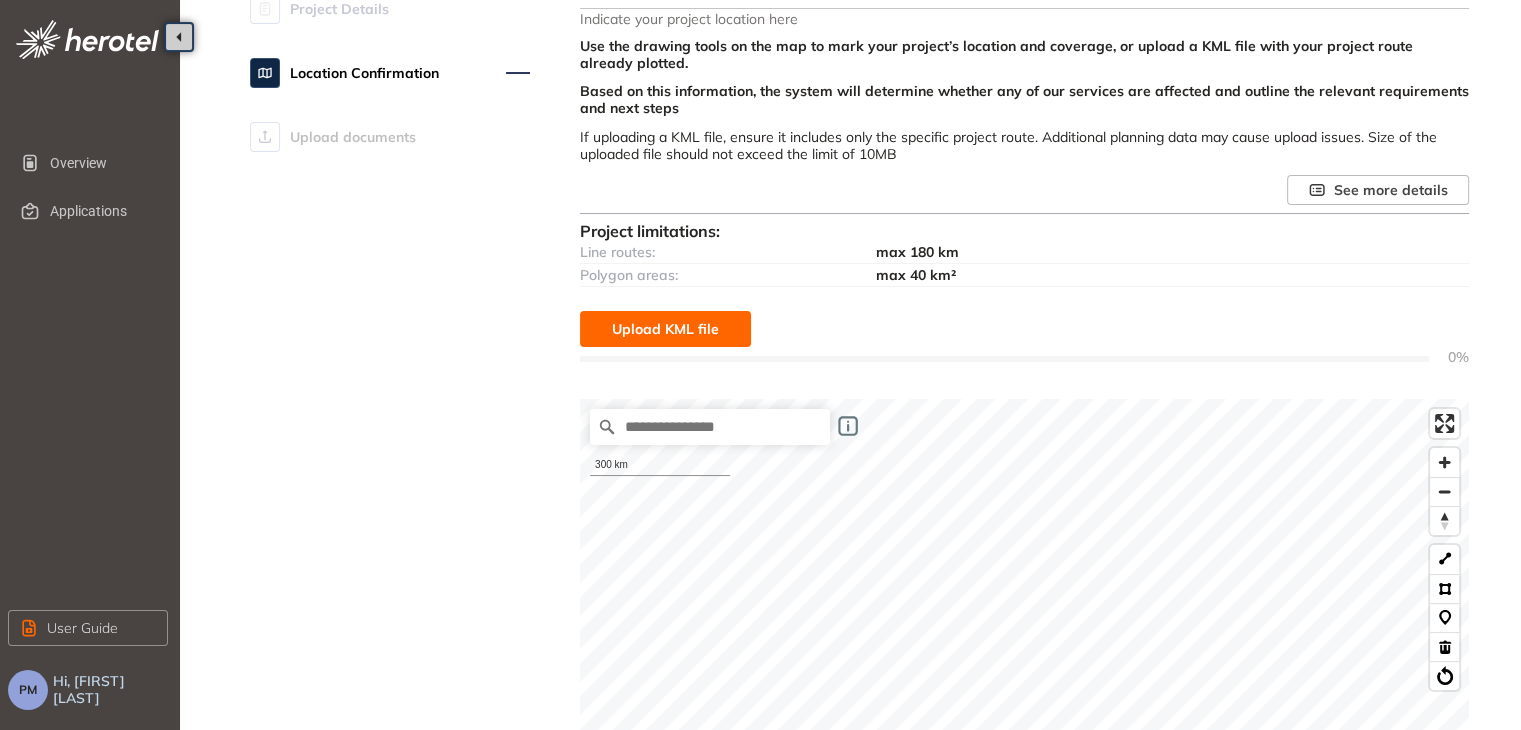 click on "Upload KML file" at bounding box center [665, 329] 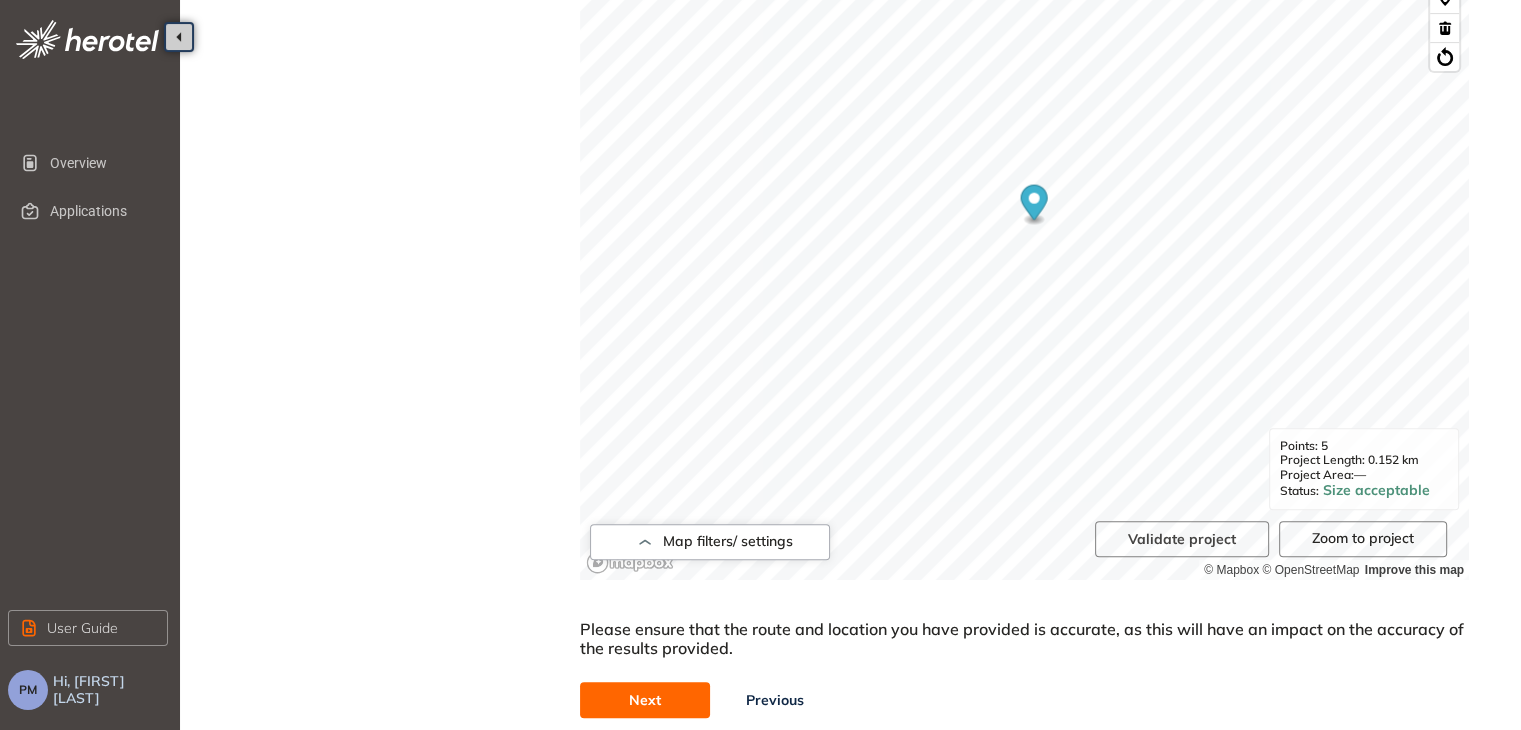 scroll, scrollTop: 807, scrollLeft: 0, axis: vertical 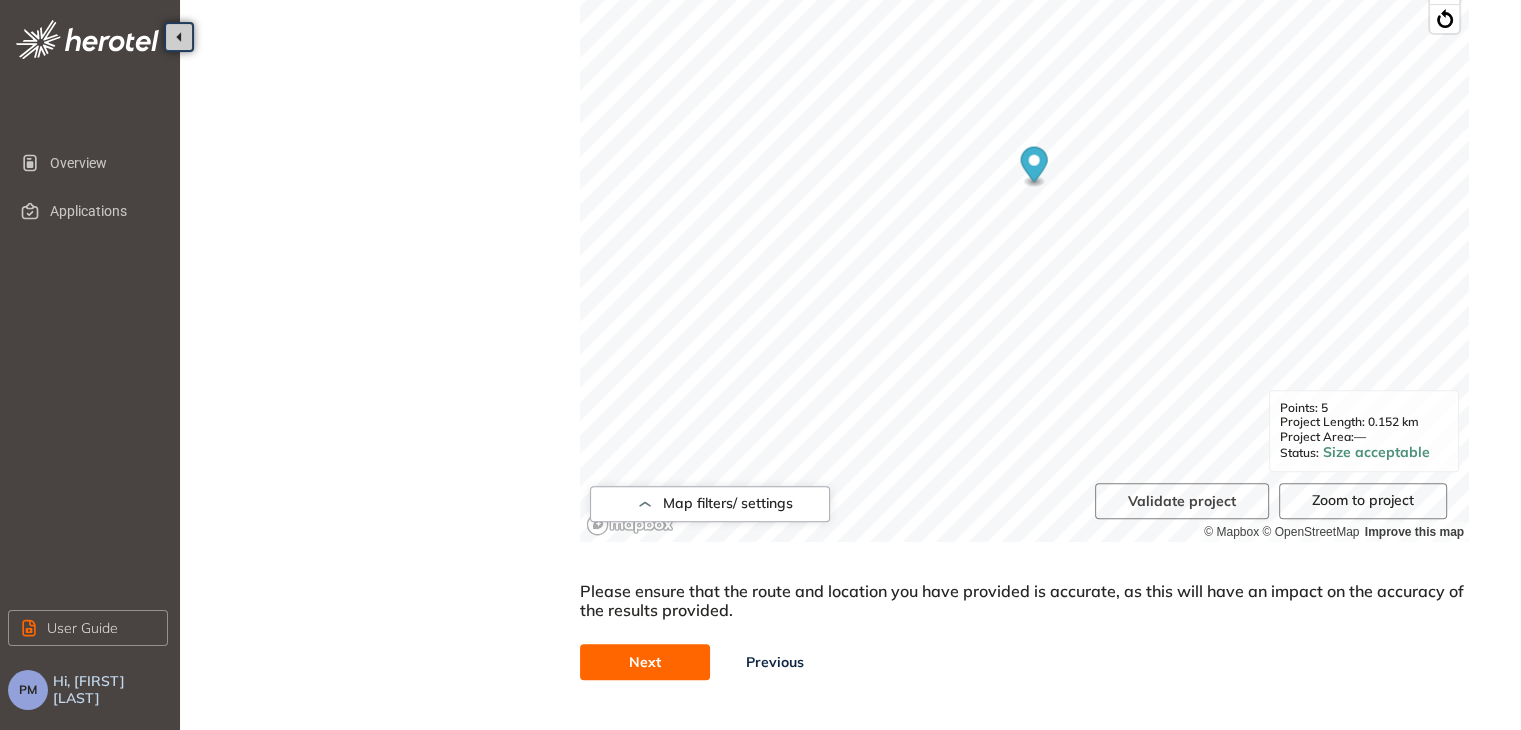 click on "Next" at bounding box center (645, 662) 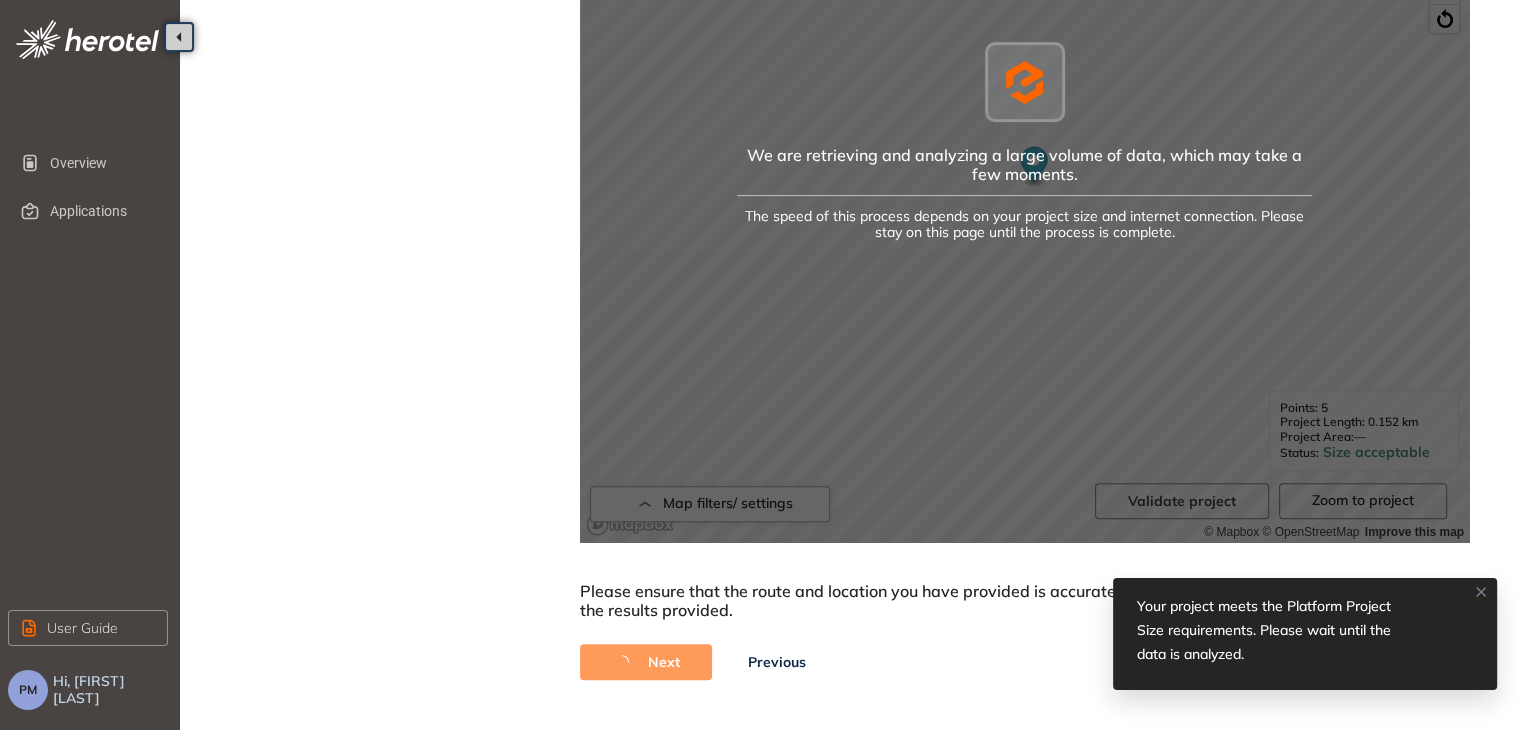 click on "Next Previous" at bounding box center (1024, 662) 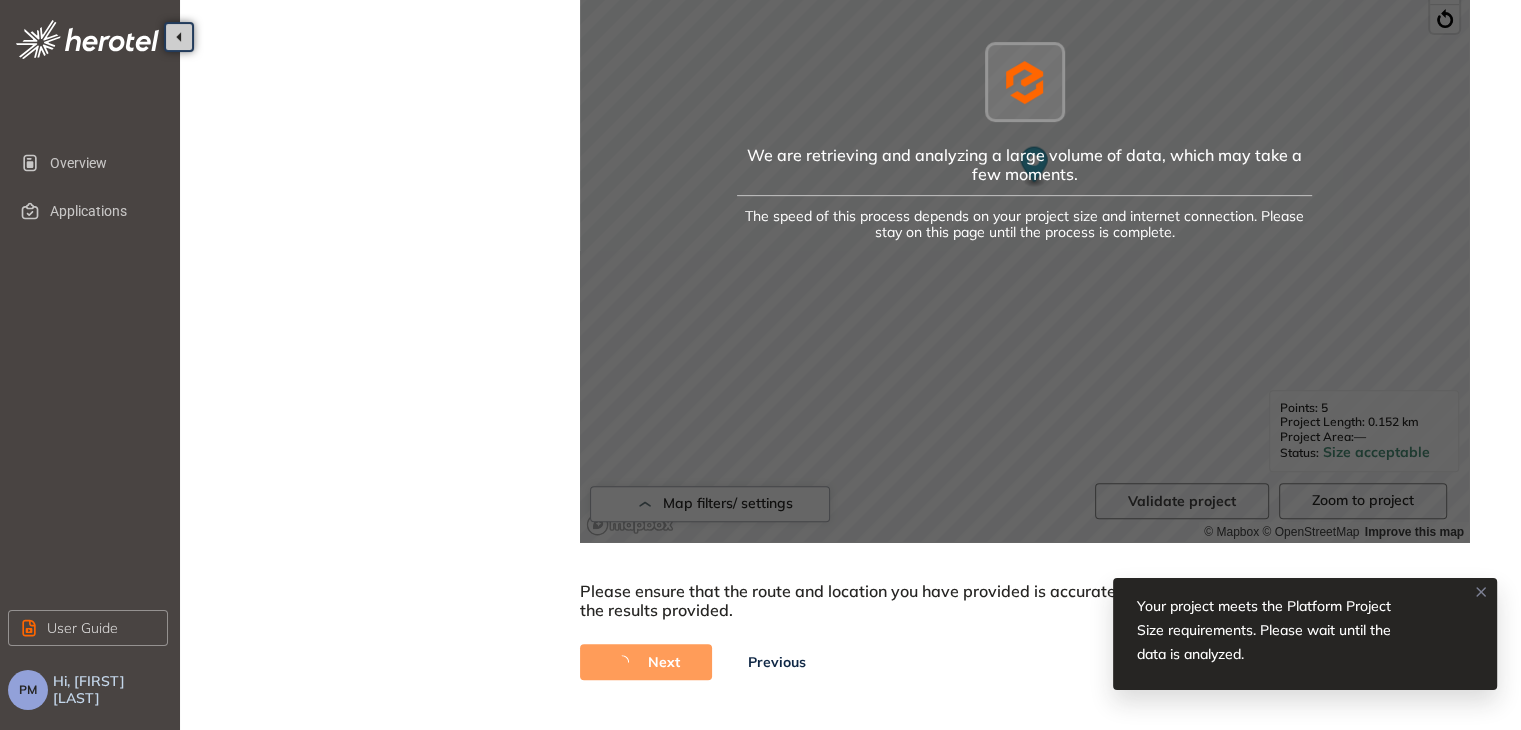 click 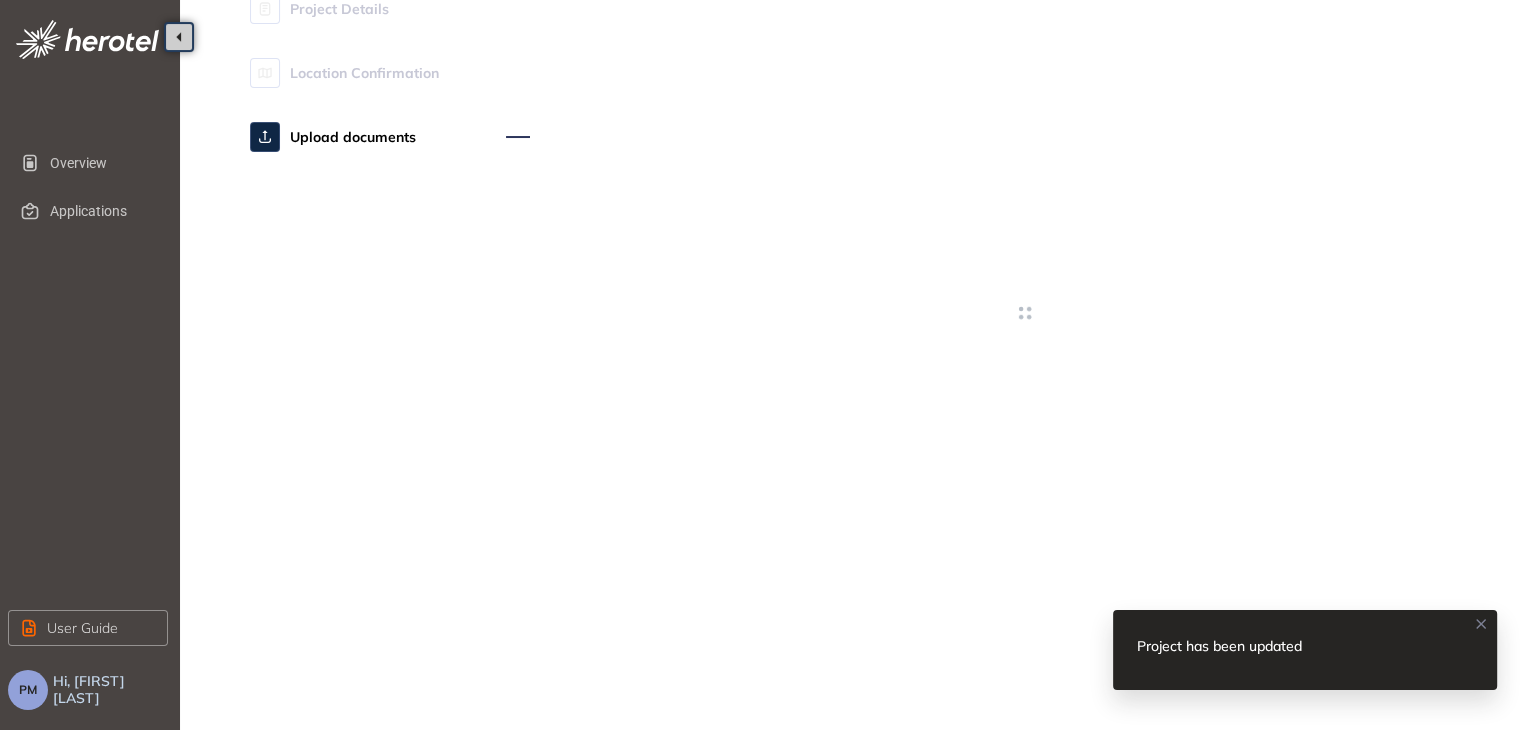 scroll, scrollTop: 0, scrollLeft: 0, axis: both 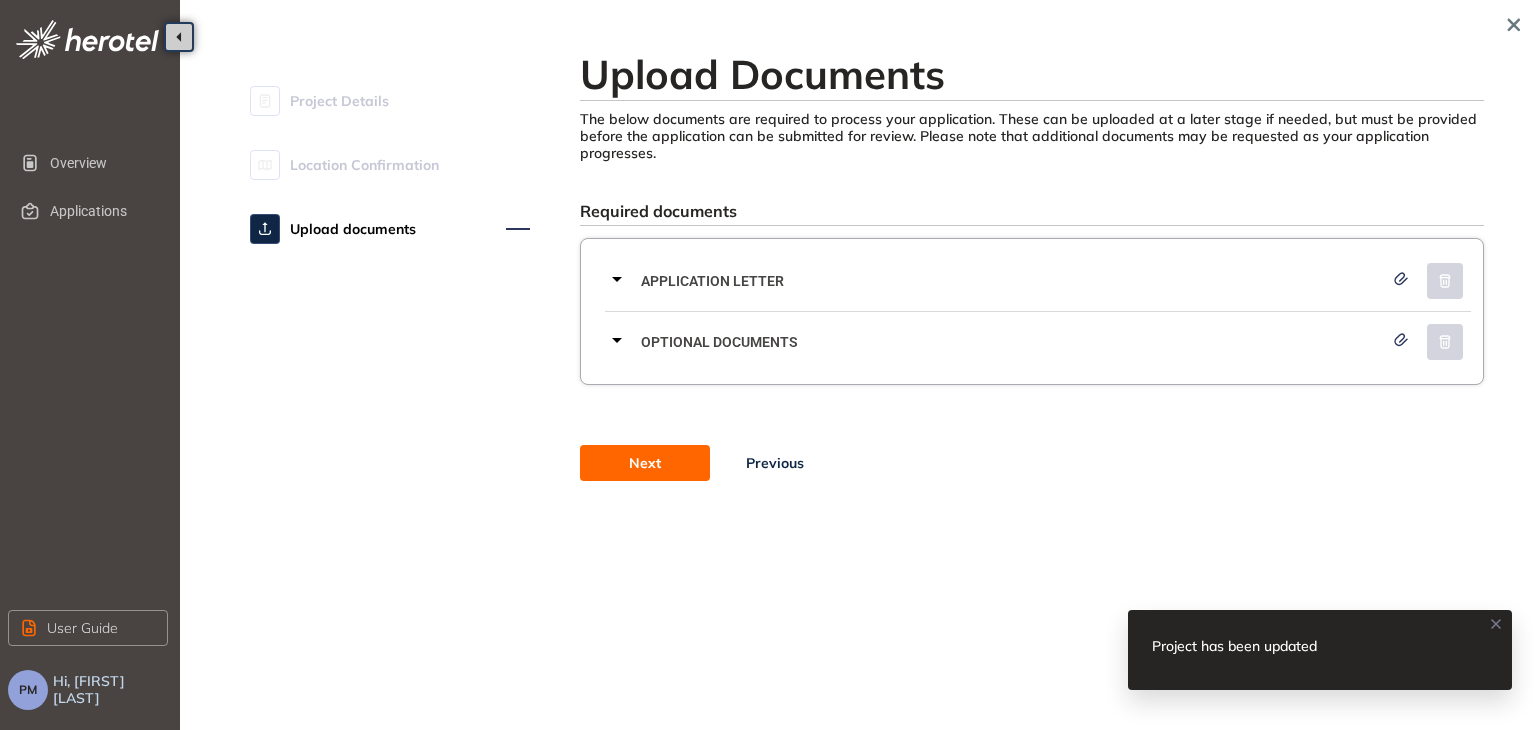 click 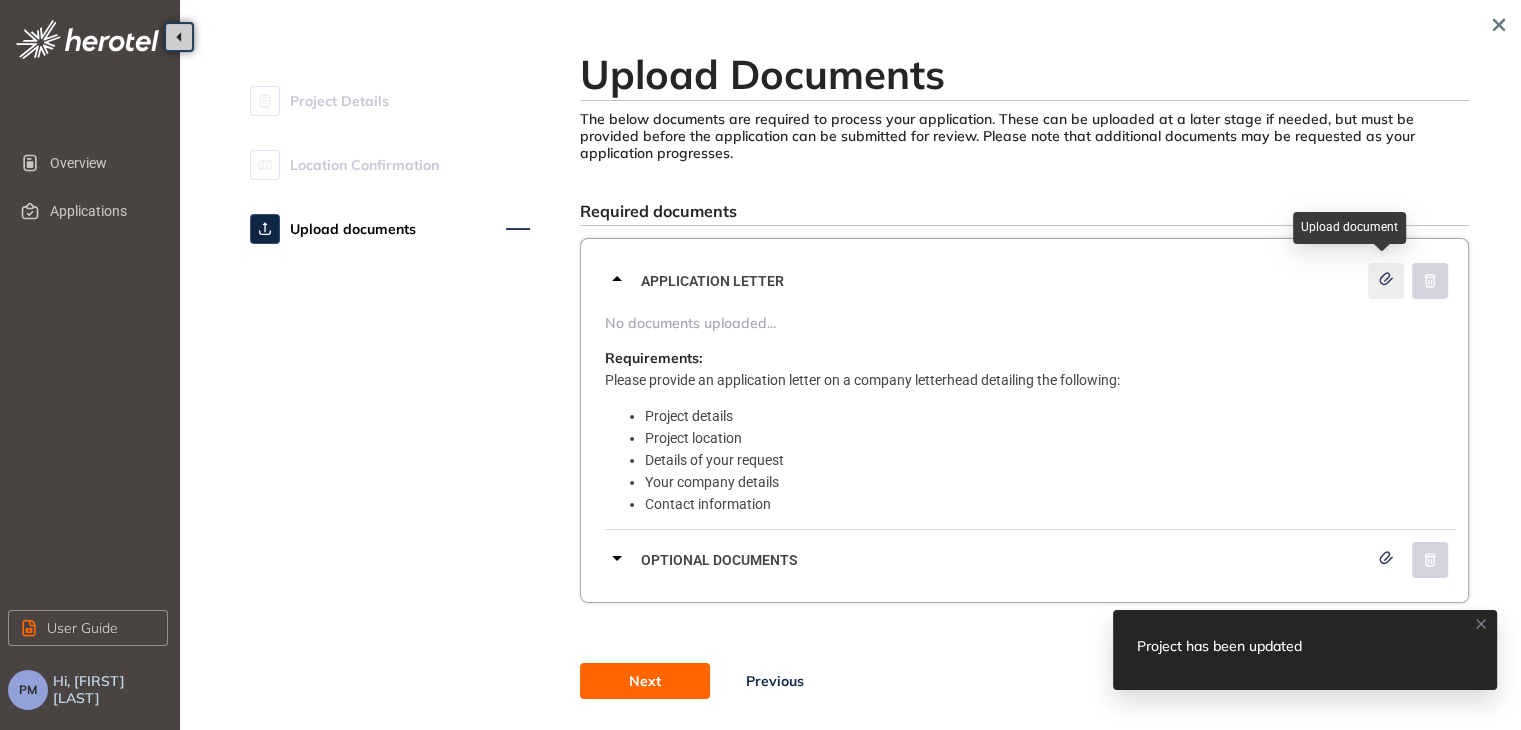 click 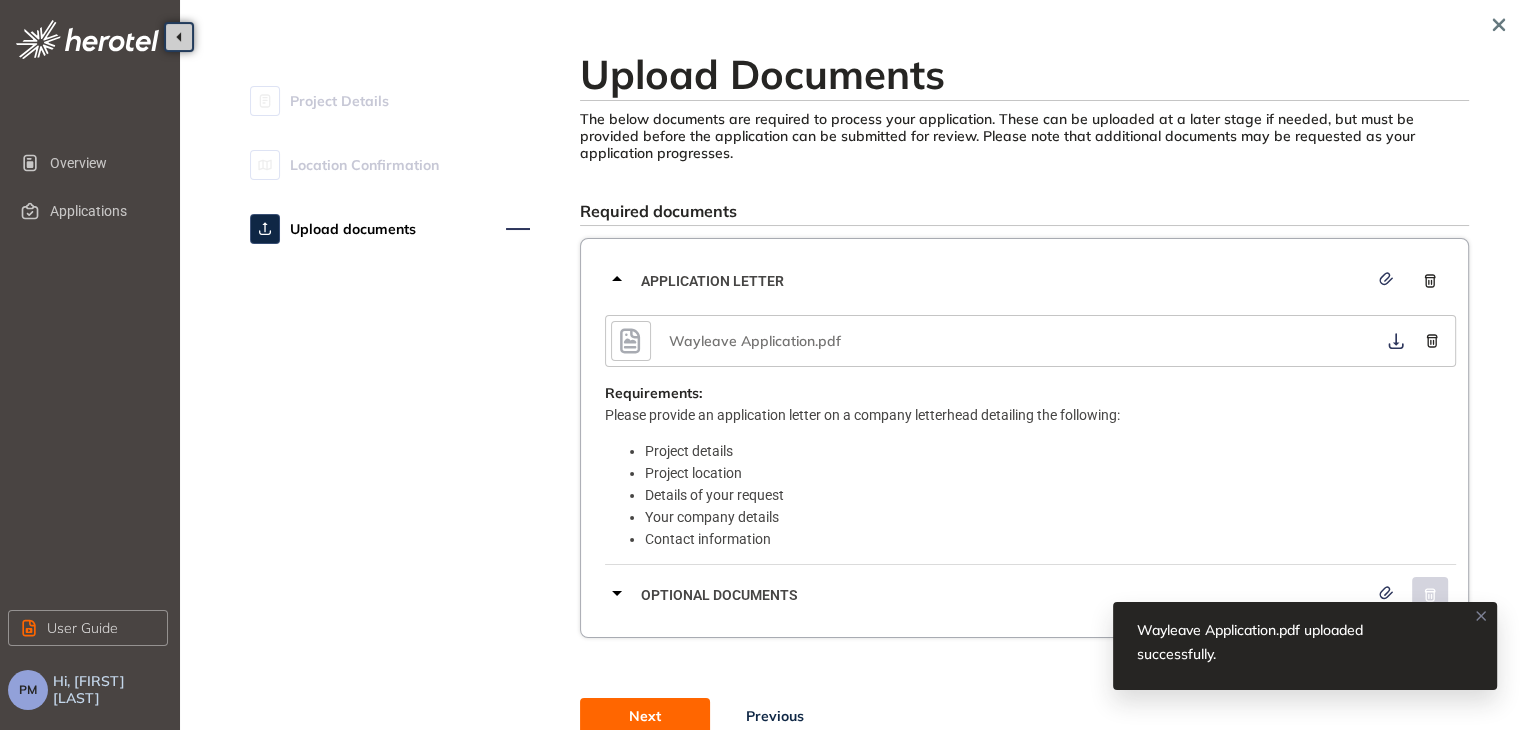 click 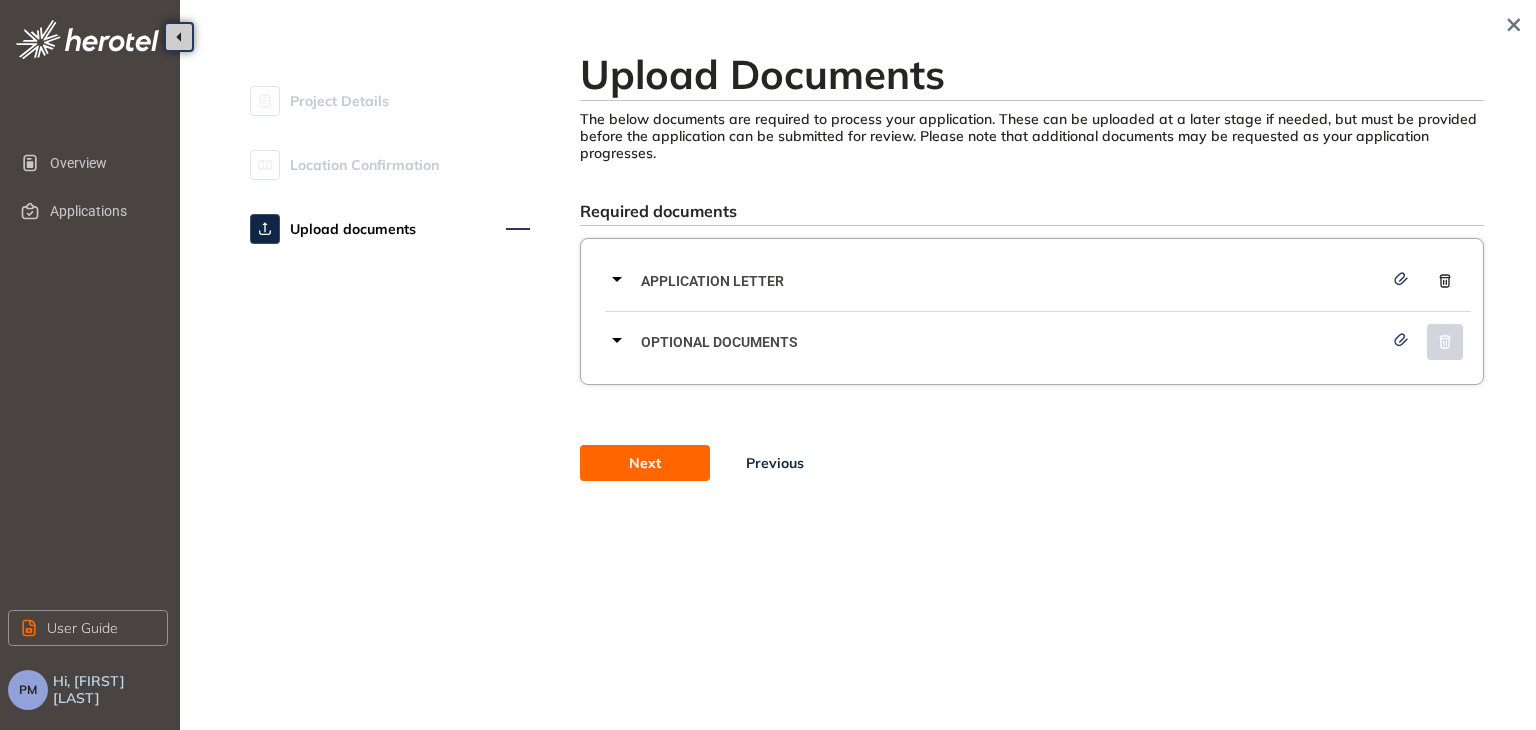 click 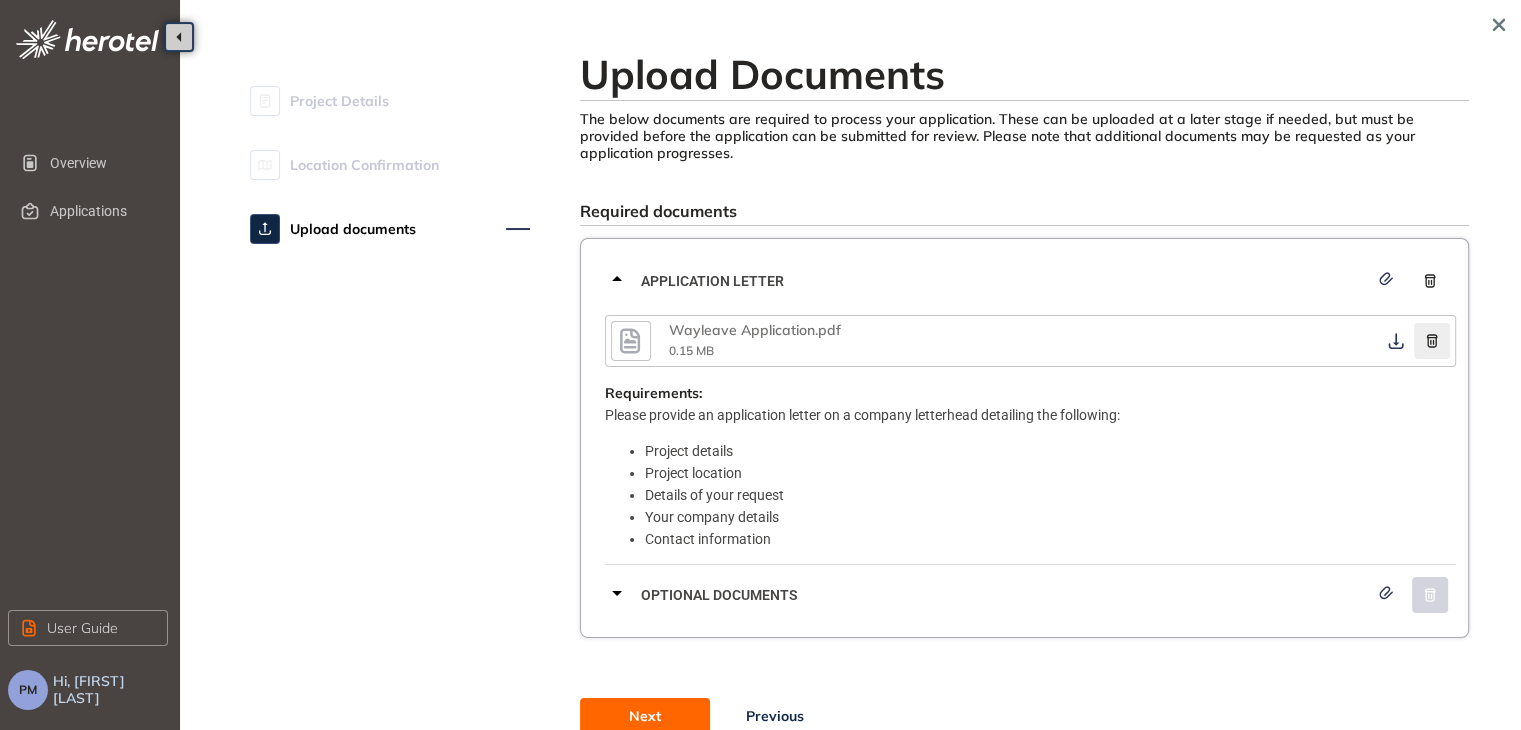 click 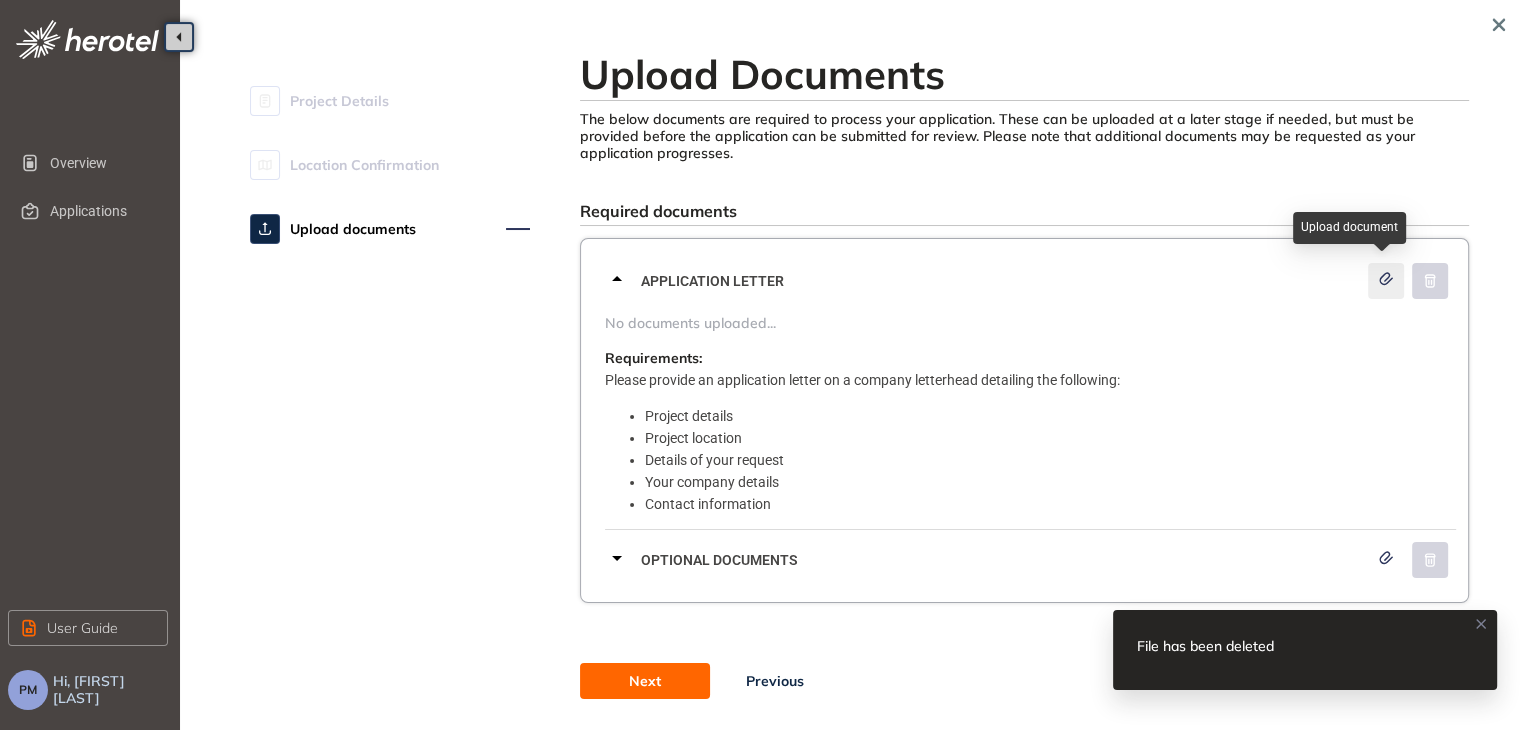 click 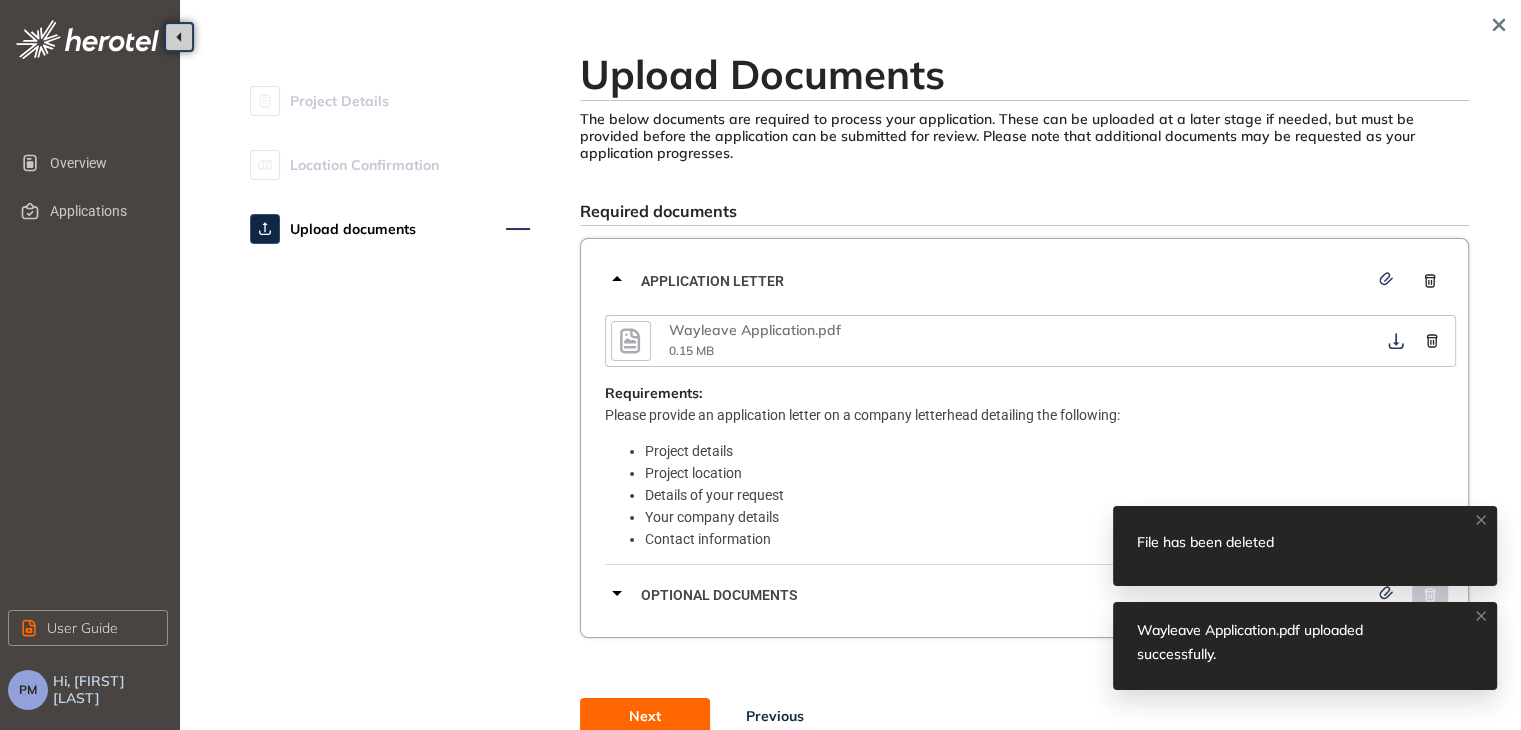drag, startPoint x: 1480, startPoint y: 617, endPoint x: 1478, endPoint y: 525, distance: 92.021736 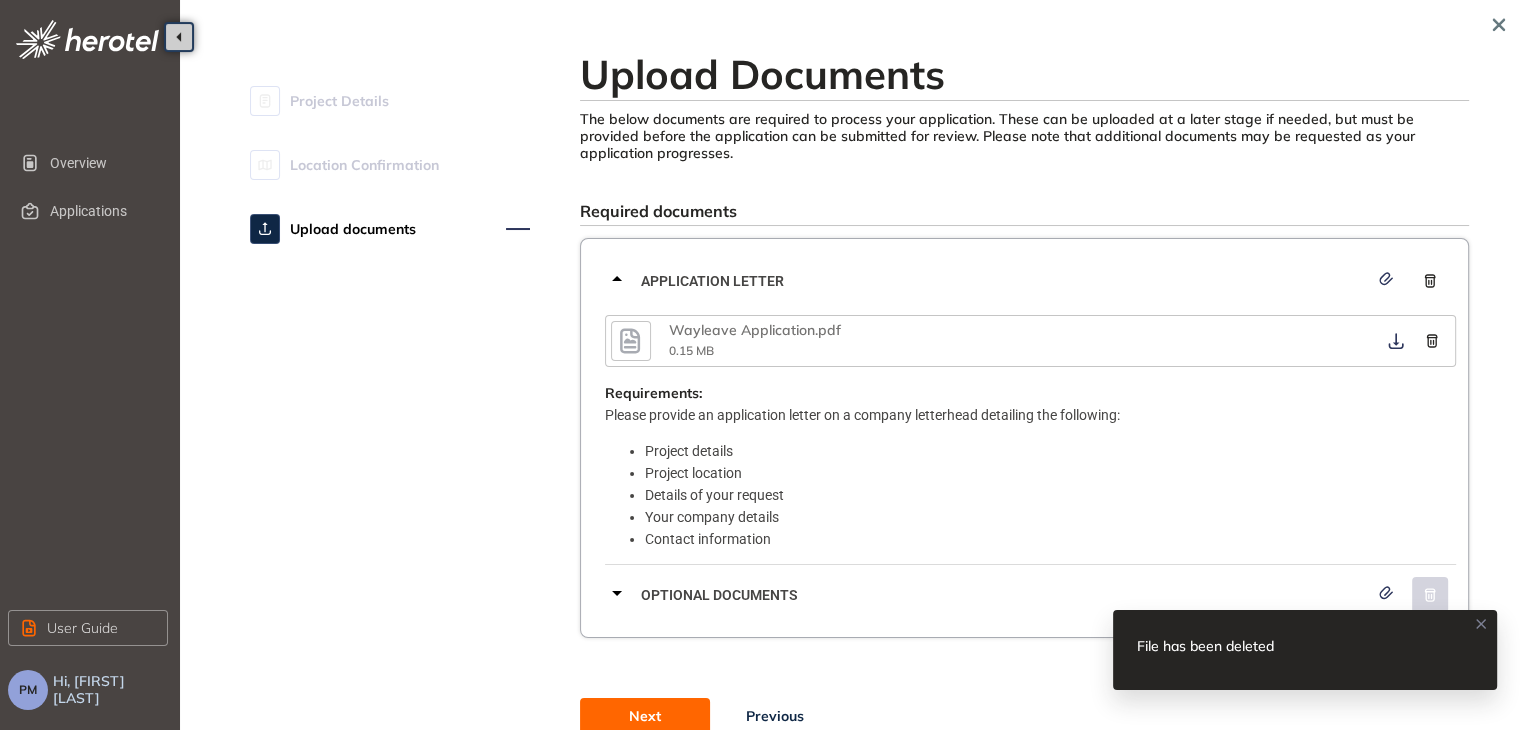 drag, startPoint x: 1483, startPoint y: 621, endPoint x: 1460, endPoint y: 615, distance: 23.769728 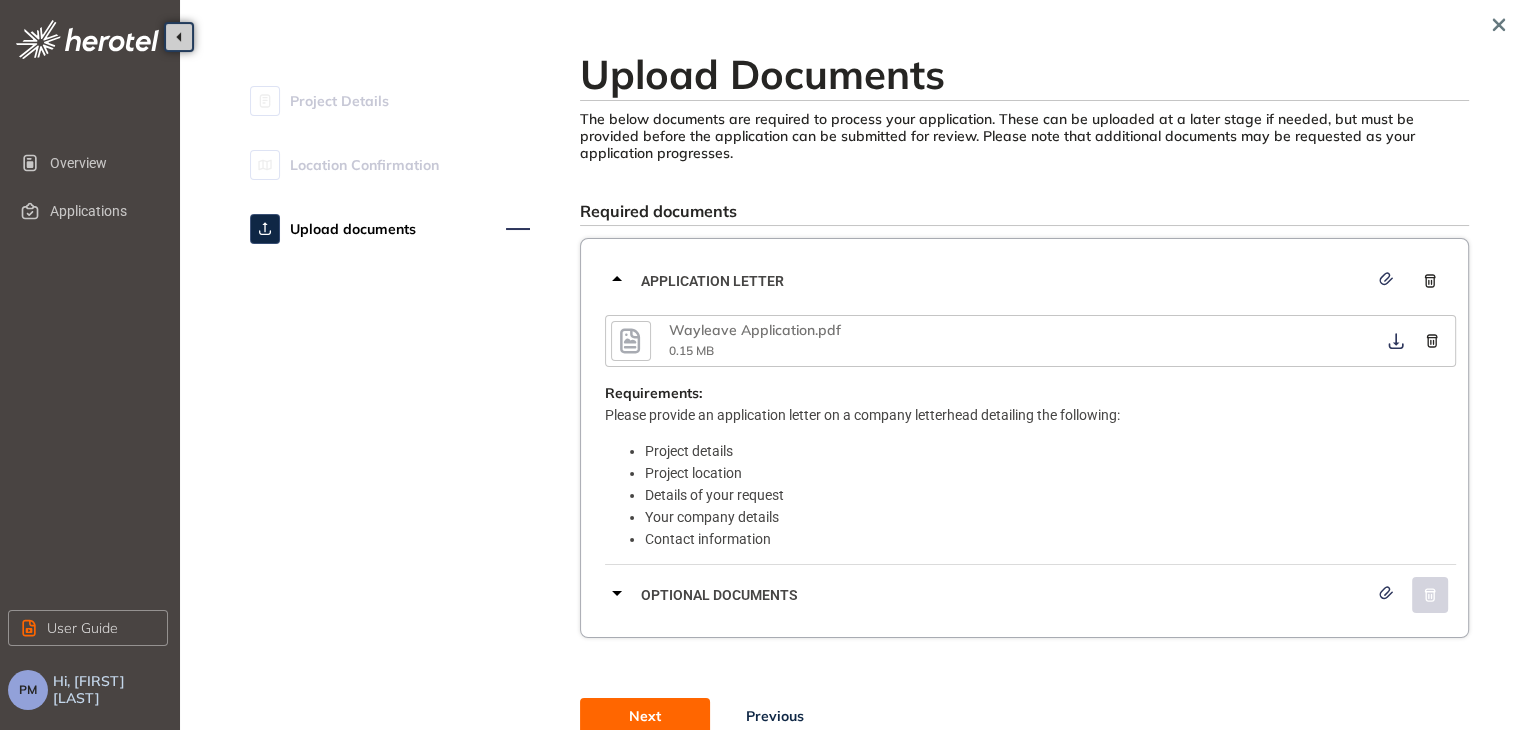 click 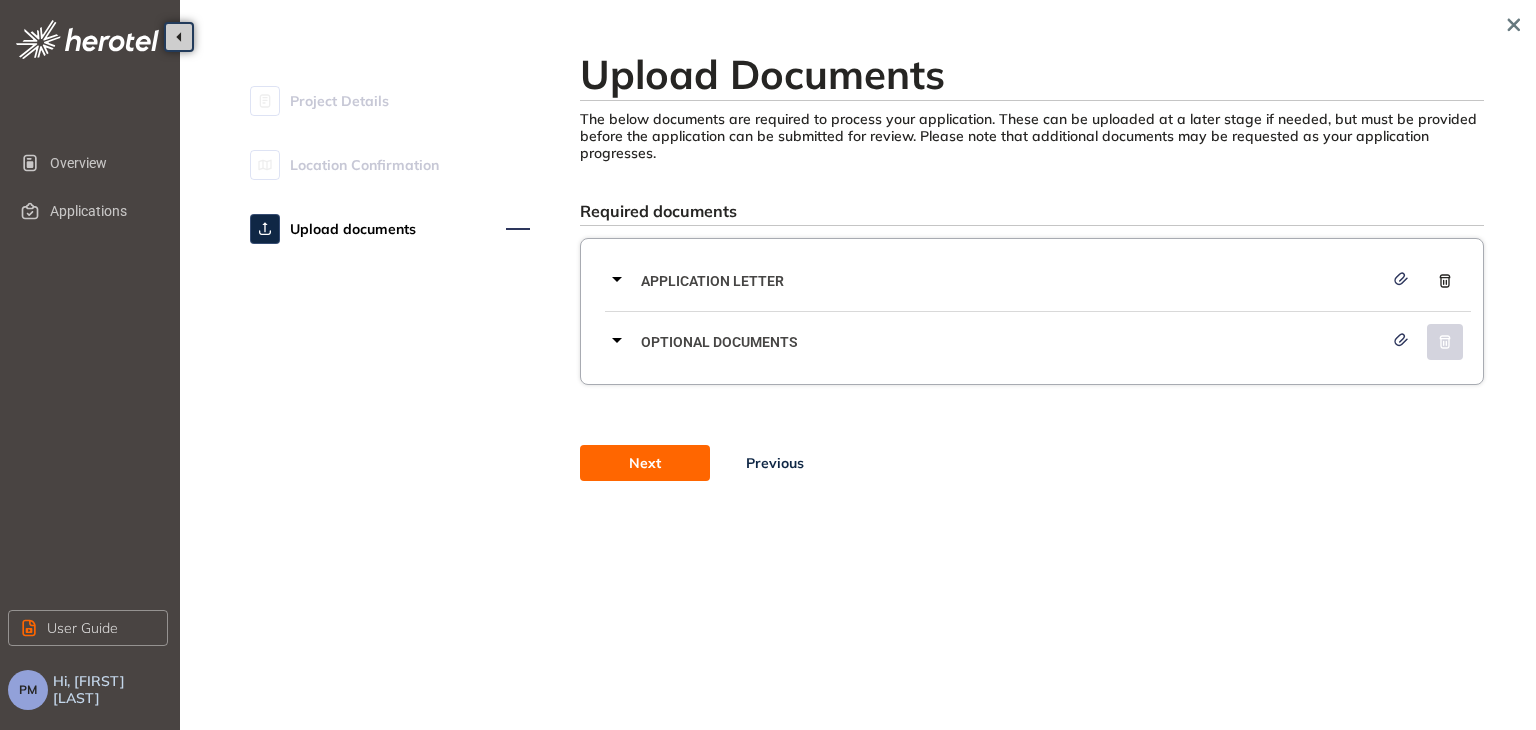 click 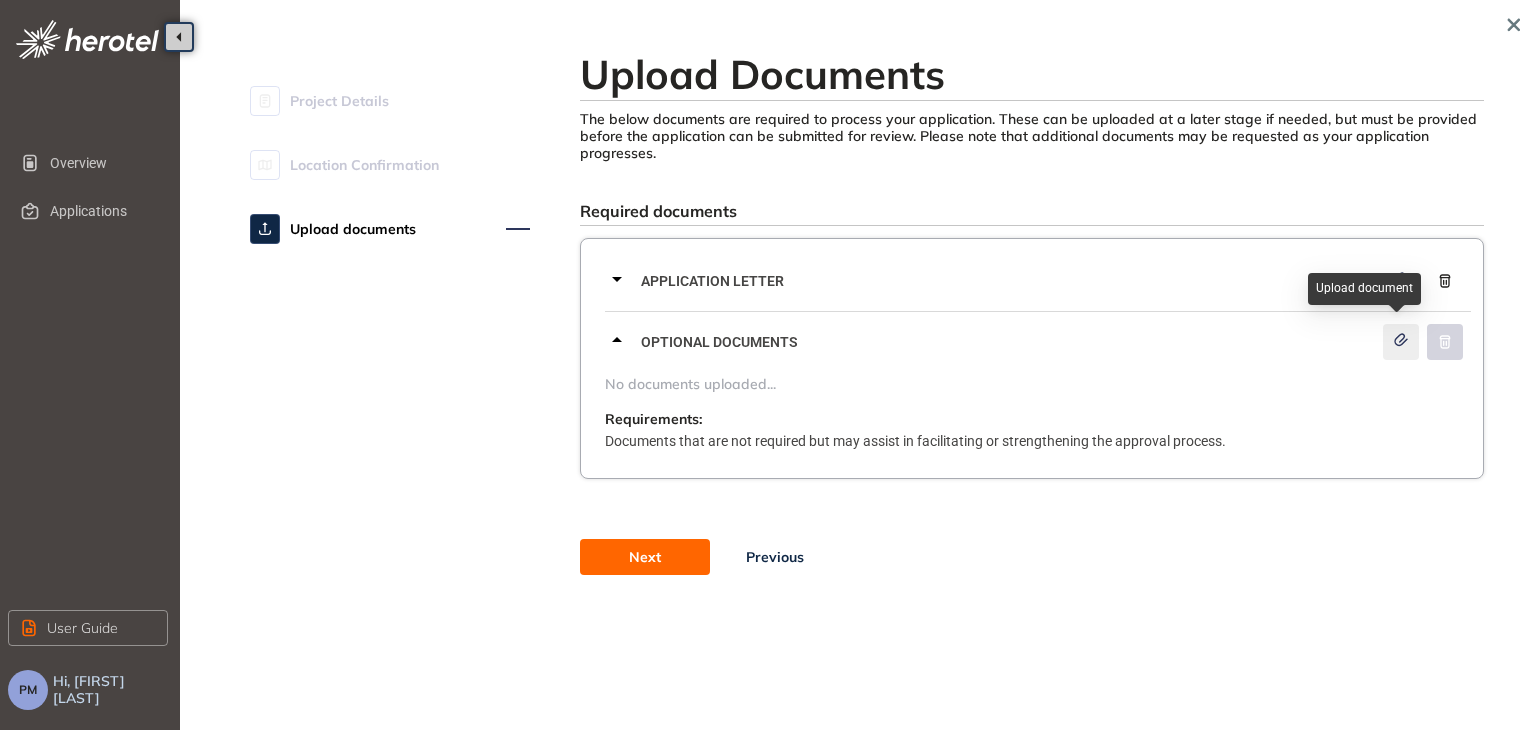 click at bounding box center [1401, 342] 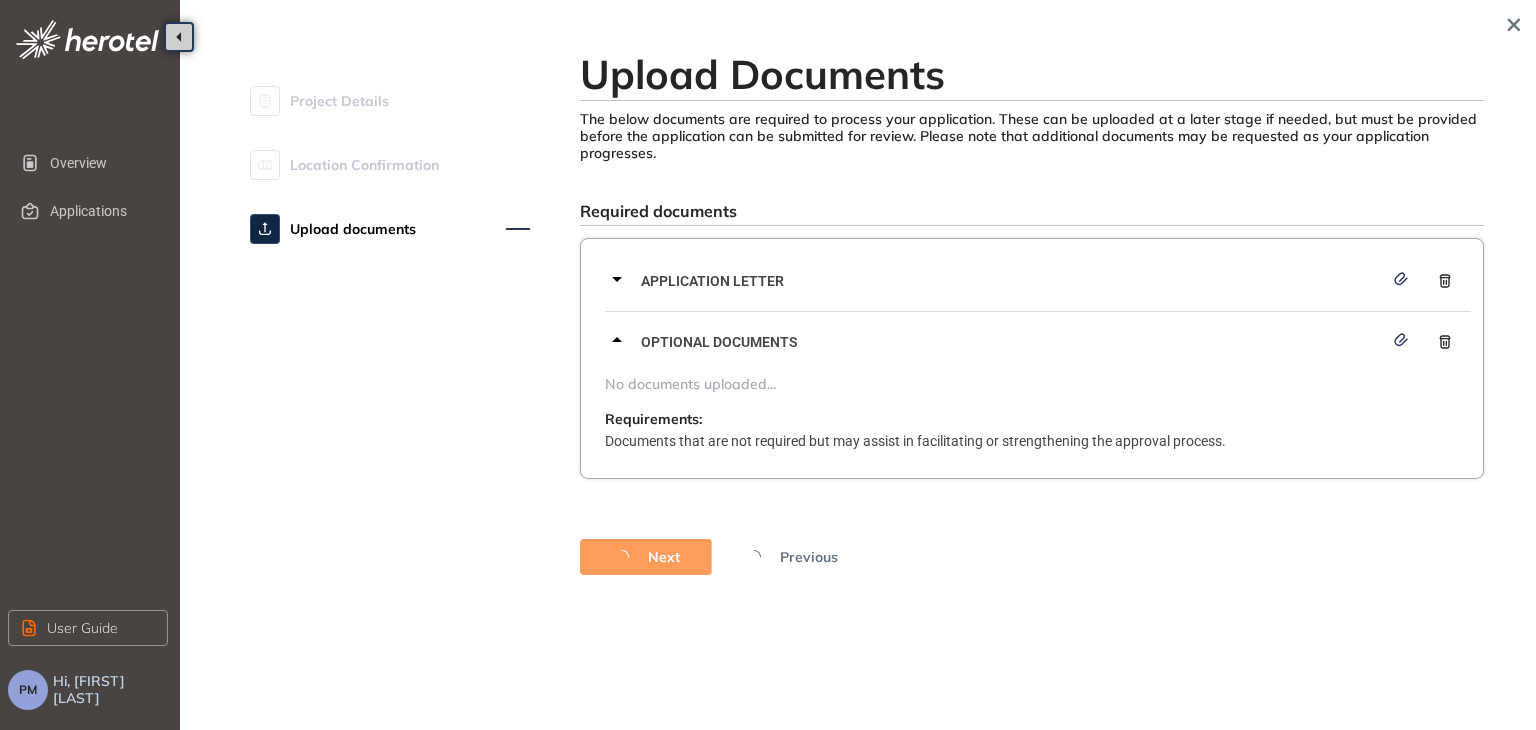 click at bounding box center (1512, 706) 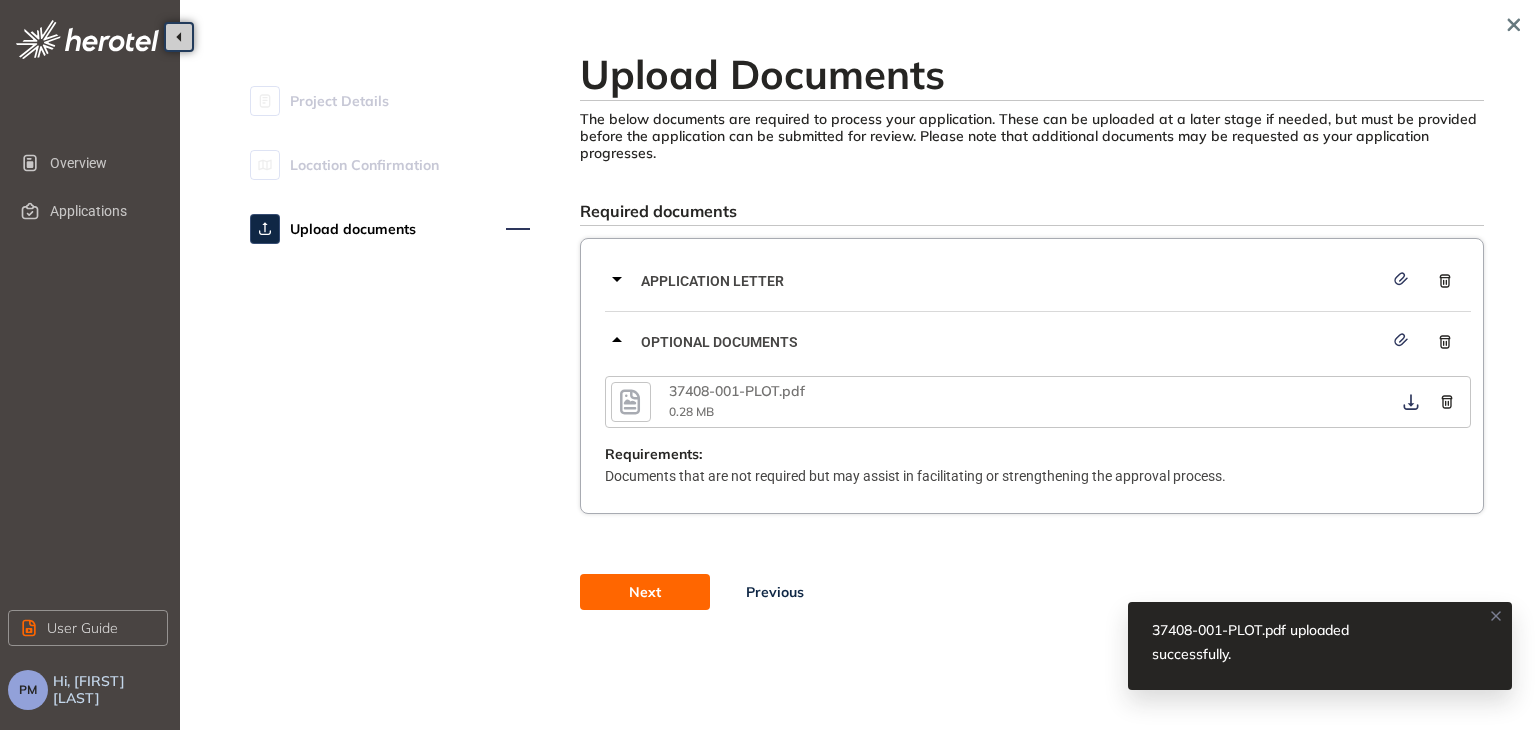 click on "Next" at bounding box center (645, 592) 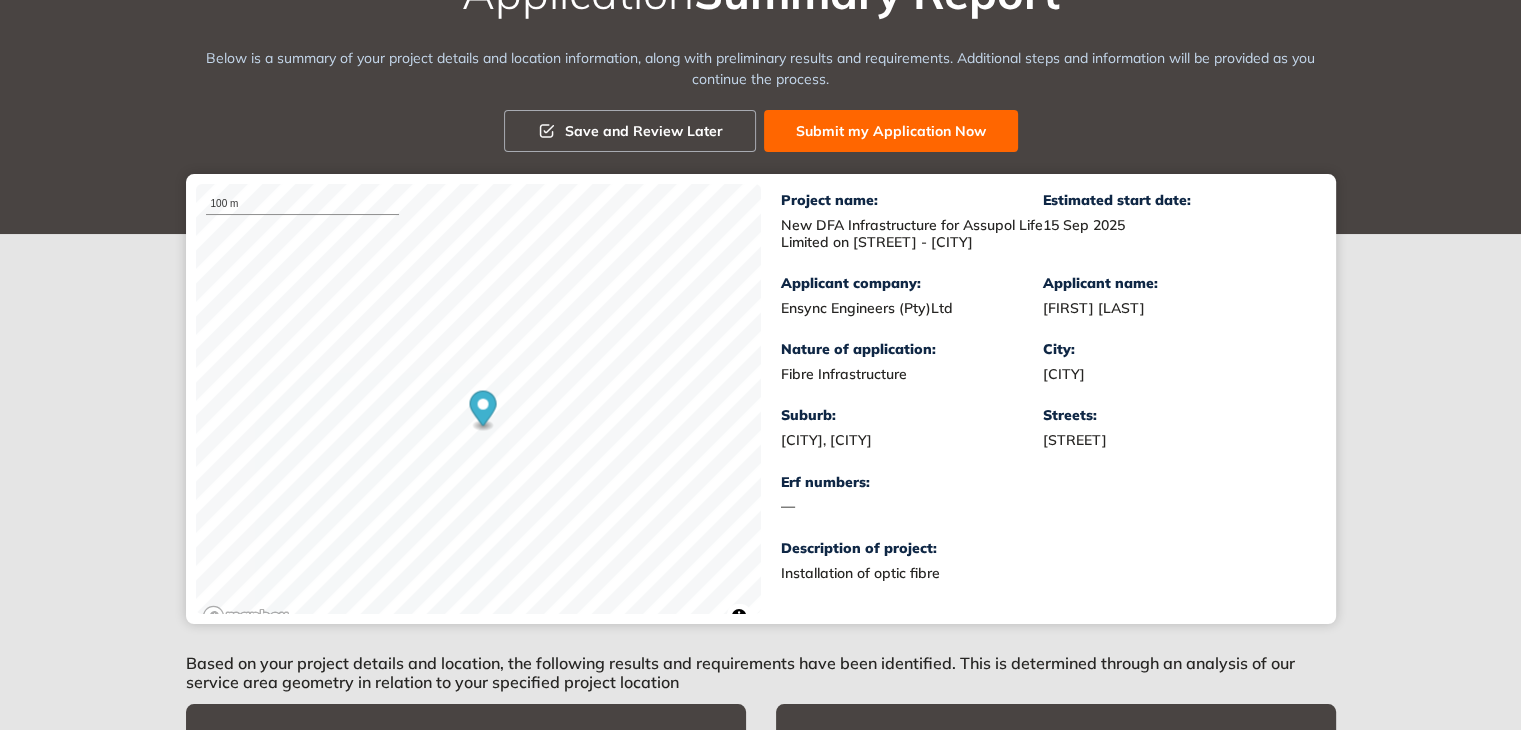 scroll, scrollTop: 0, scrollLeft: 0, axis: both 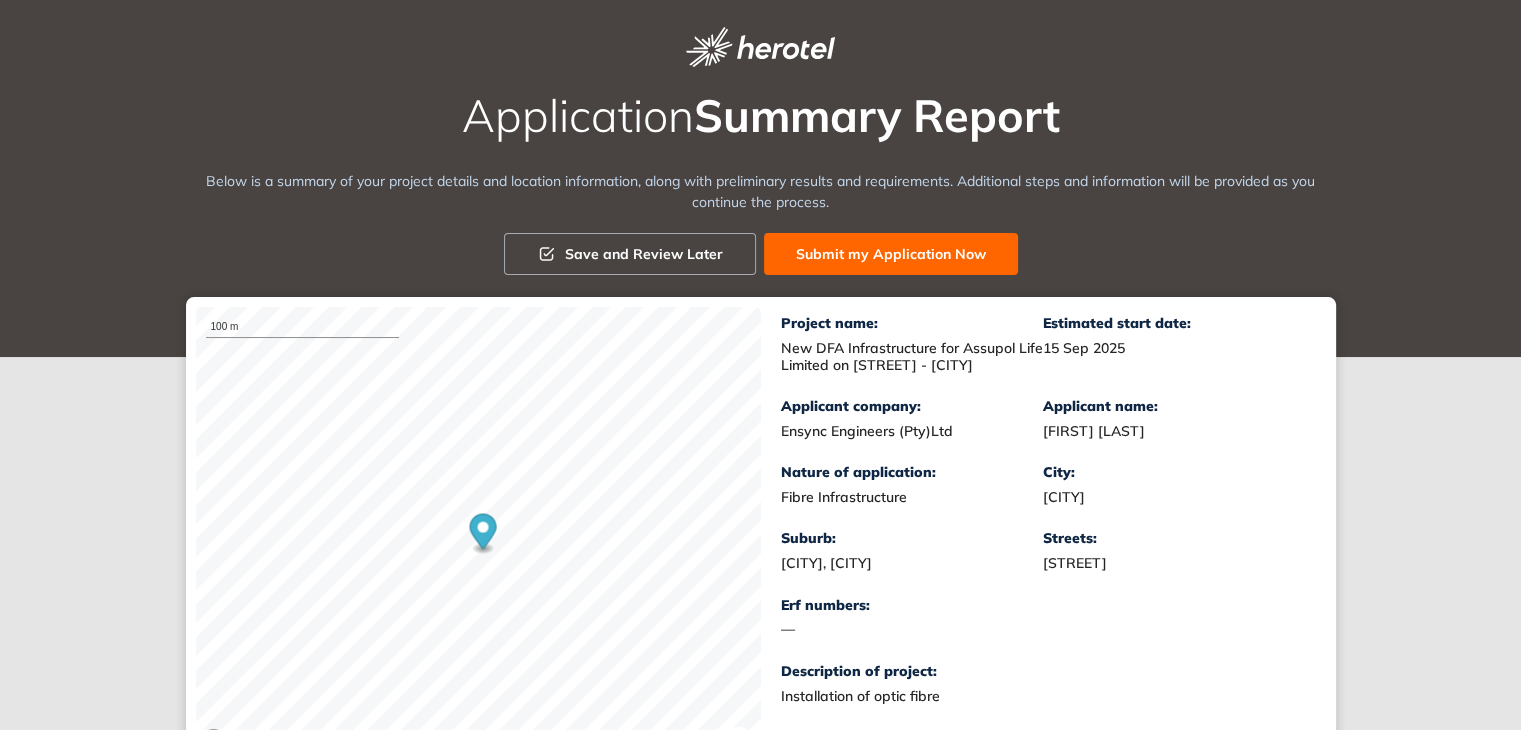 click on "Submit my Application Now" at bounding box center [891, 254] 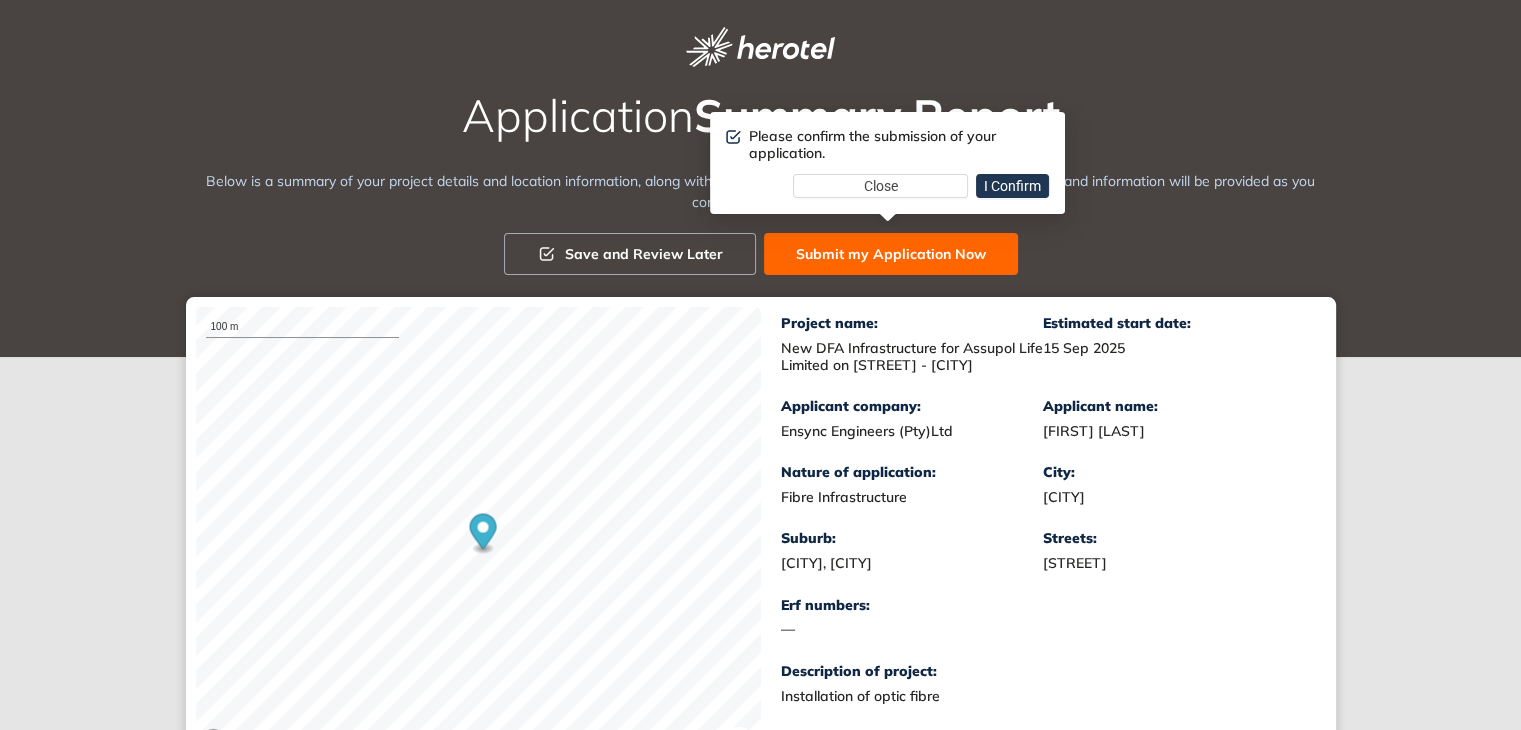 click on "I Confirm" at bounding box center (1012, 186) 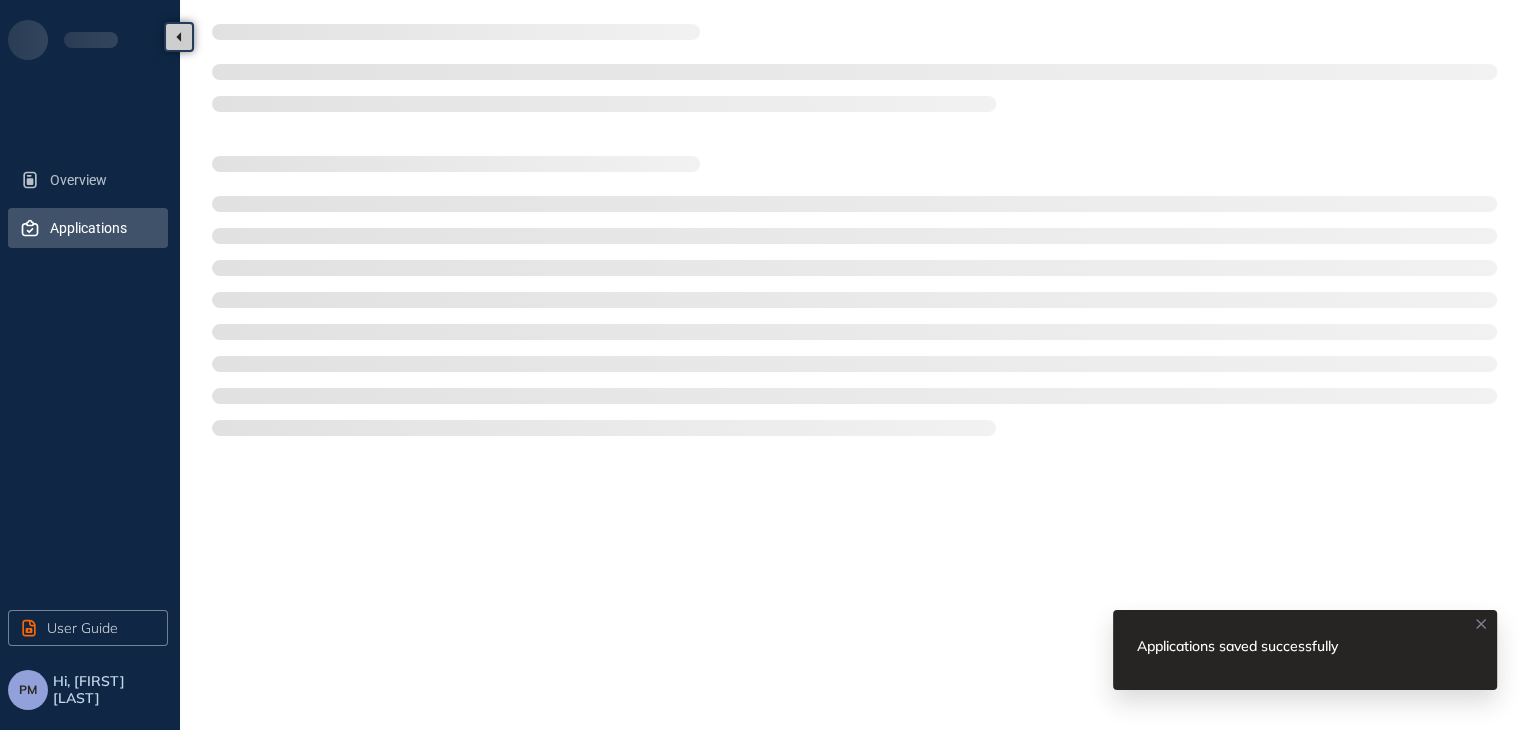 scroll, scrollTop: 0, scrollLeft: 0, axis: both 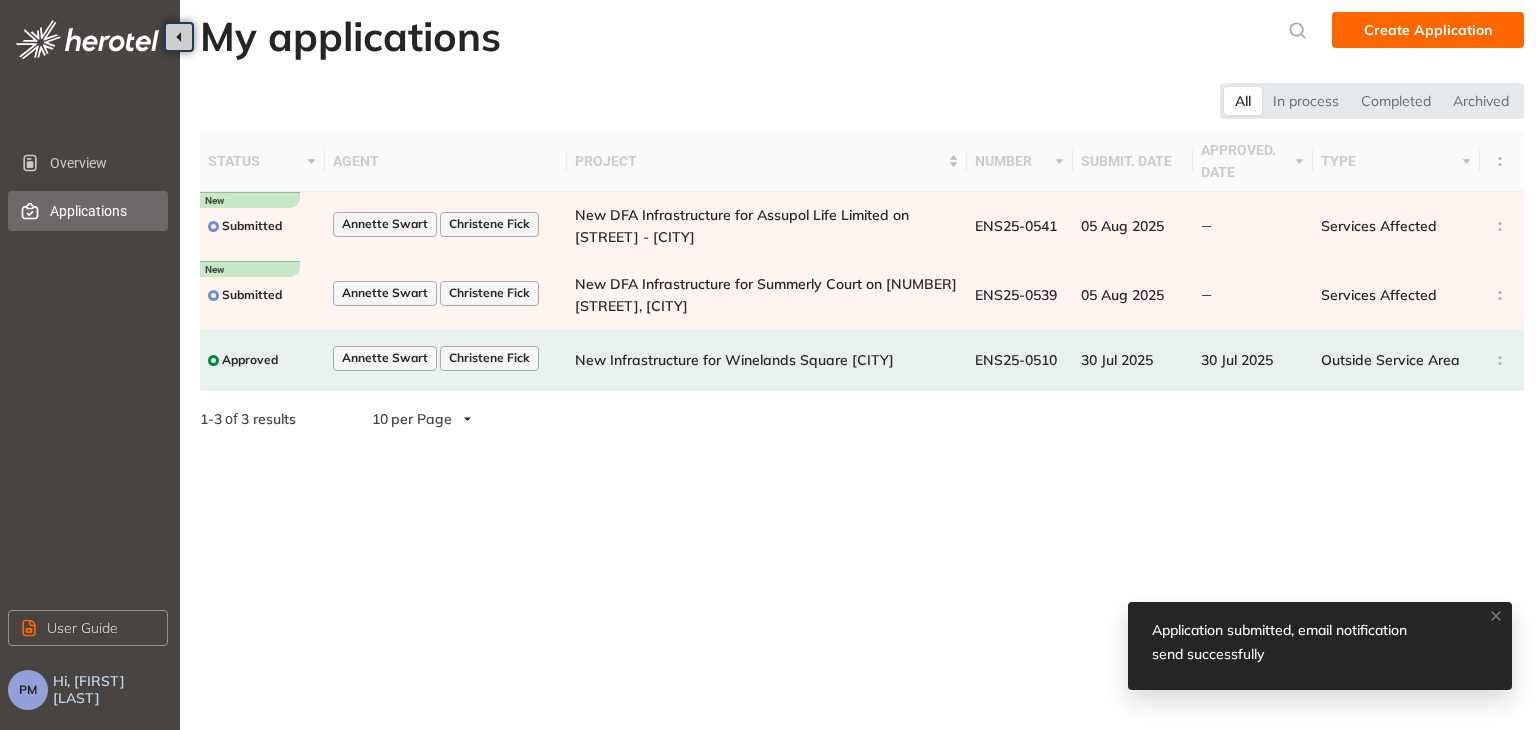 click on "My applications Create Application All In process Completed Archived status agent project number submit. date approved. date type Submitted Annette Swart Christene Fick New DFA Infrastructure for Assupol Life Limited on AZ Berman Drive - Beacon Valley  ENS25-0541 05 Aug 2025 — Services Affected Submitted Annette Swart Christene Fick New DFA Infrastructure for Summerly Court on 3 Main Road, Kenilworth ENS25-0539 05 Aug 2025 — Services Affected Approved Annette Swart Christene Fick New Infrastructure for Winelands Square Paarl ENS25-0510 30 Jul 2025 30 Jul 2025 Outside Service Area 1 - 3   of   3   results 10   per Page" at bounding box center [858, 365] 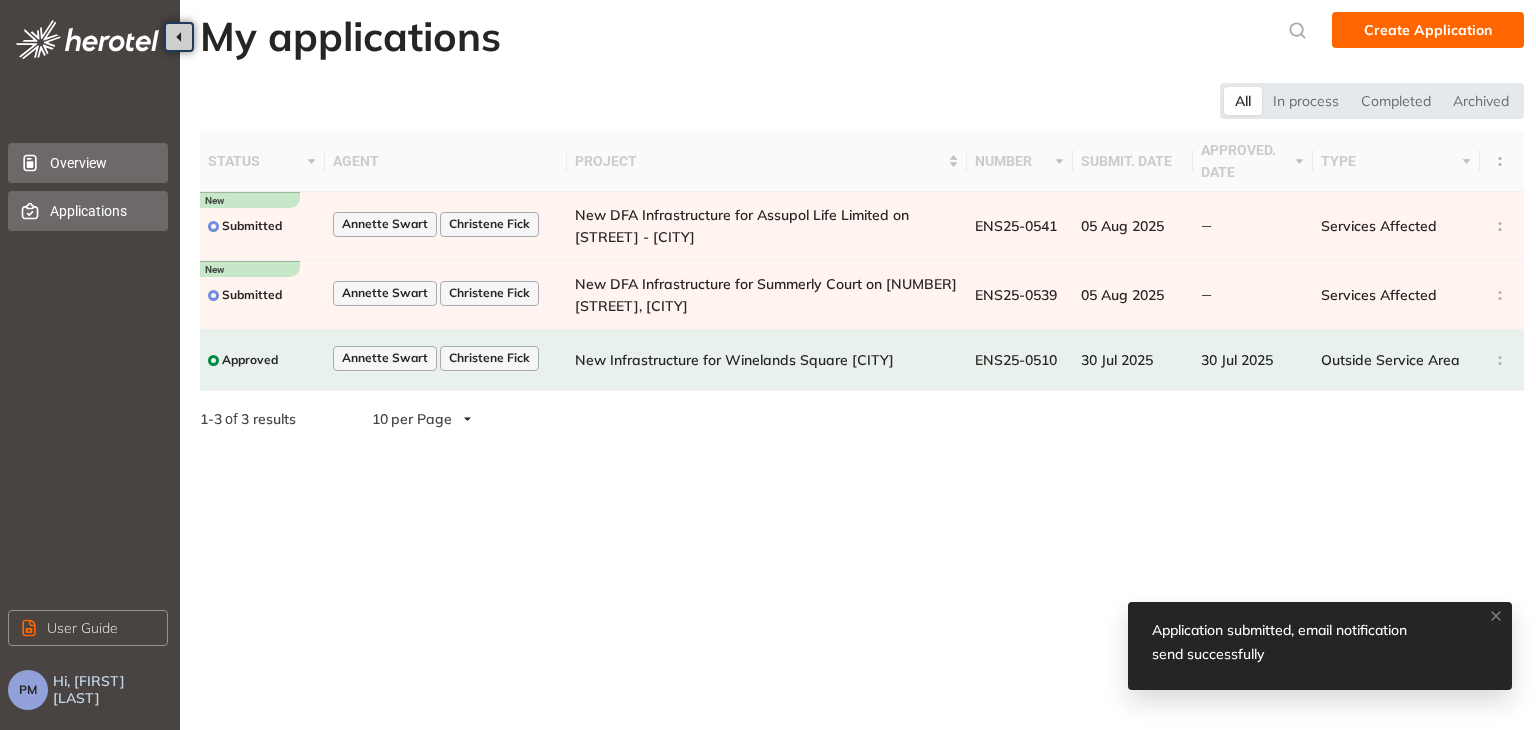 click on "Overview" at bounding box center [101, 163] 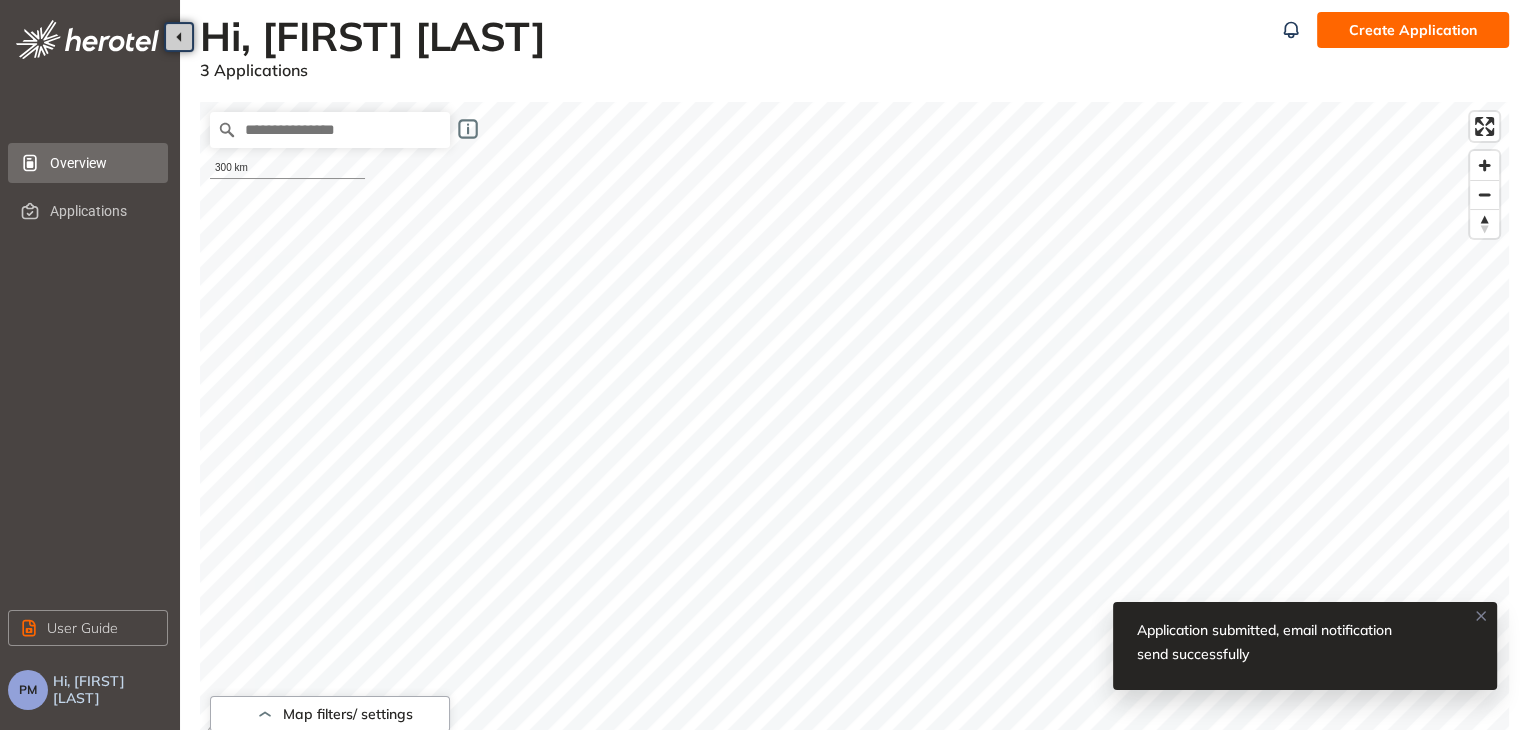 click 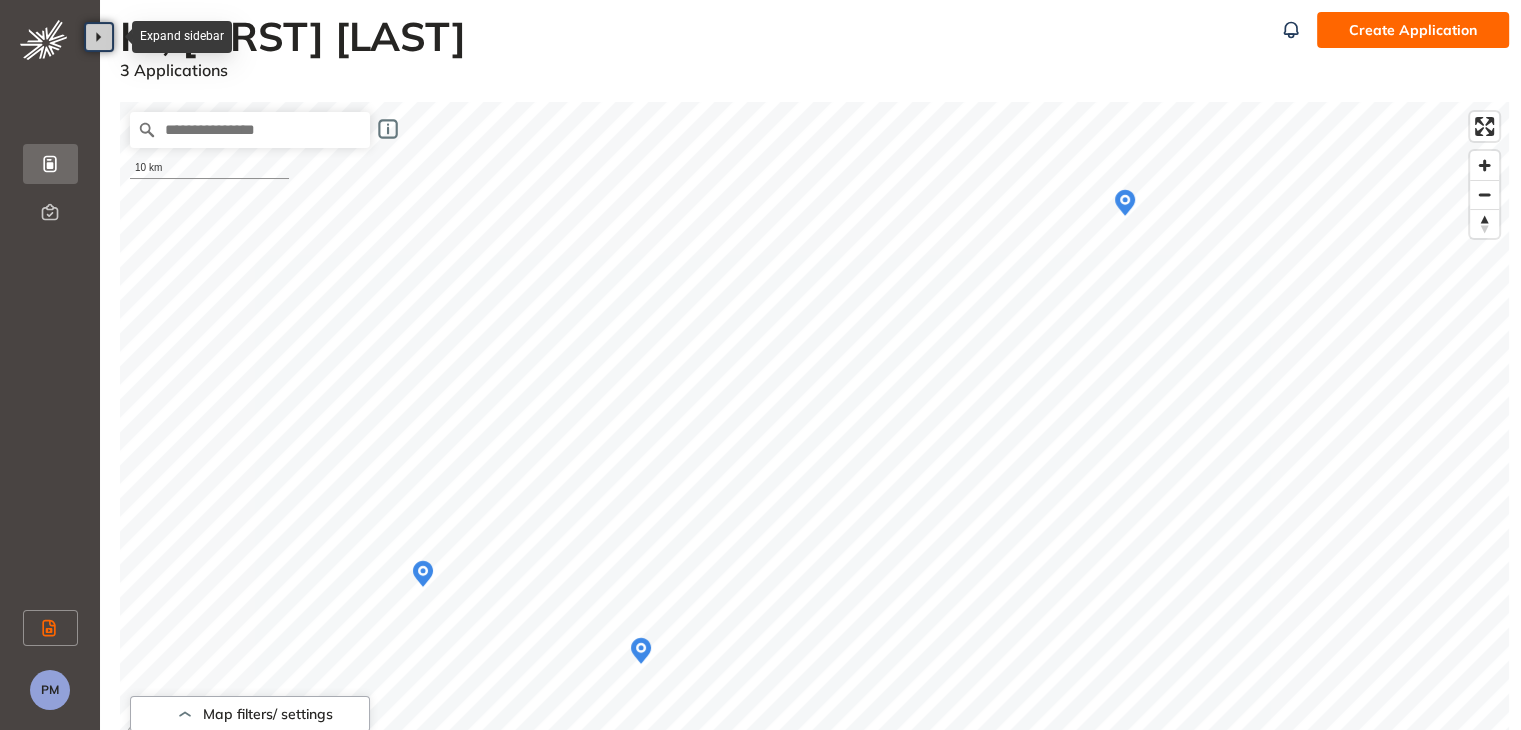 click 